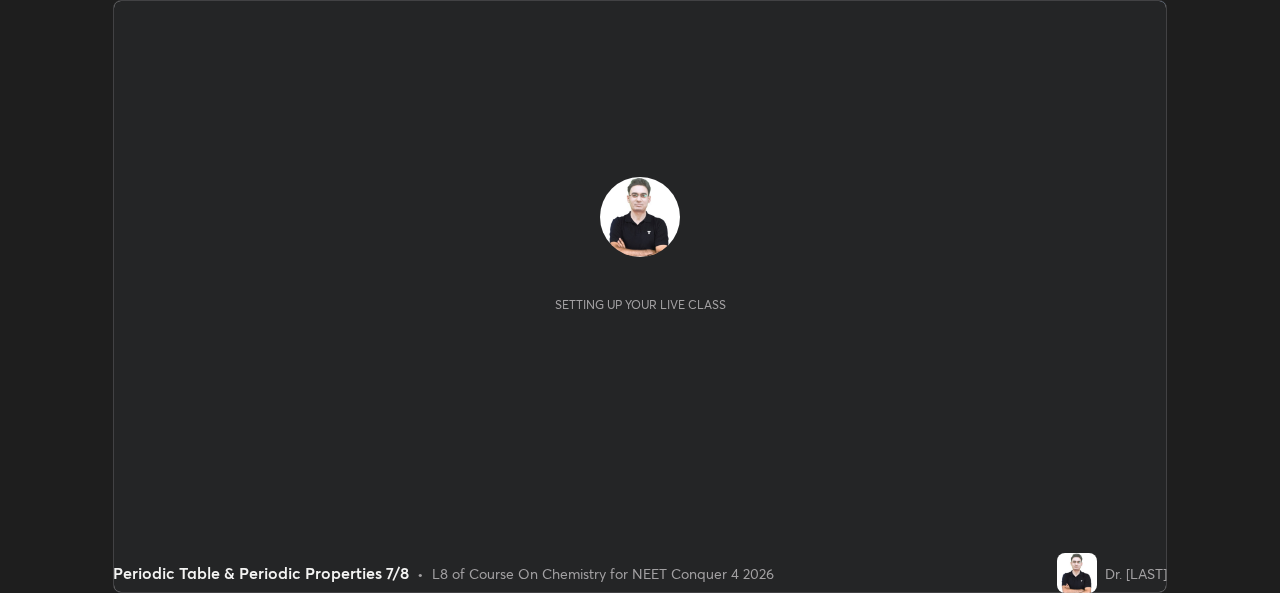 scroll, scrollTop: 0, scrollLeft: 0, axis: both 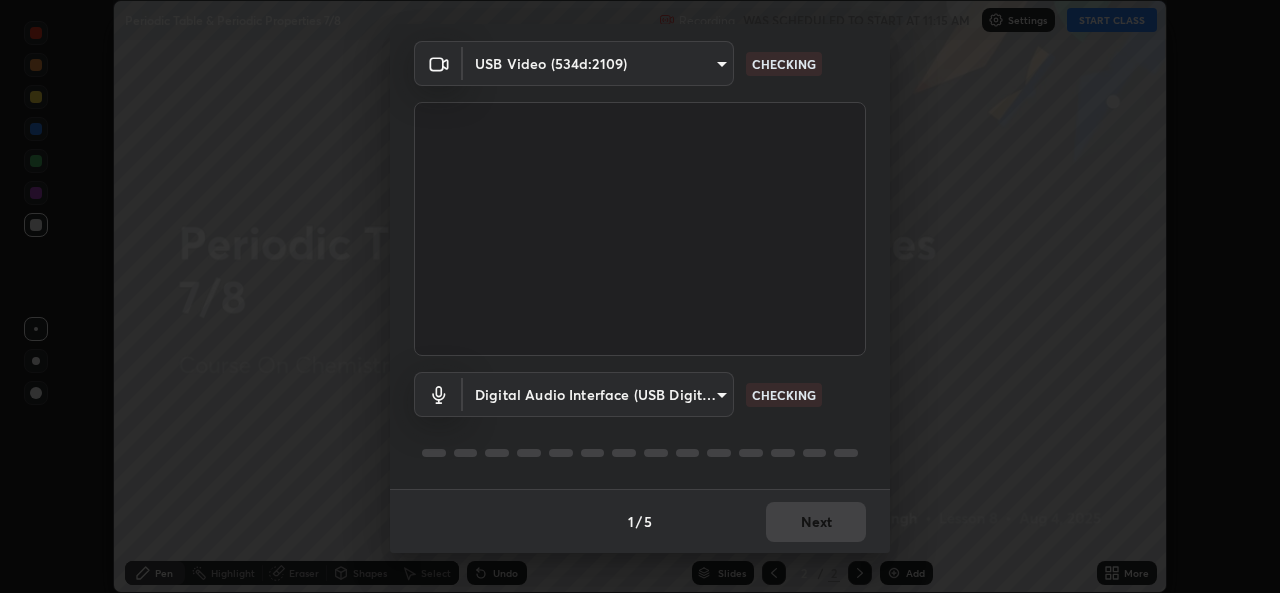 click on "1 / 5 Next" at bounding box center (640, 521) 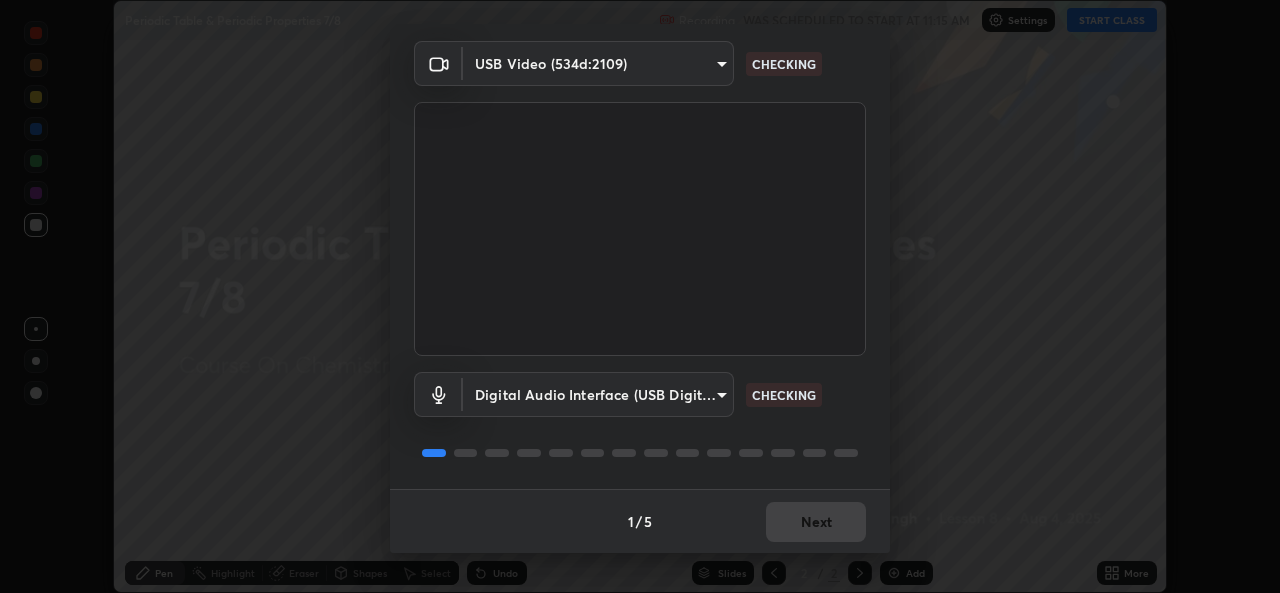 click on "1 / 5 Next" at bounding box center [640, 521] 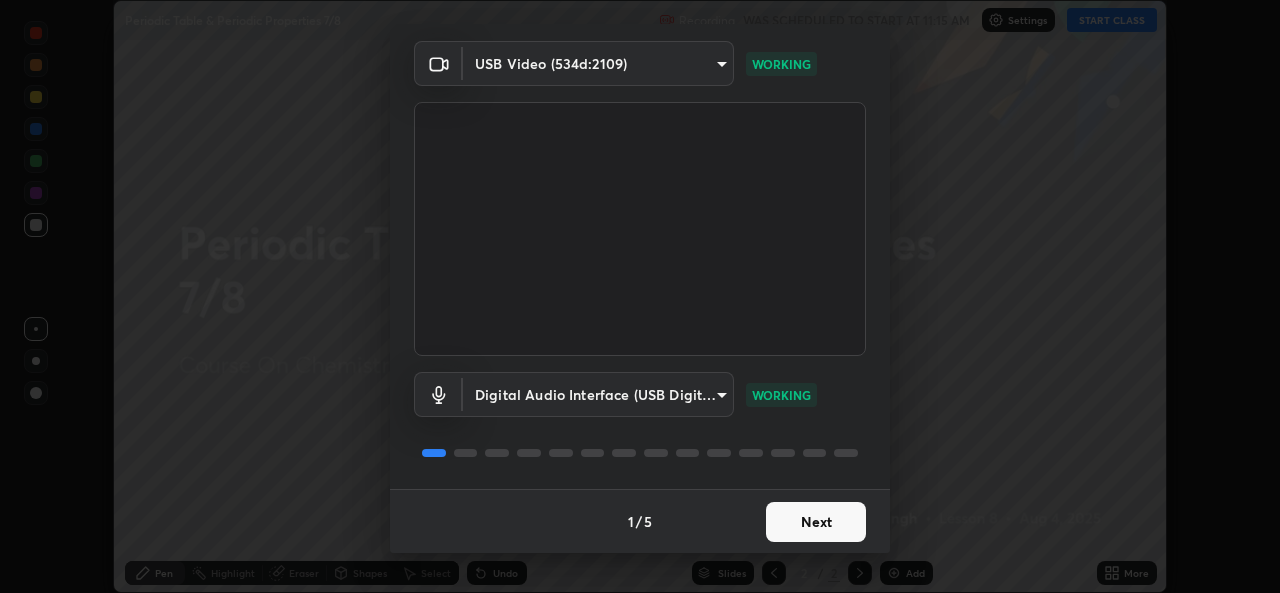 click on "Next" at bounding box center [816, 522] 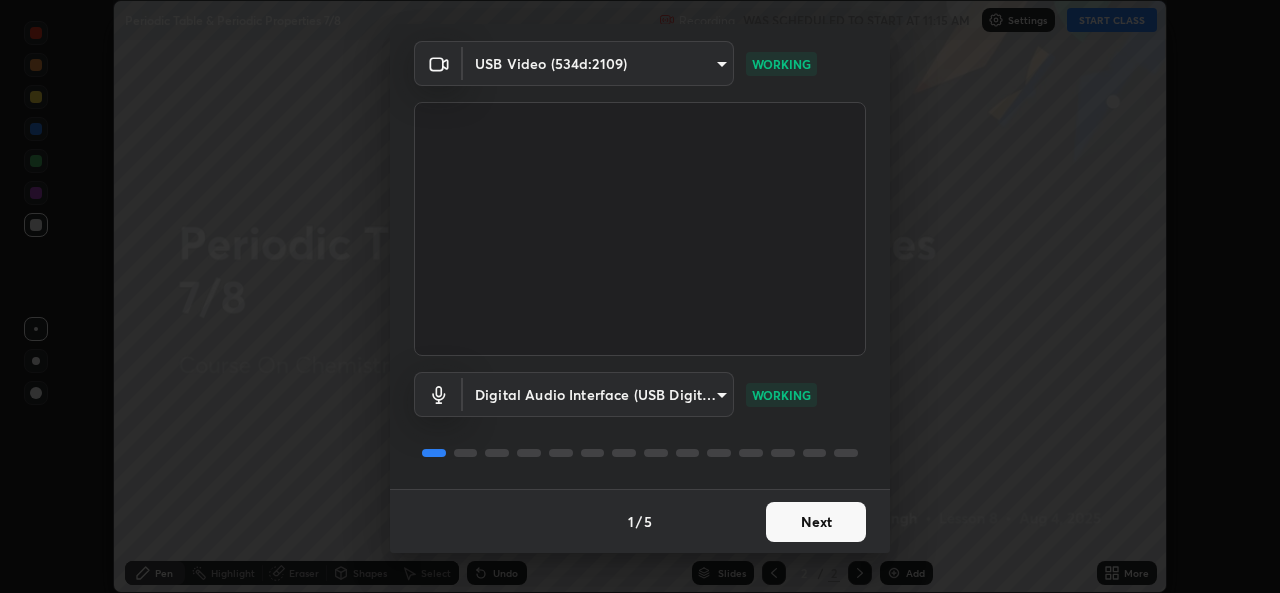 scroll, scrollTop: 0, scrollLeft: 0, axis: both 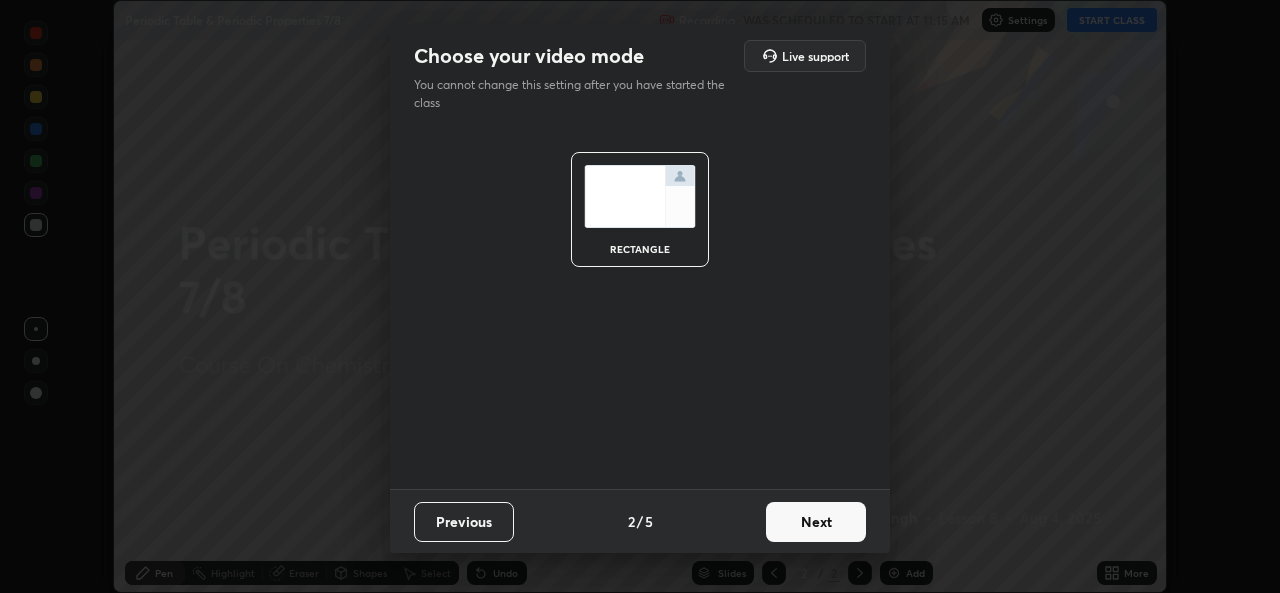 click on "Next" at bounding box center [816, 522] 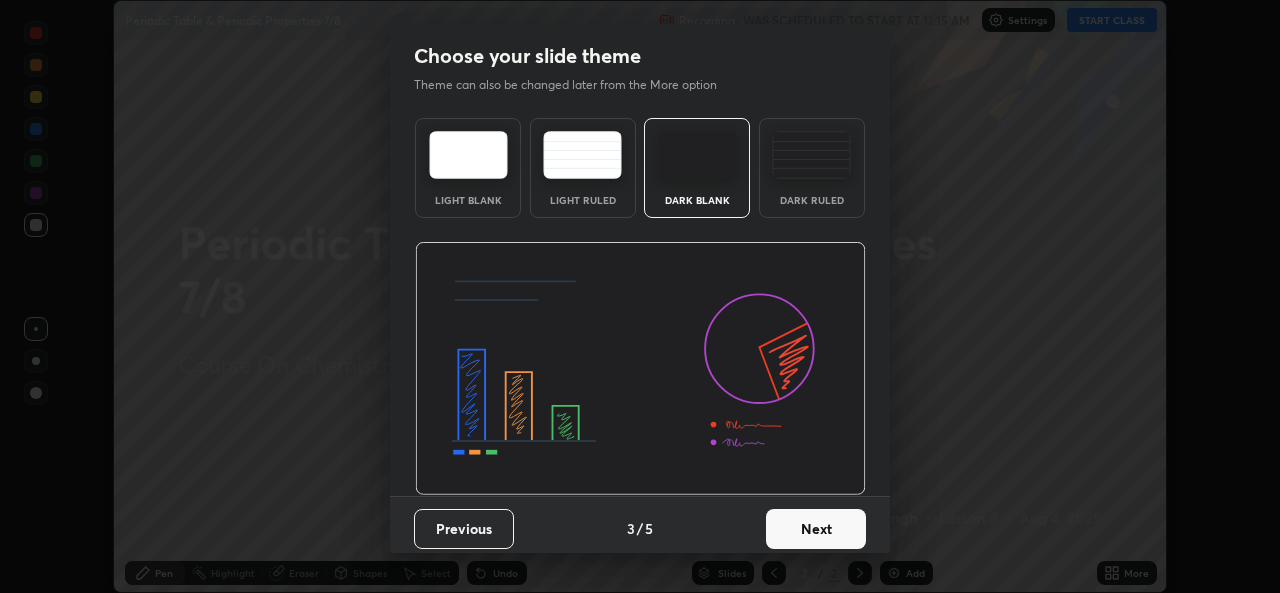 click on "Next" at bounding box center [816, 529] 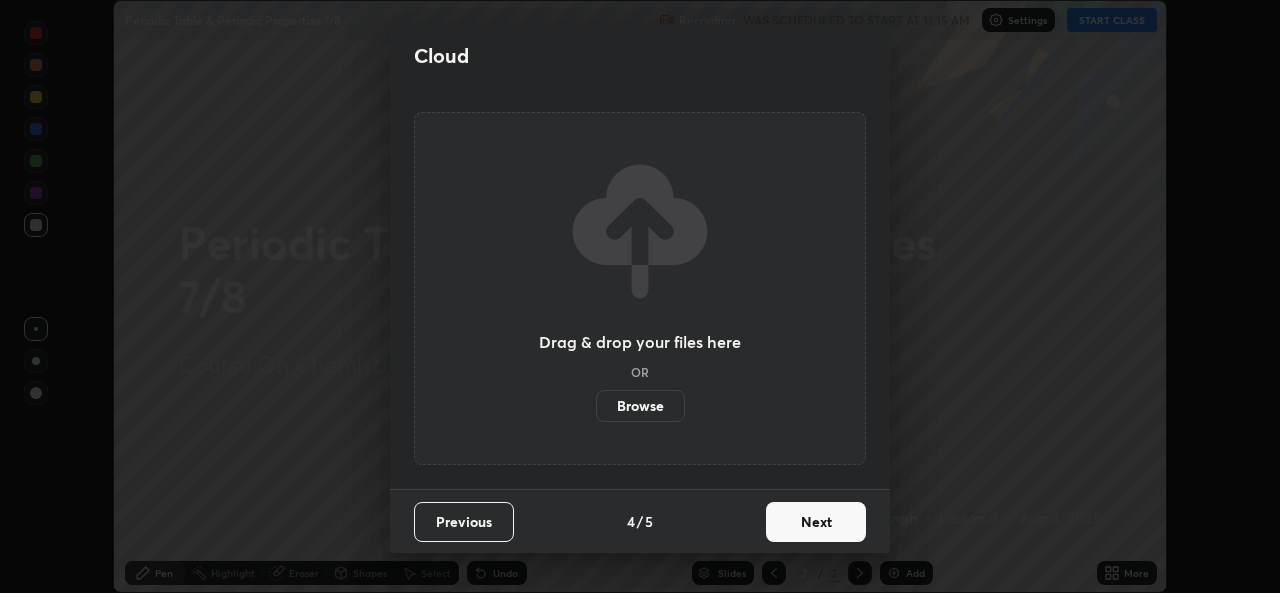click on "Browse" at bounding box center (640, 406) 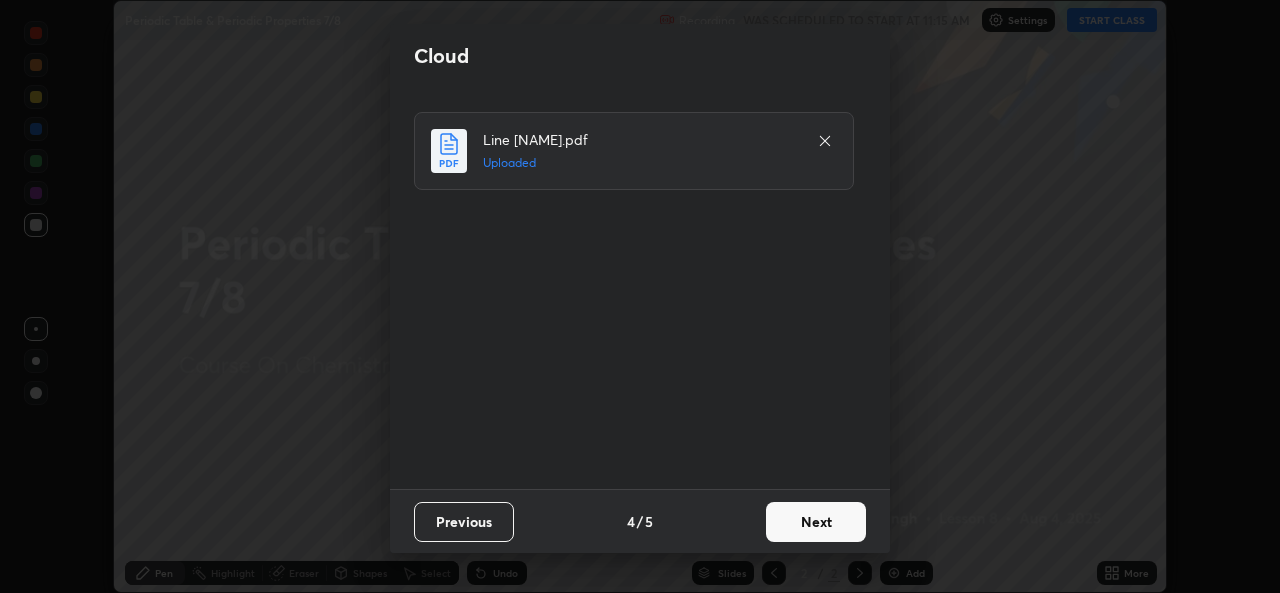 click on "Next" at bounding box center (816, 522) 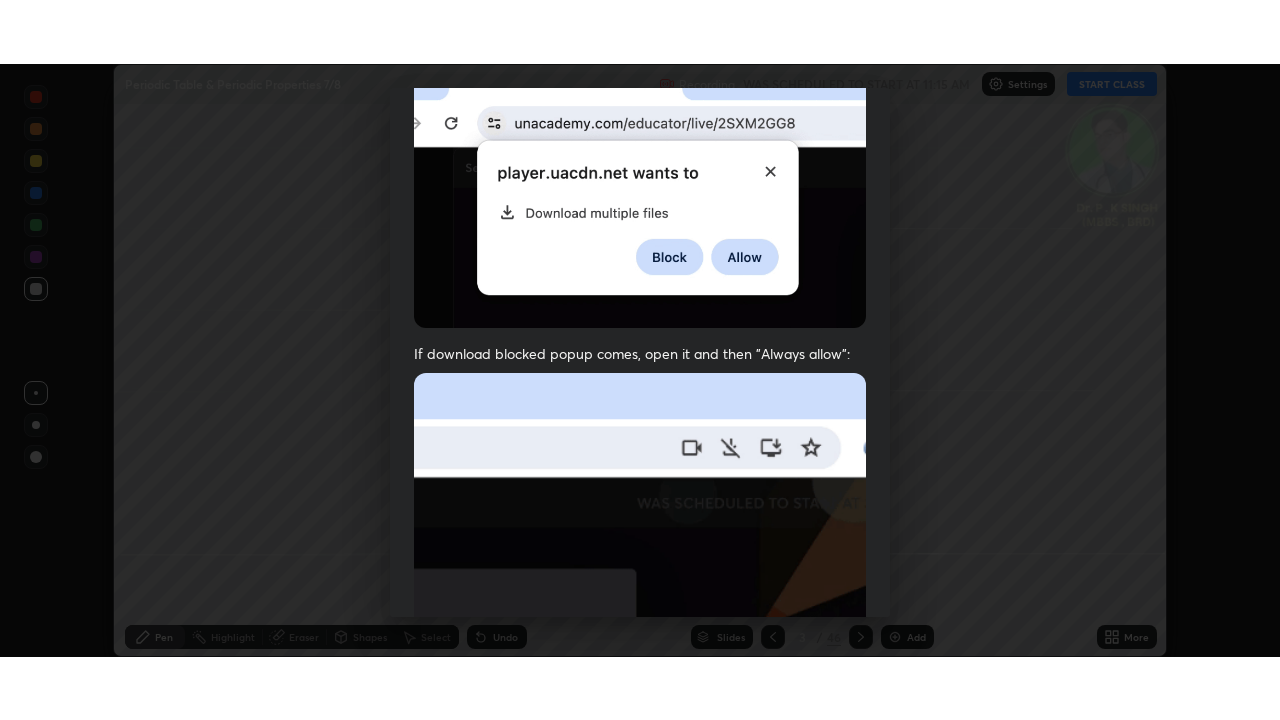 scroll, scrollTop: 471, scrollLeft: 0, axis: vertical 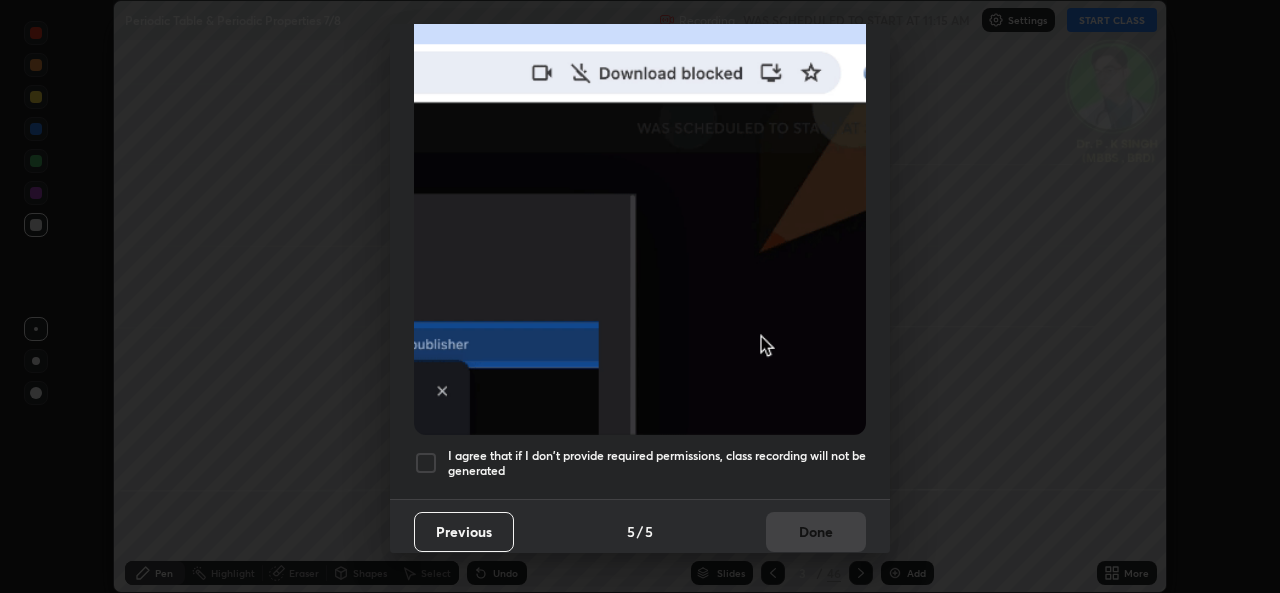 click on "I agree that if I don't provide required permissions, class recording will not be generated" at bounding box center (657, 463) 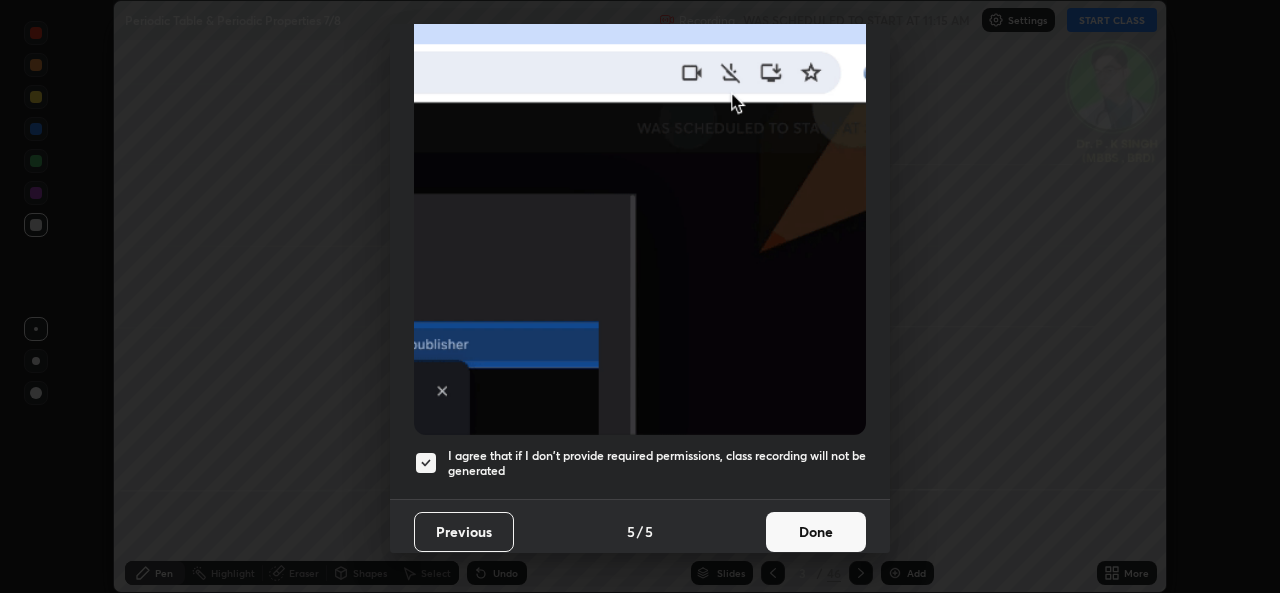 click on "Done" at bounding box center [816, 532] 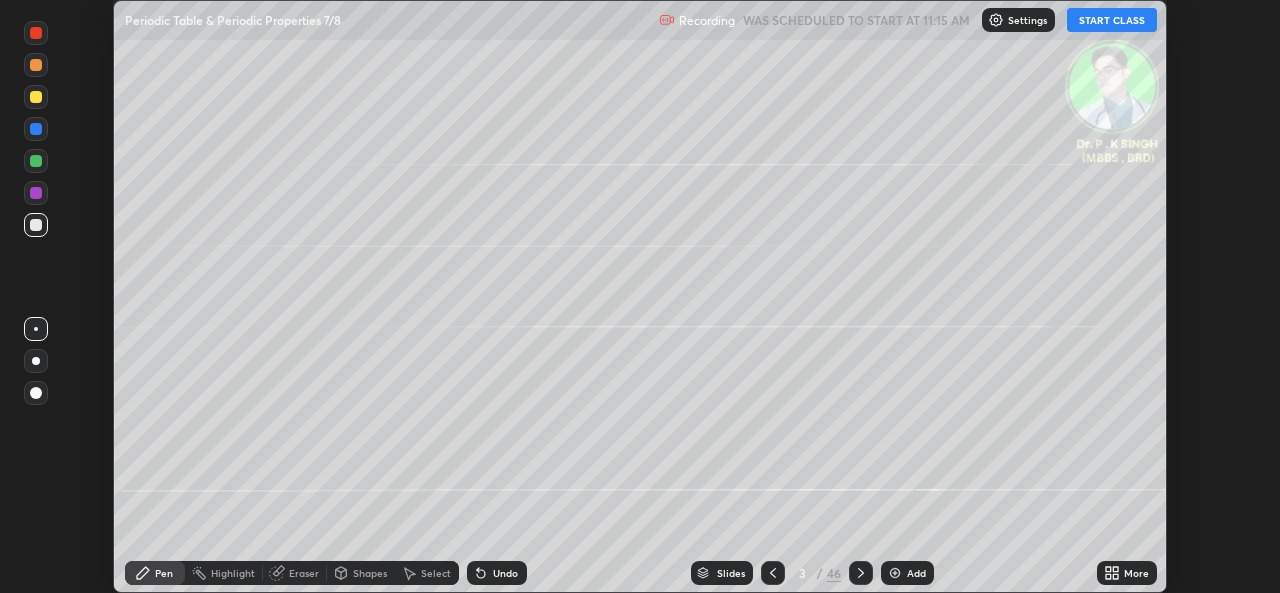 click 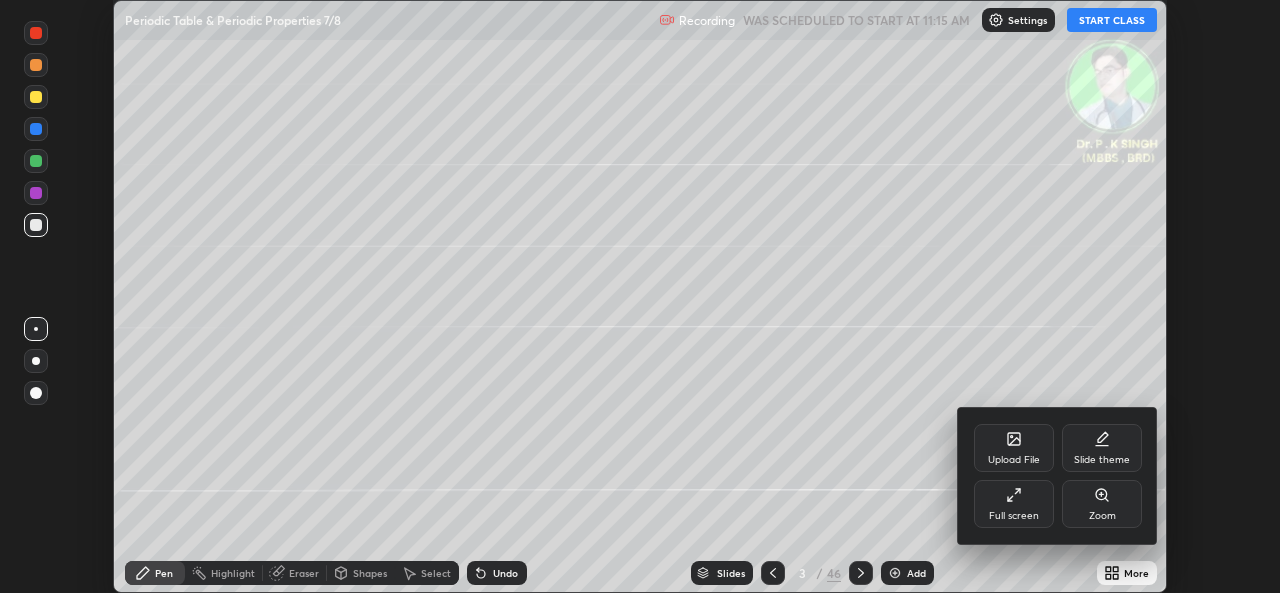 click on "Full screen" at bounding box center (1014, 516) 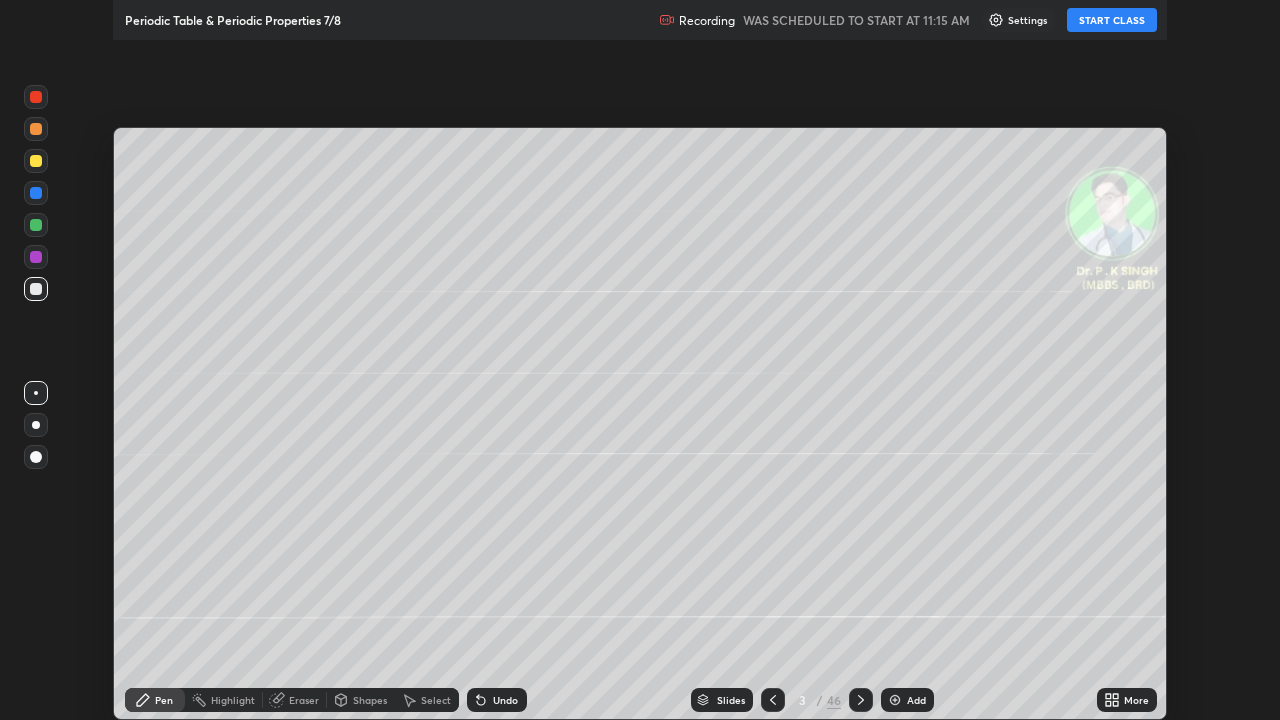 scroll, scrollTop: 99280, scrollLeft: 98720, axis: both 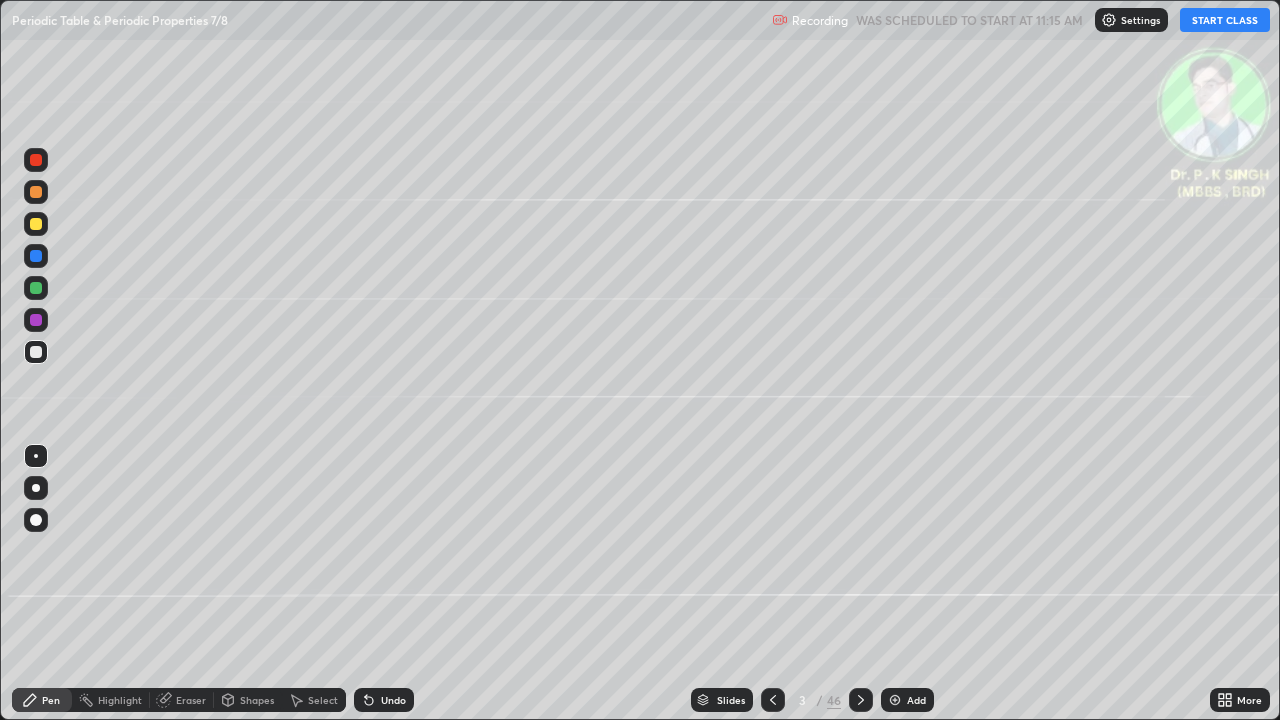 click on "START CLASS" at bounding box center [1225, 20] 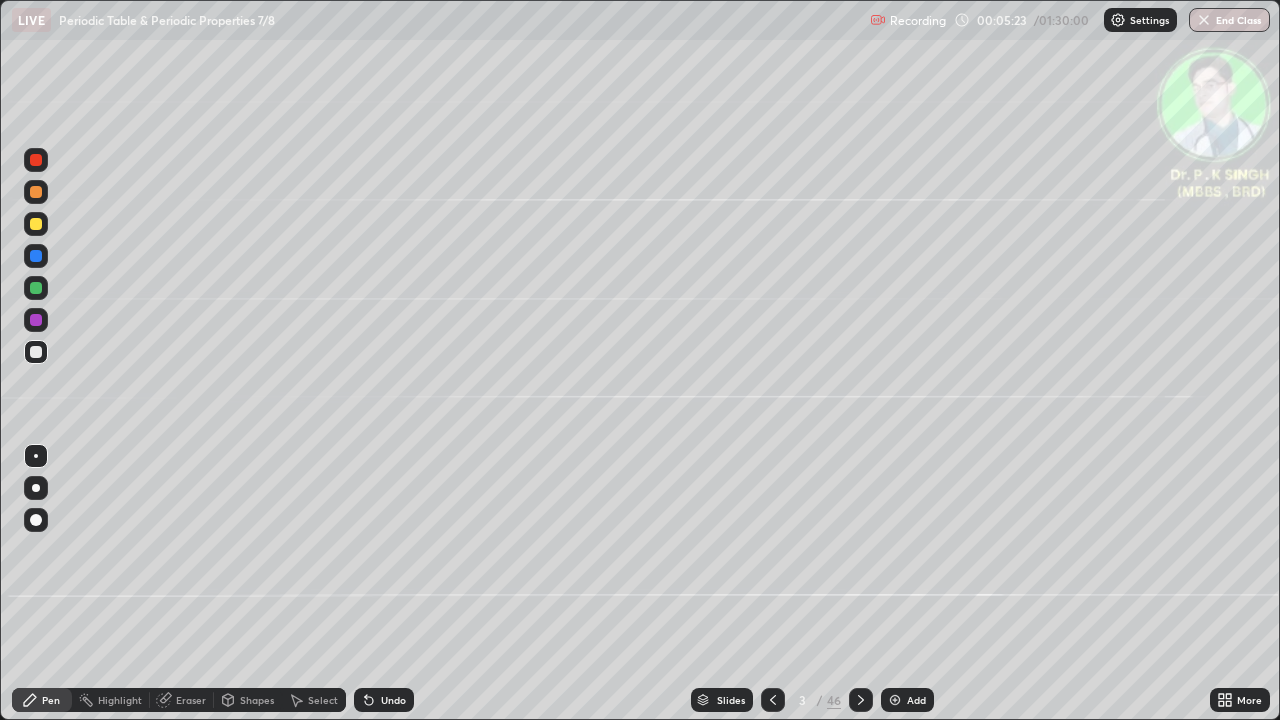 click at bounding box center (36, 256) 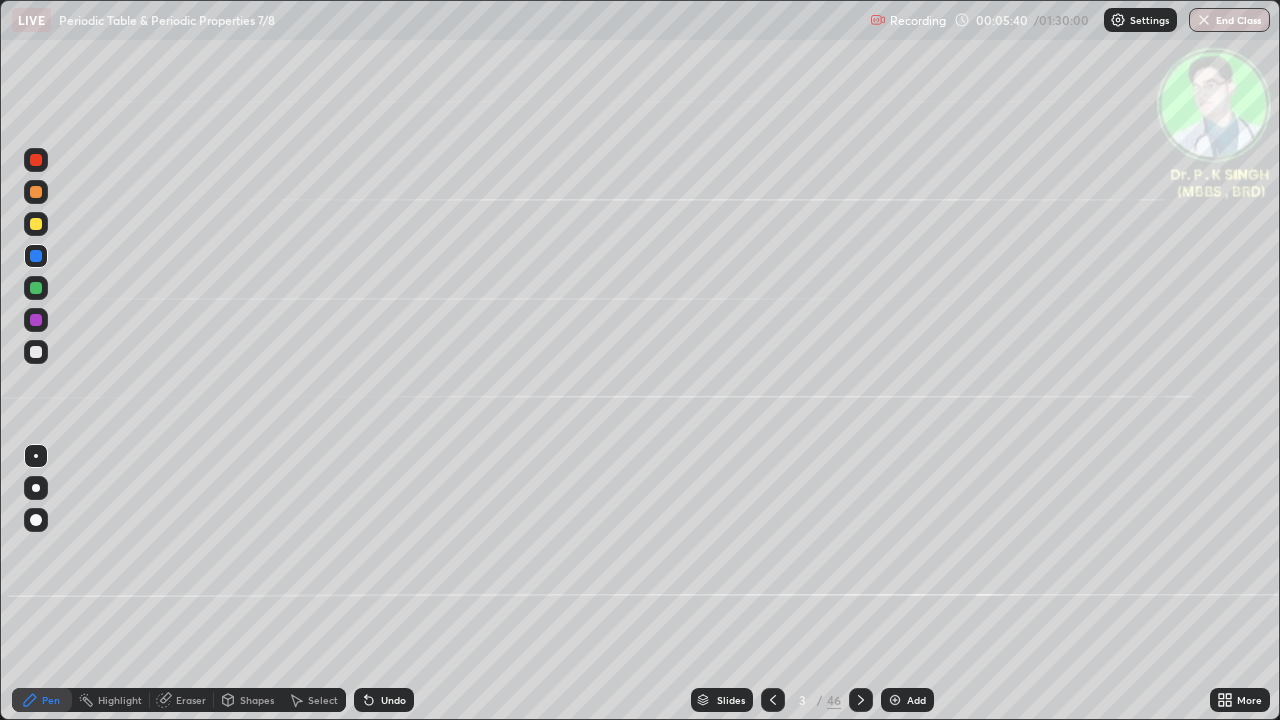 click at bounding box center [36, 224] 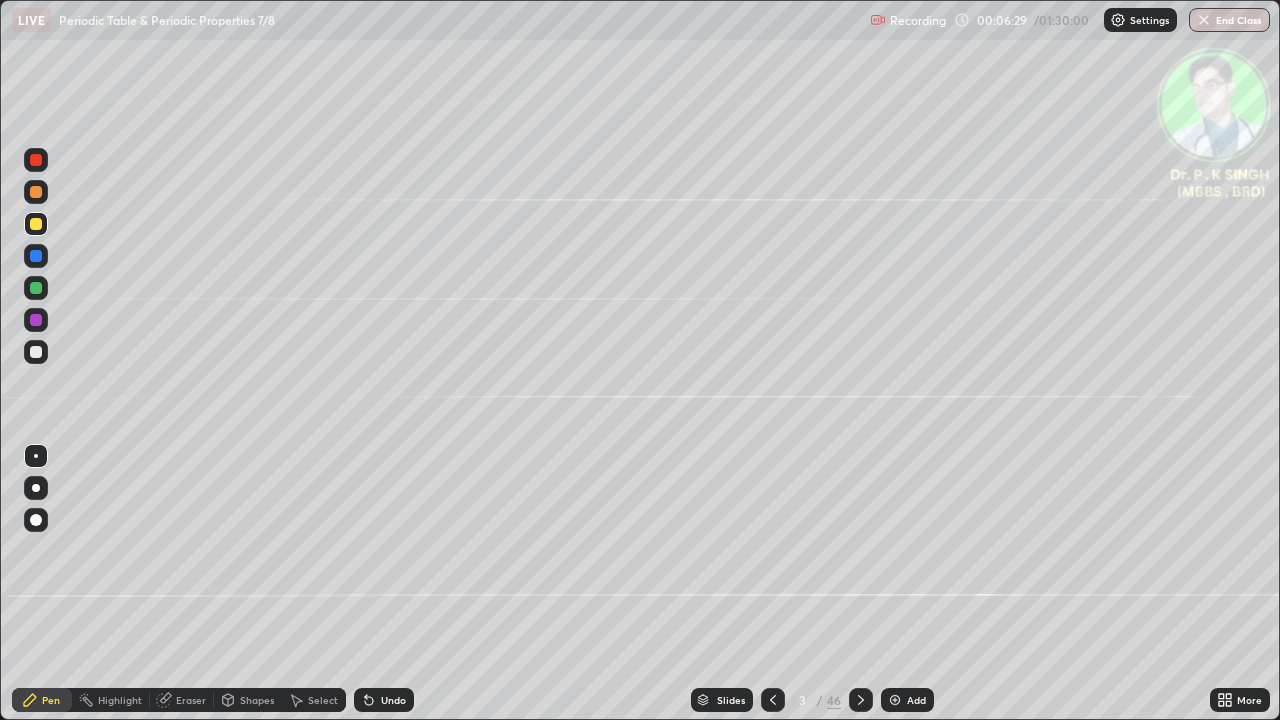 click at bounding box center (36, 224) 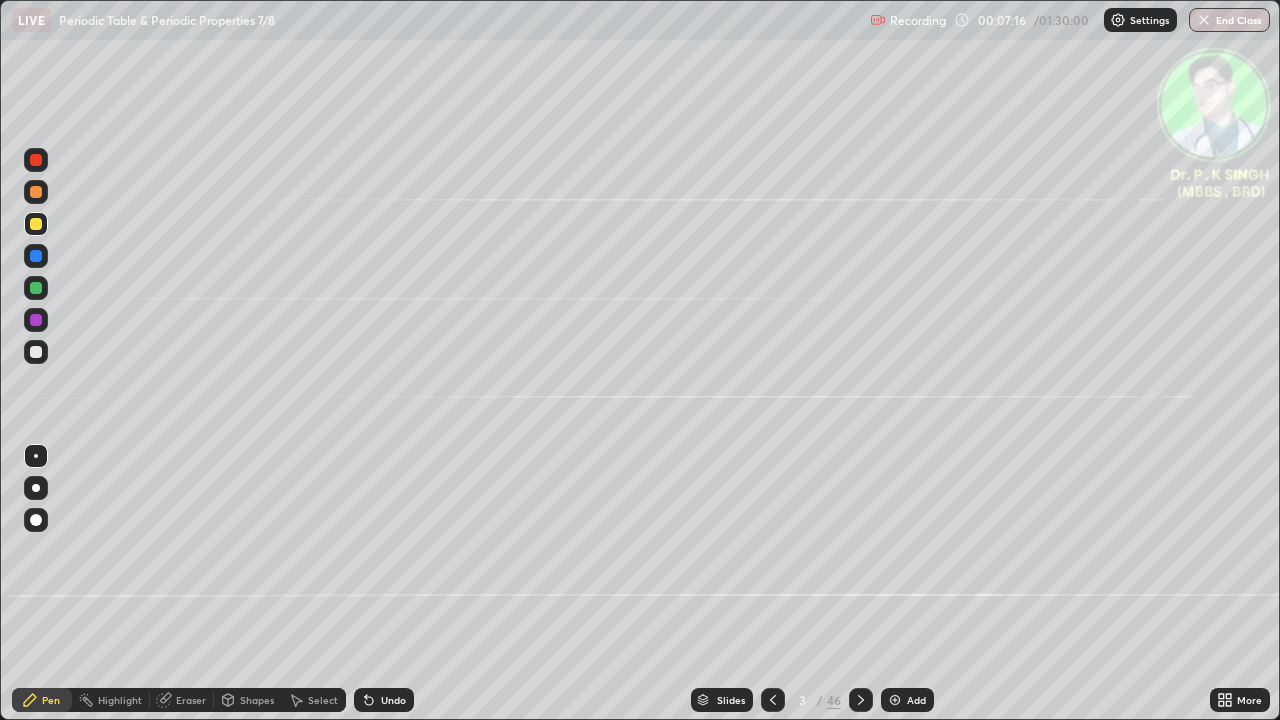 click 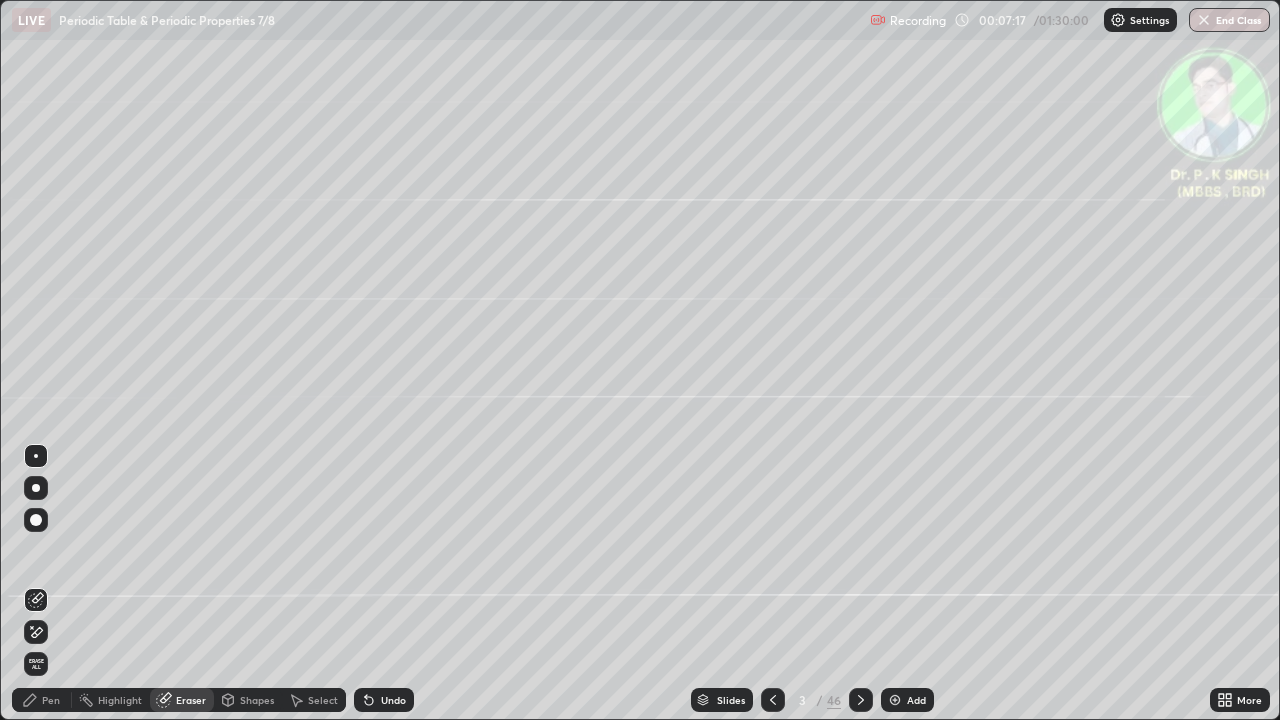 click at bounding box center (36, 632) 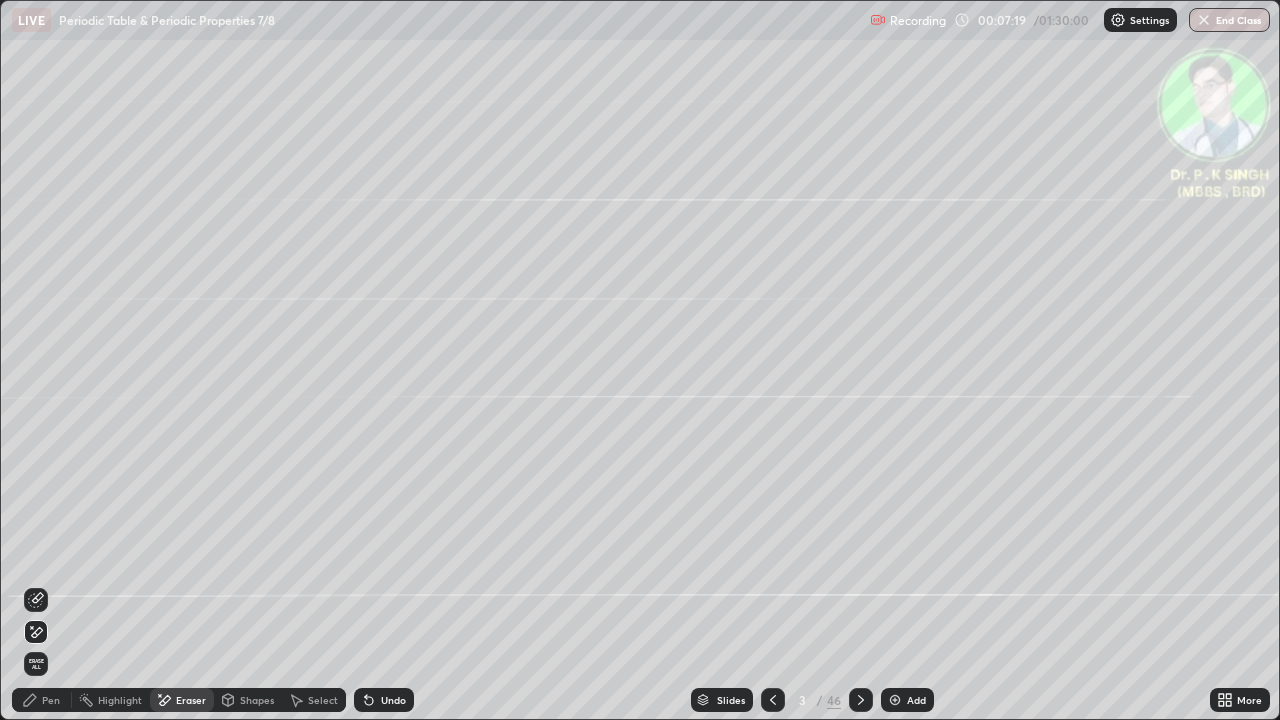 click on "Pen" at bounding box center [42, 700] 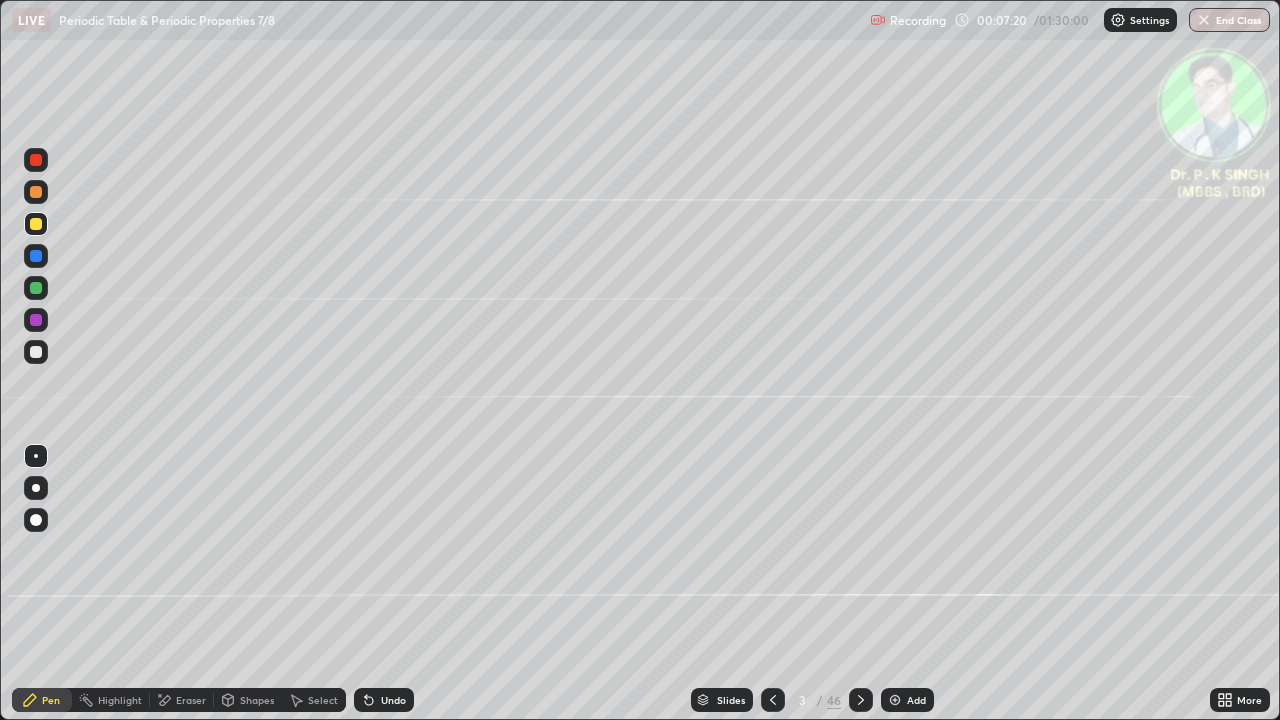 click 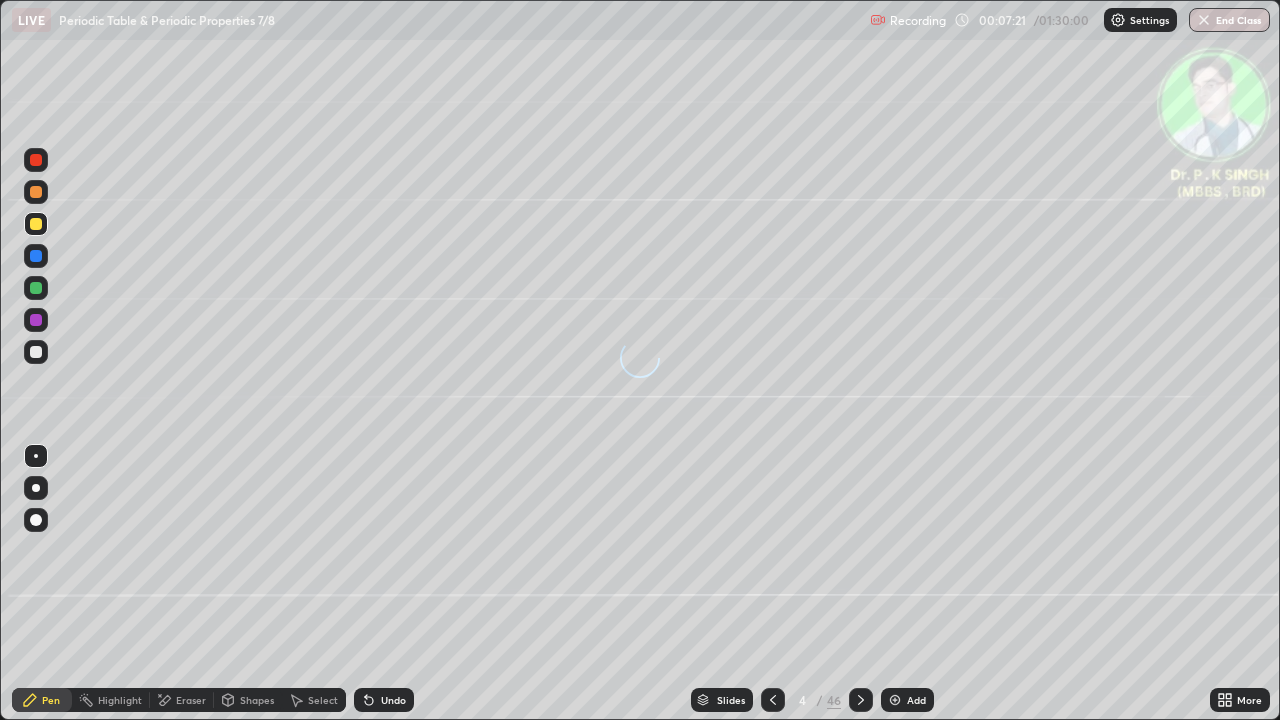 click at bounding box center (36, 224) 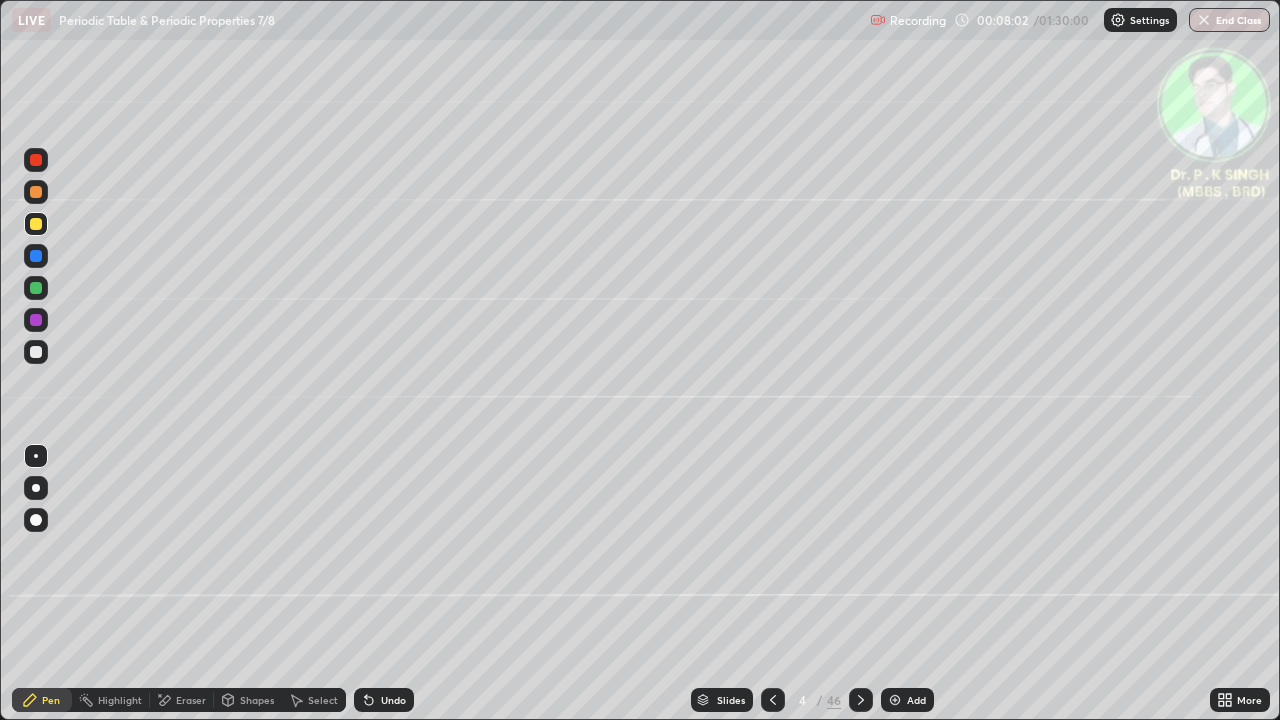 click at bounding box center (36, 224) 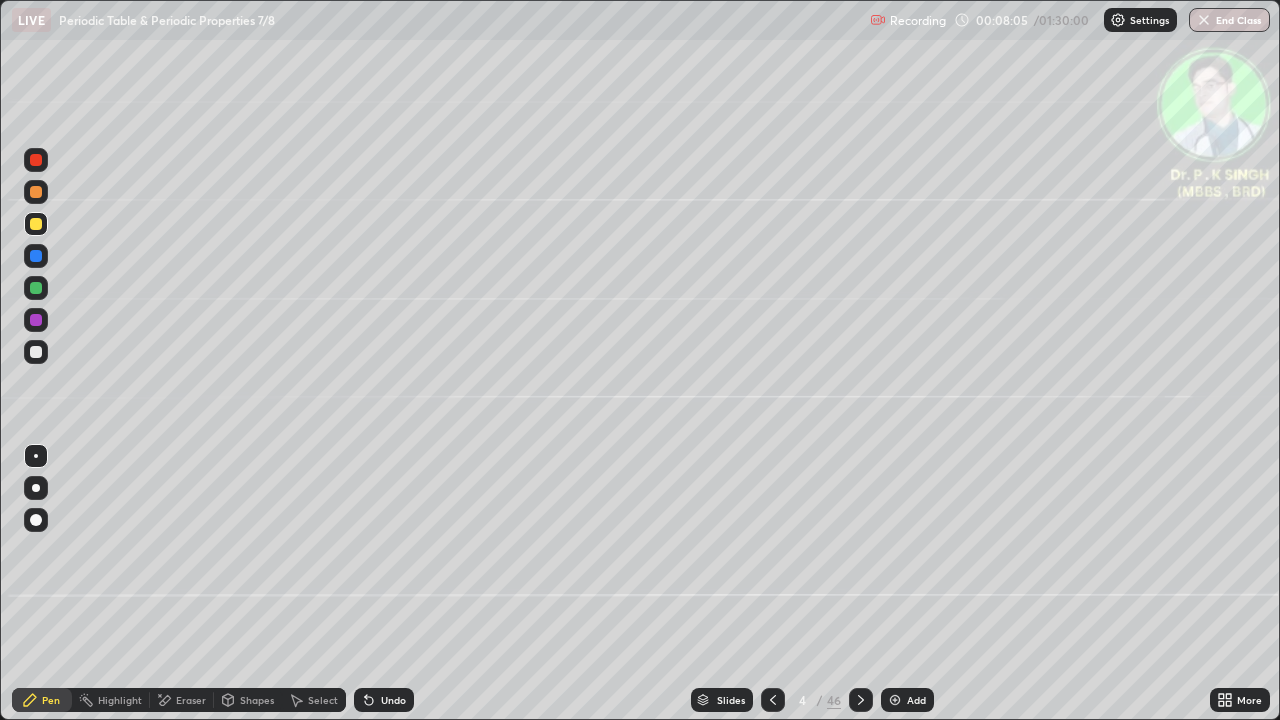 click on "Highlight" at bounding box center [111, 700] 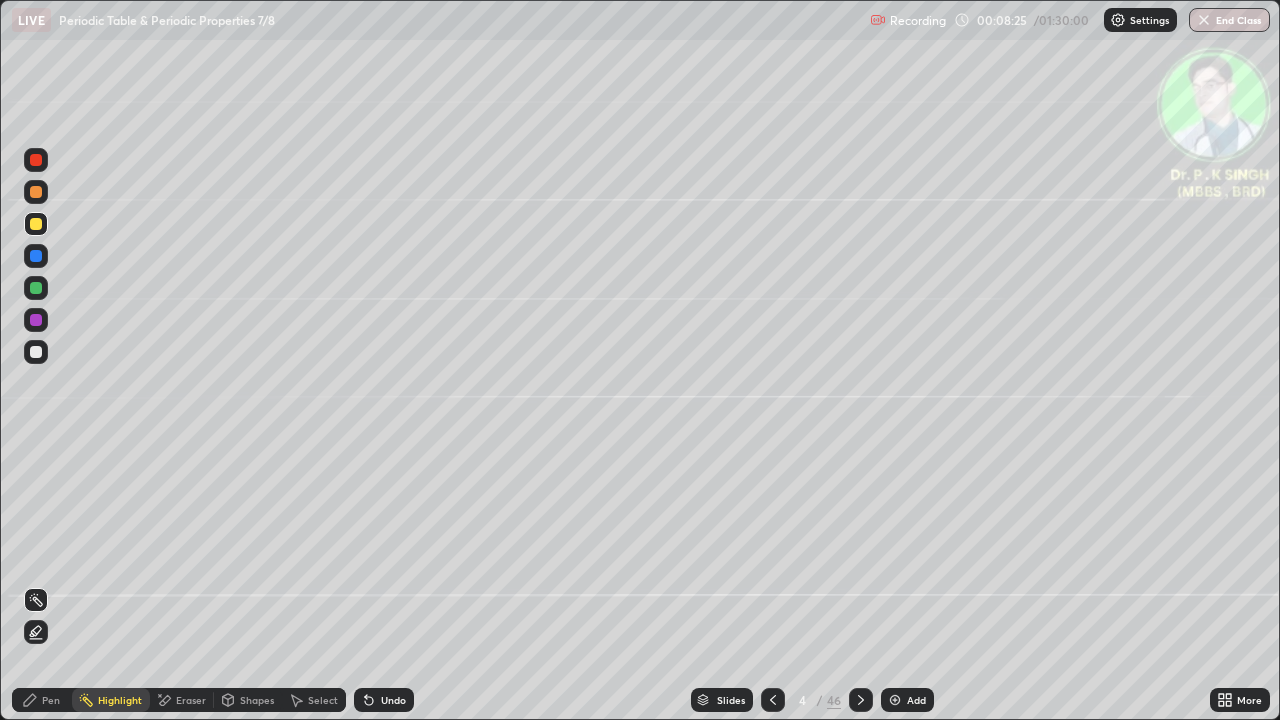 click on "Eraser" at bounding box center (182, 700) 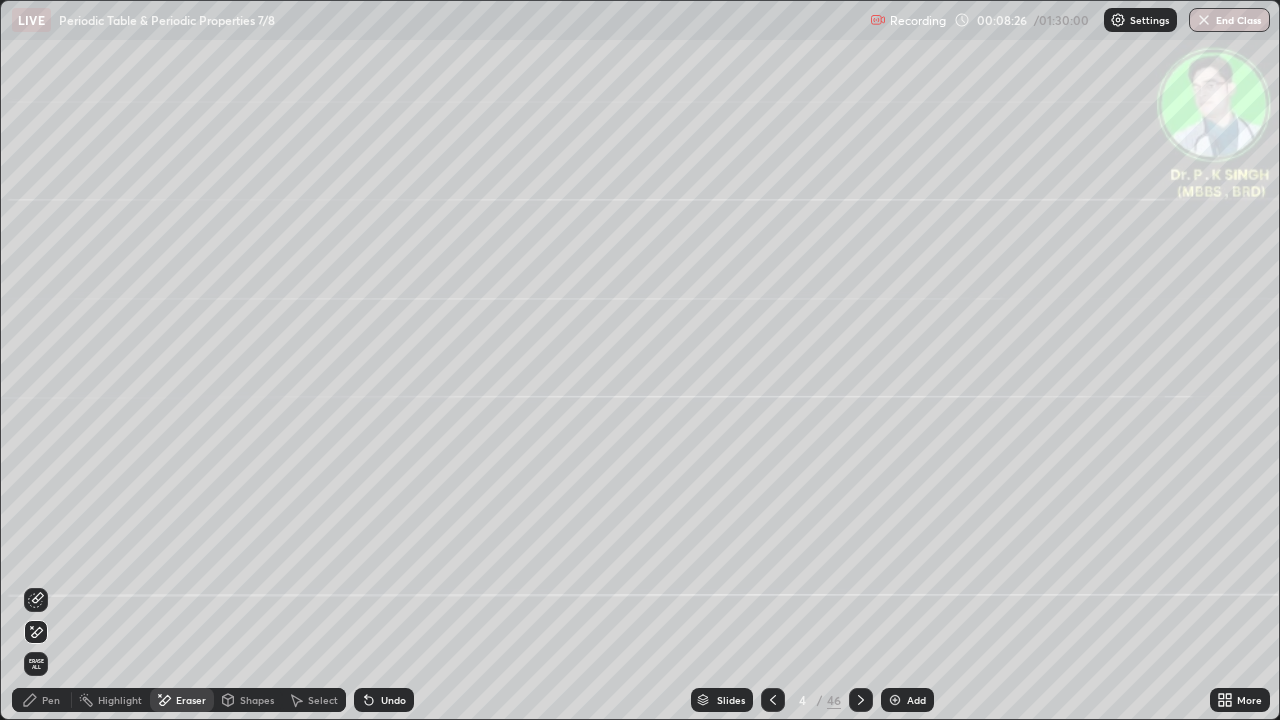 click on "Pen" at bounding box center [42, 700] 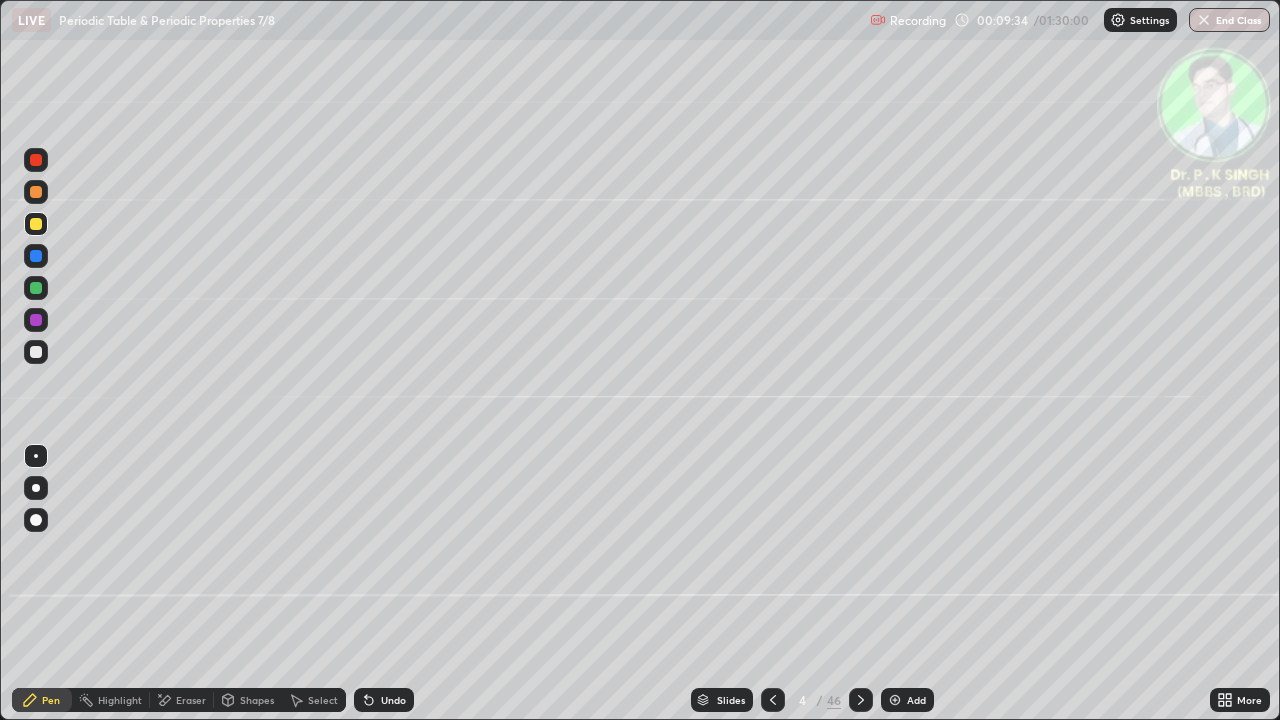 click at bounding box center (36, 256) 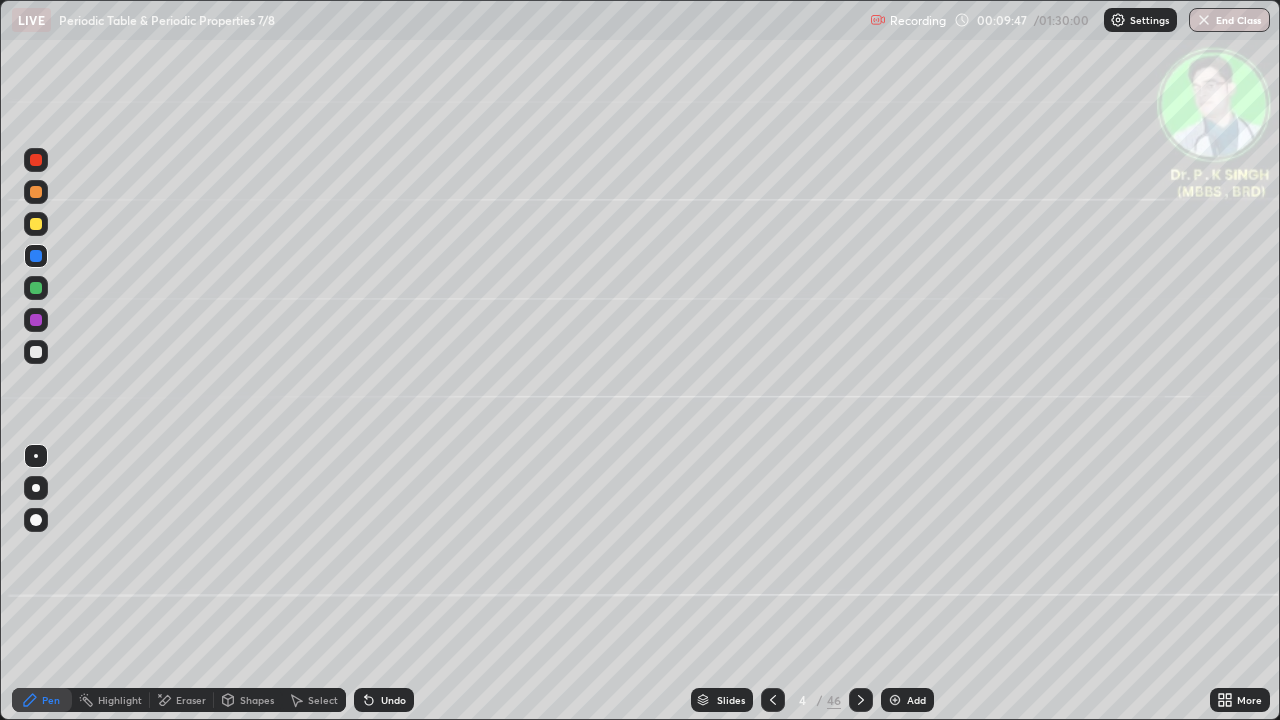 click 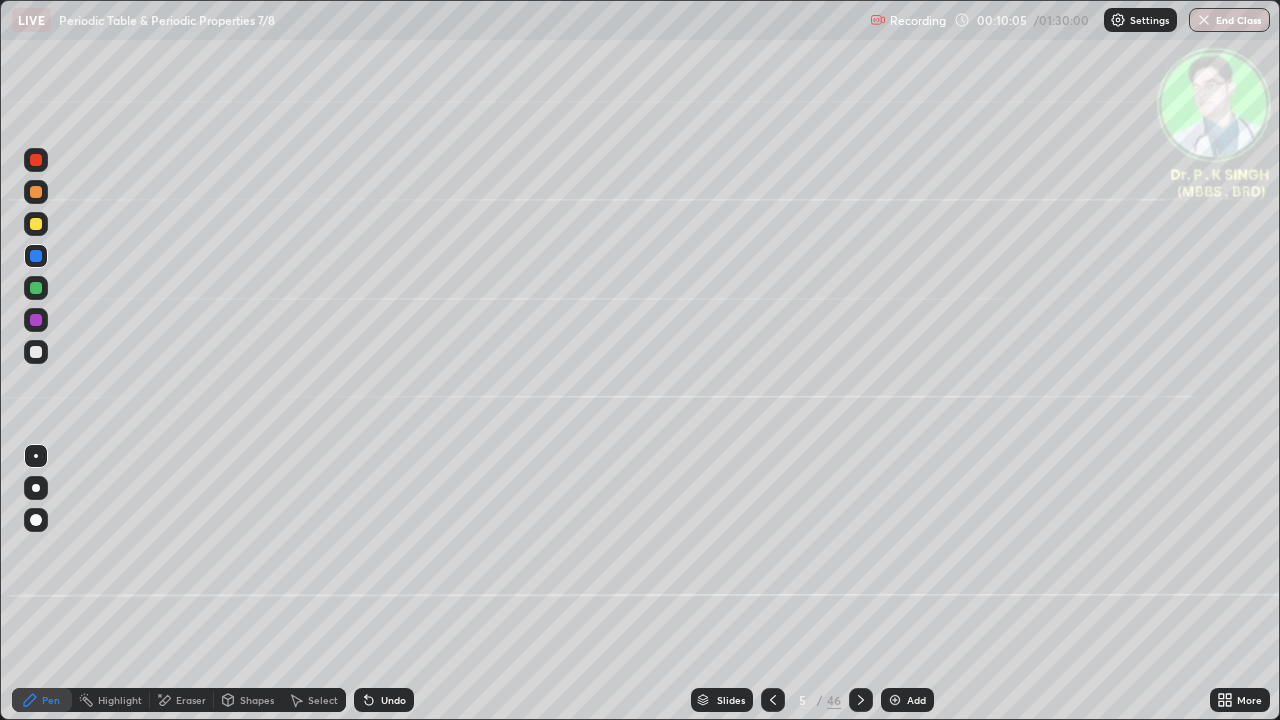 click at bounding box center [36, 224] 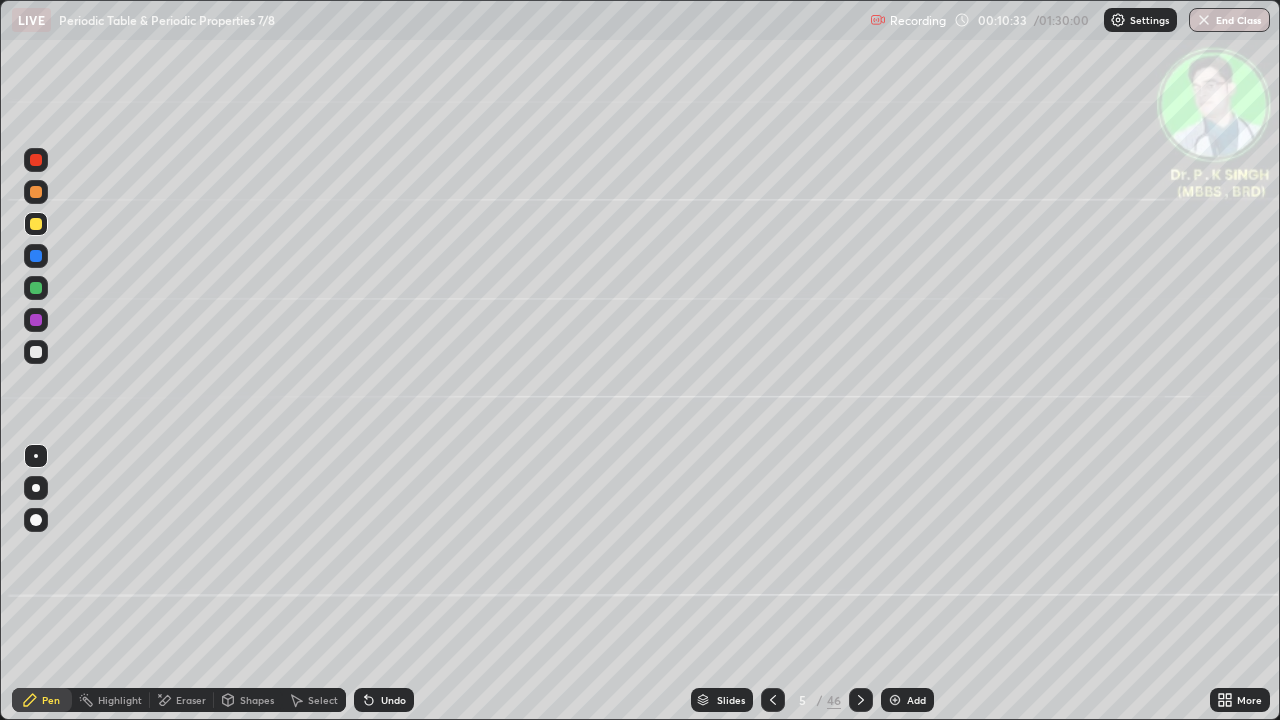click at bounding box center (36, 224) 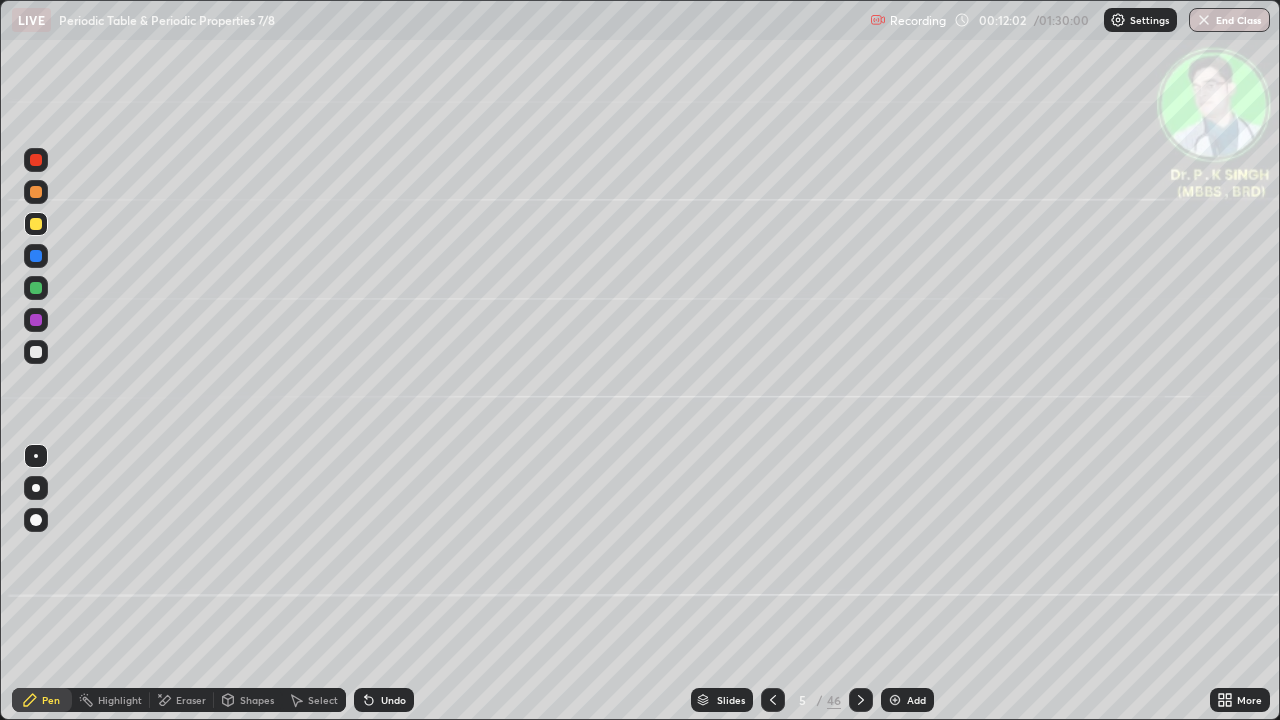 click at bounding box center [36, 256] 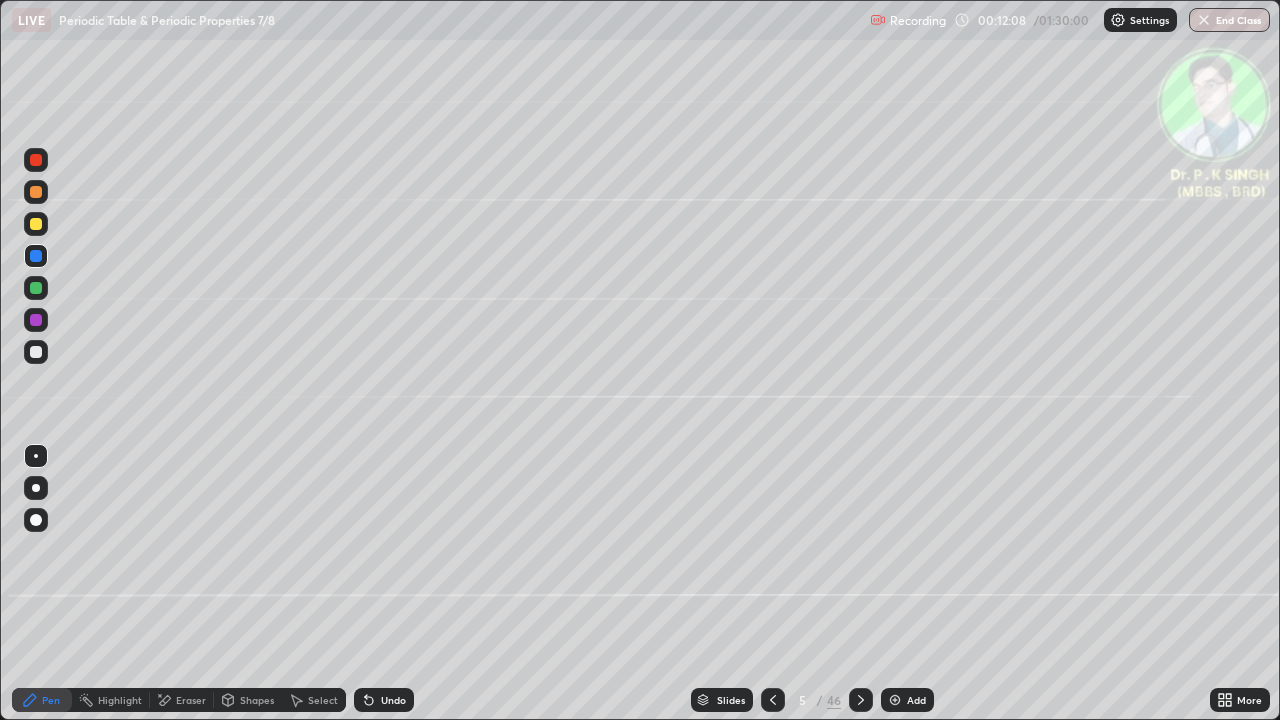 click 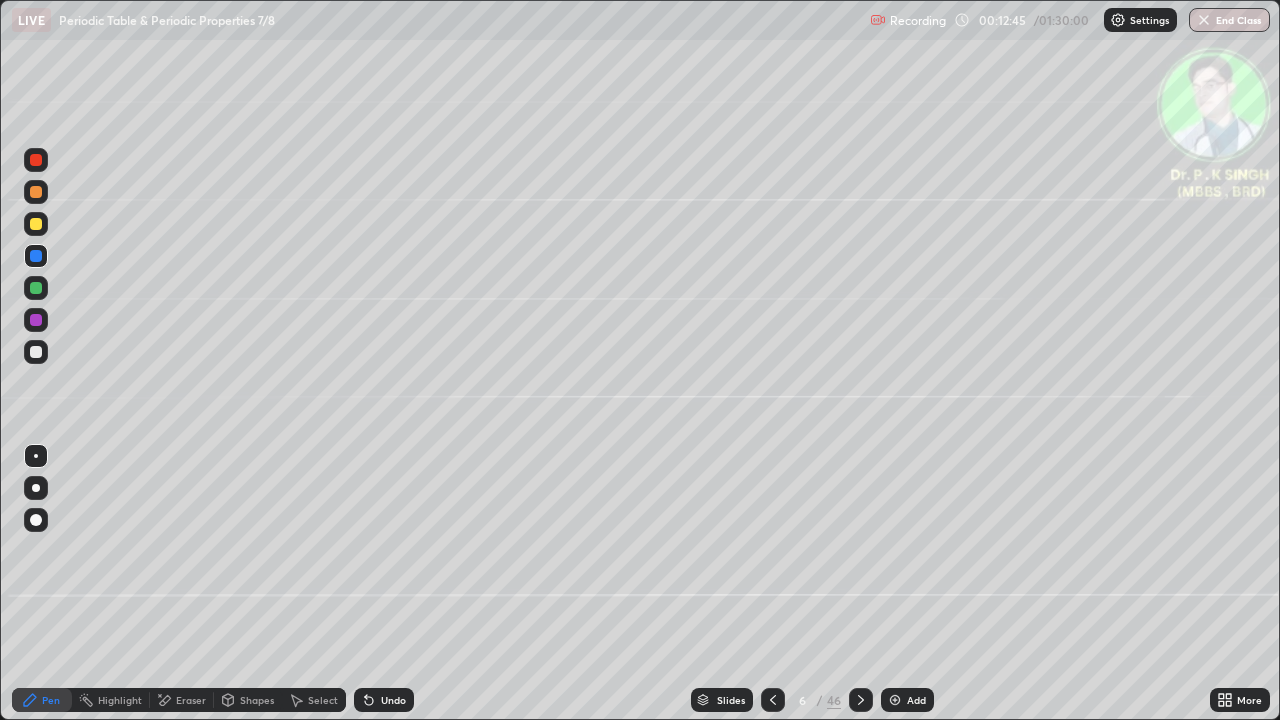 click at bounding box center (36, 224) 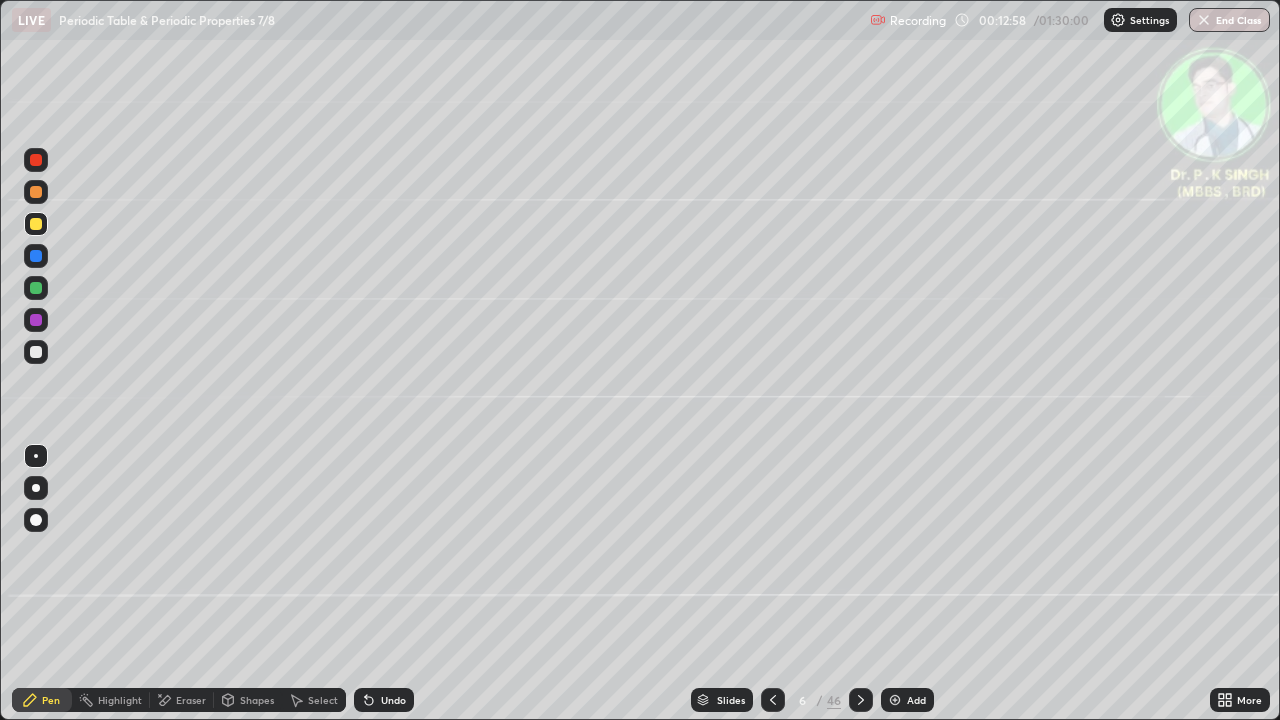 click at bounding box center [36, 256] 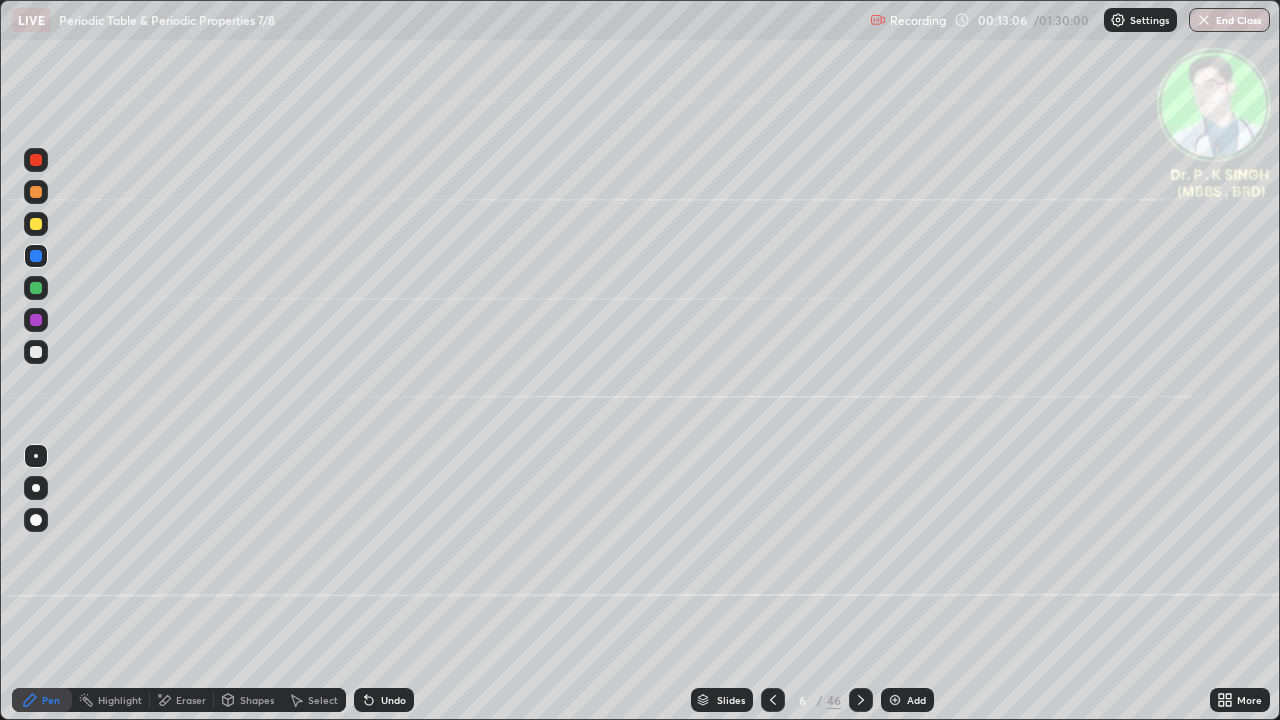 click at bounding box center (36, 224) 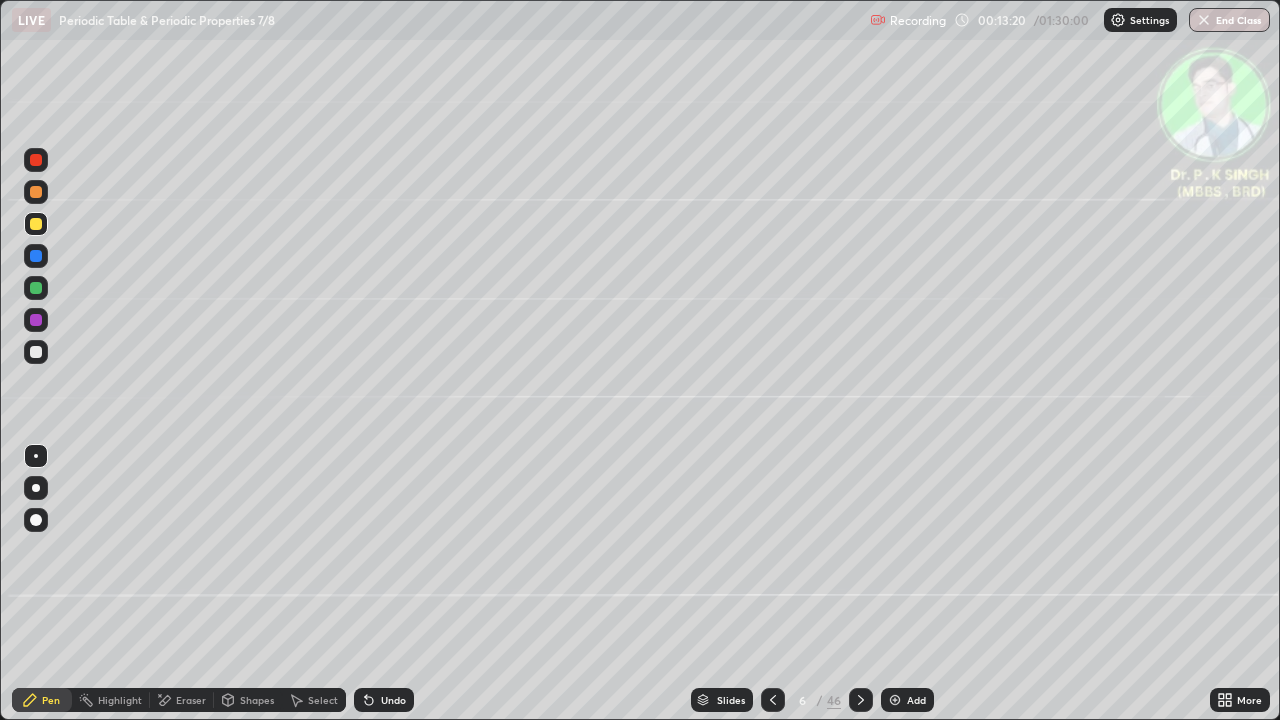 click at bounding box center (36, 224) 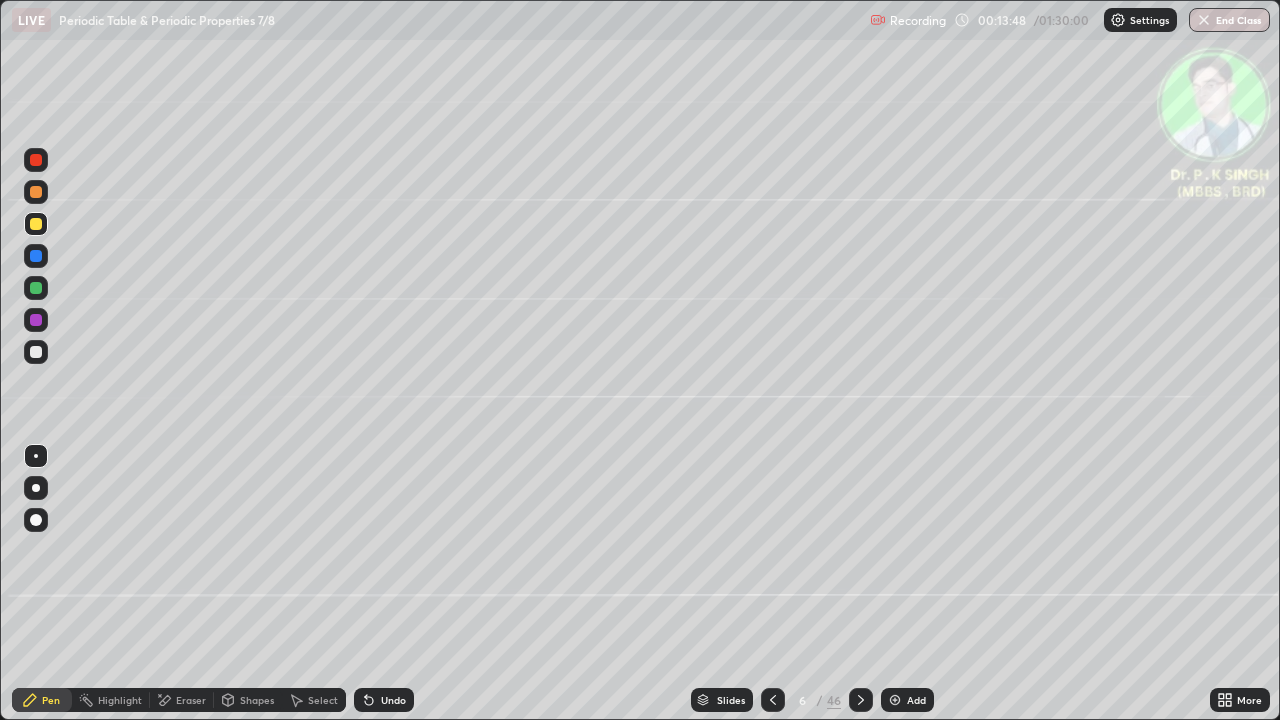 click 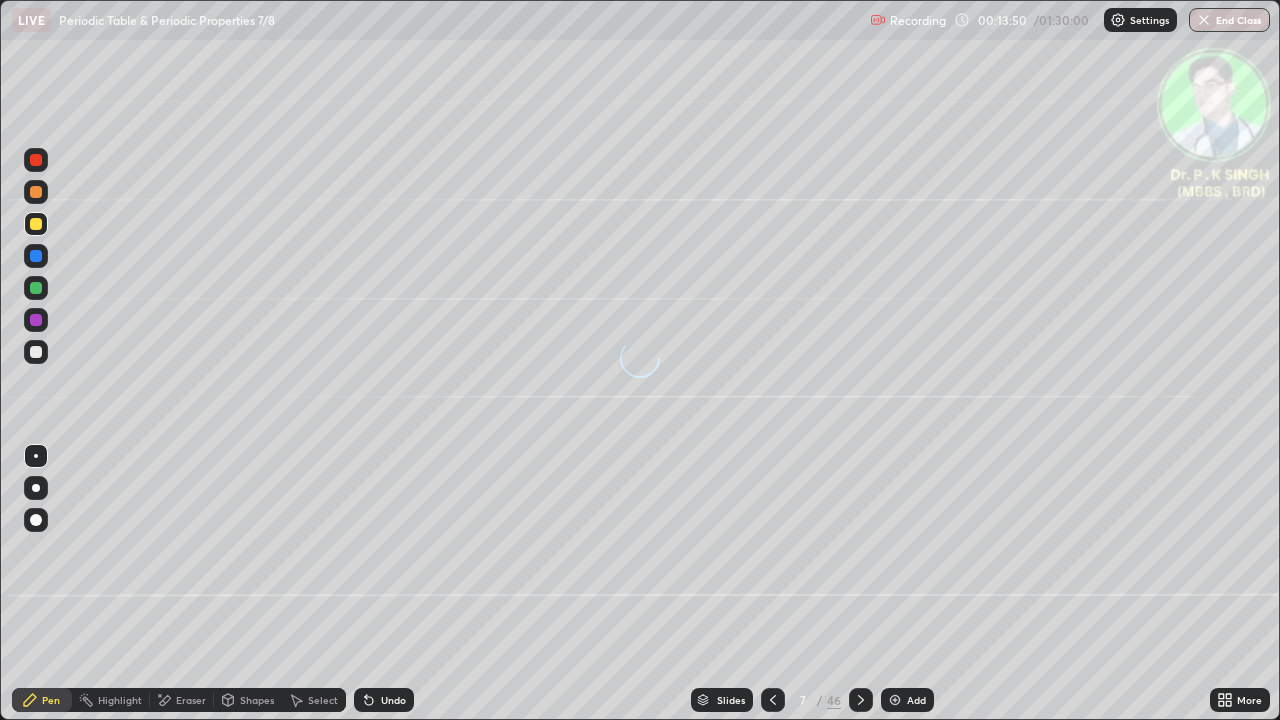 click at bounding box center [36, 224] 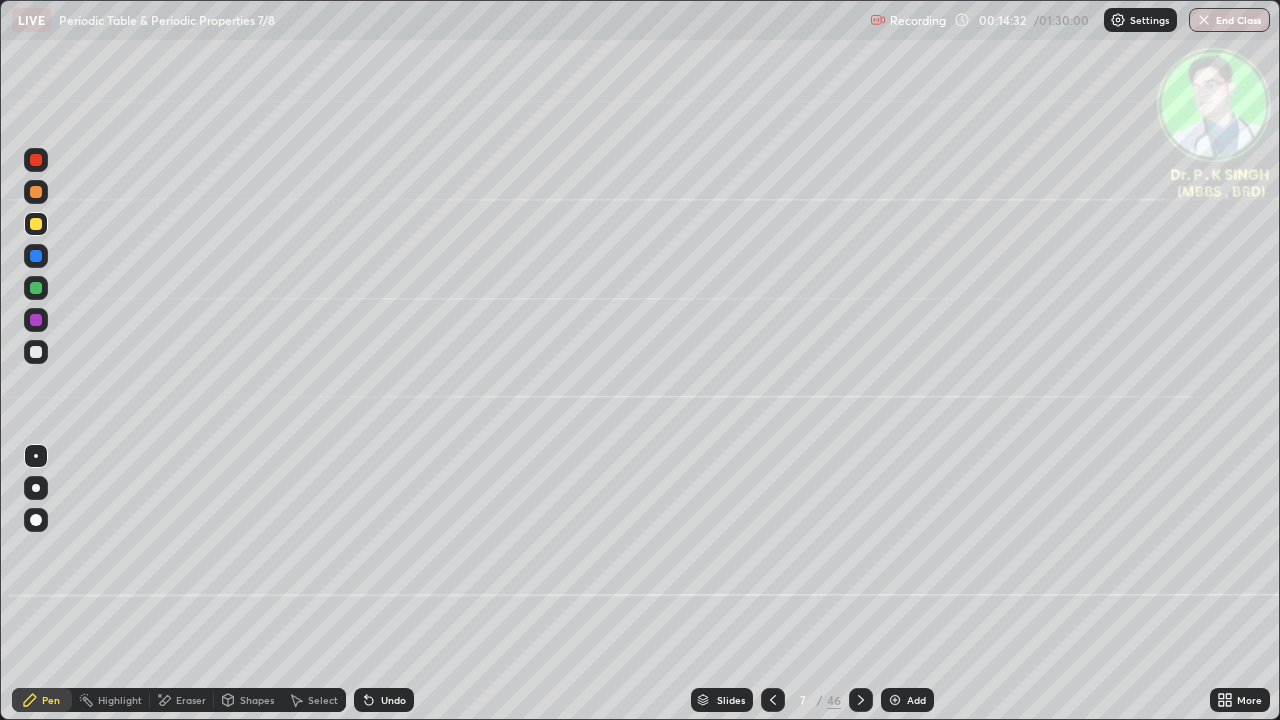 click at bounding box center [36, 256] 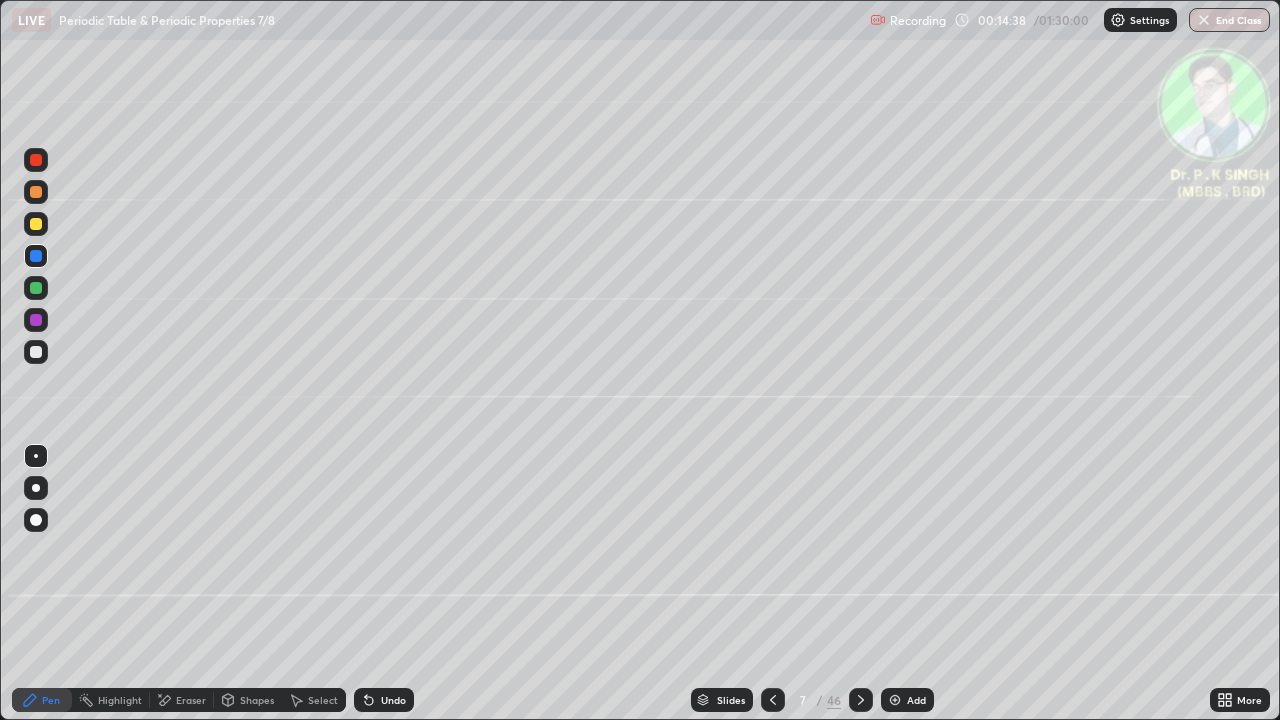 click at bounding box center [36, 224] 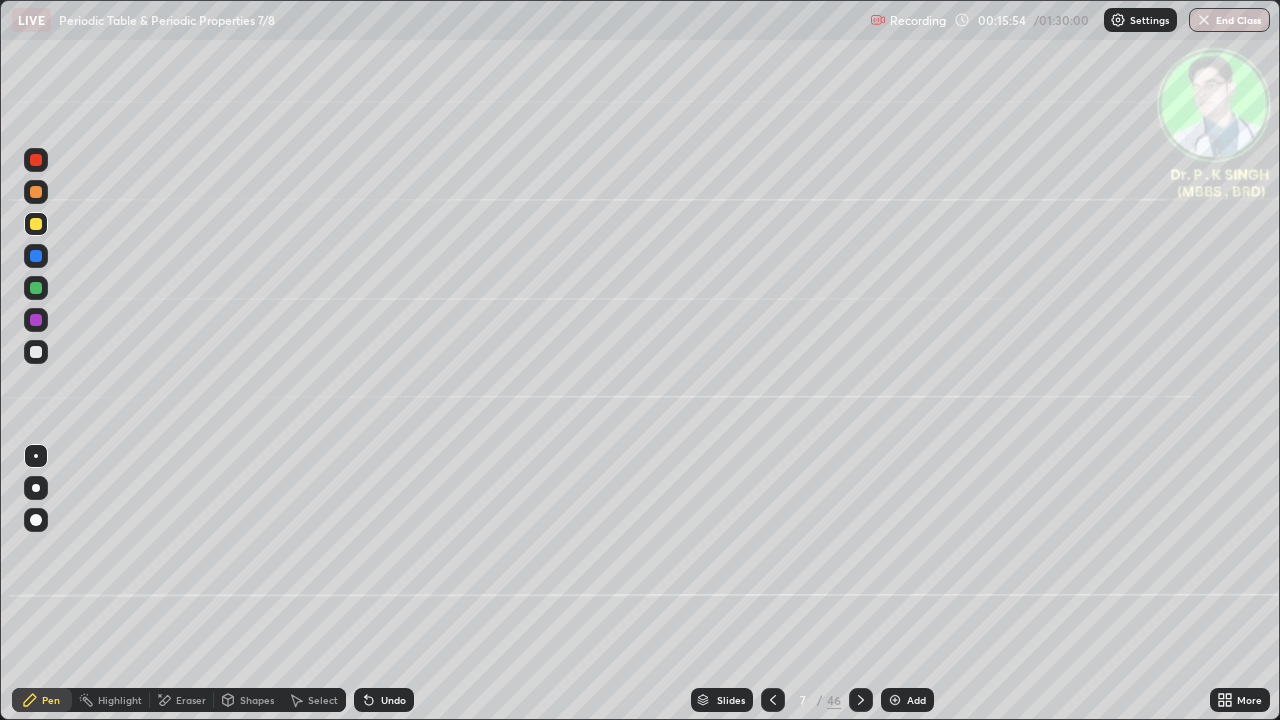 click at bounding box center (36, 256) 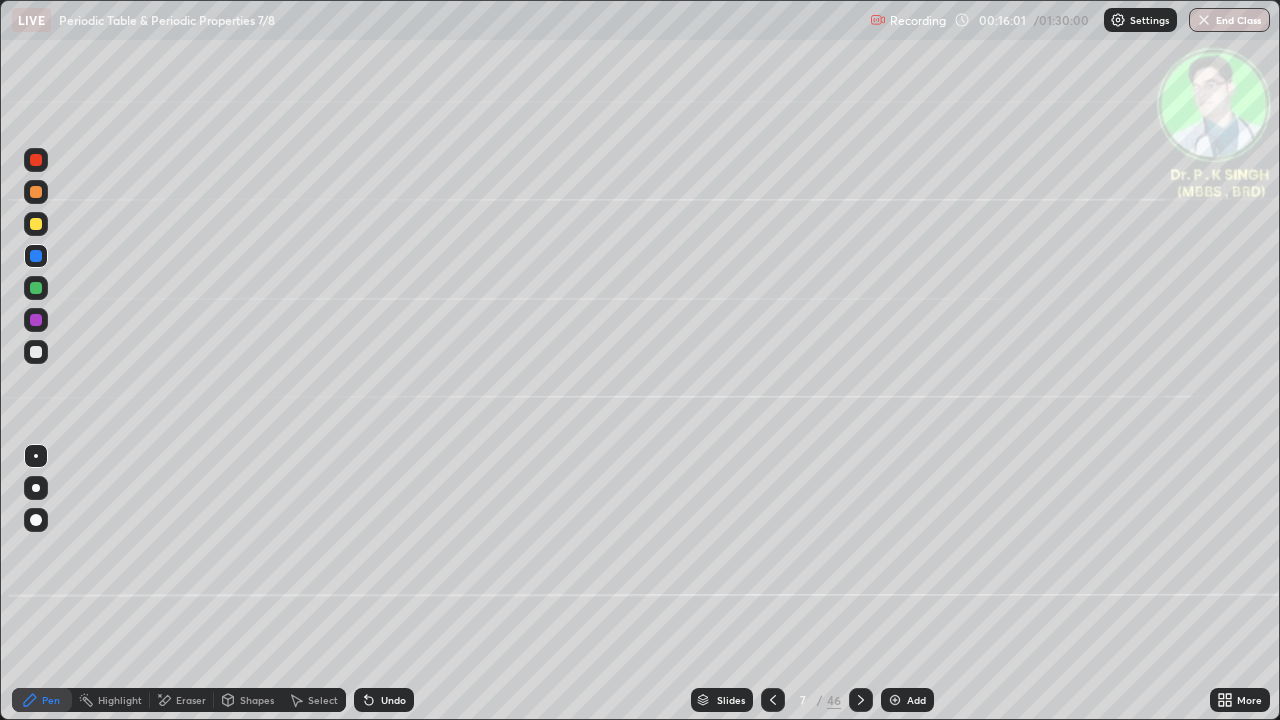 click 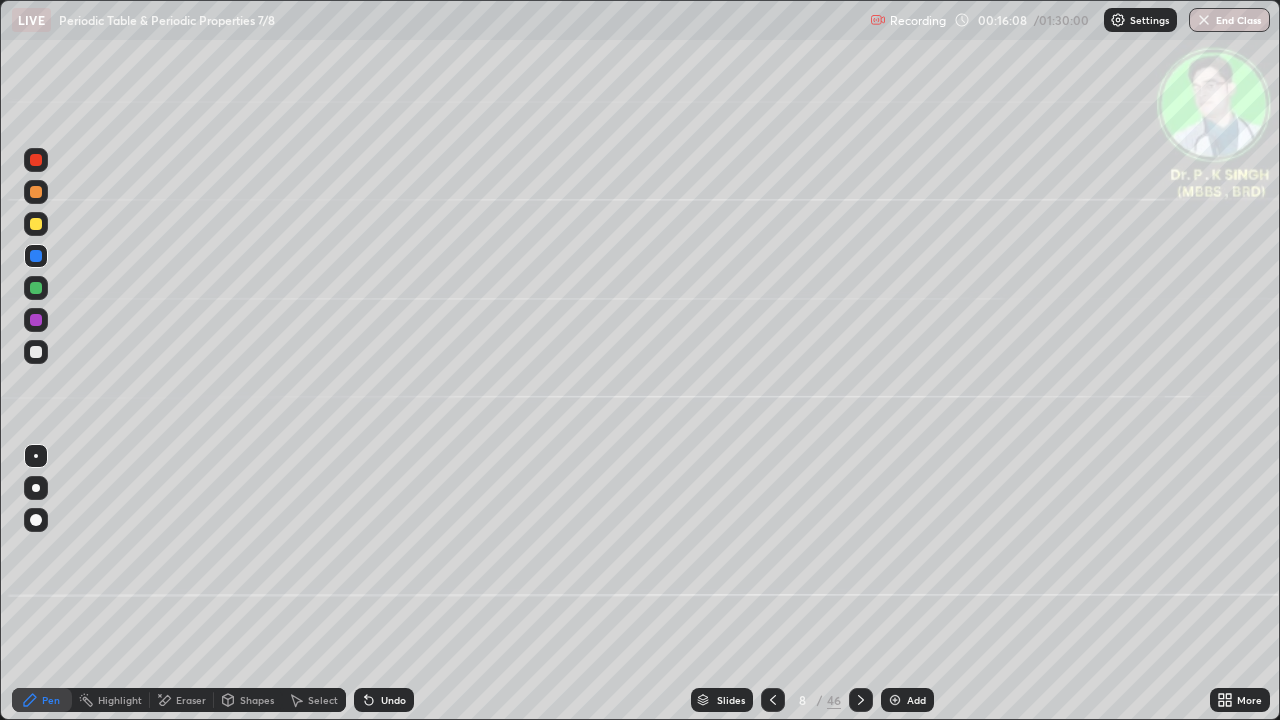 click at bounding box center [36, 224] 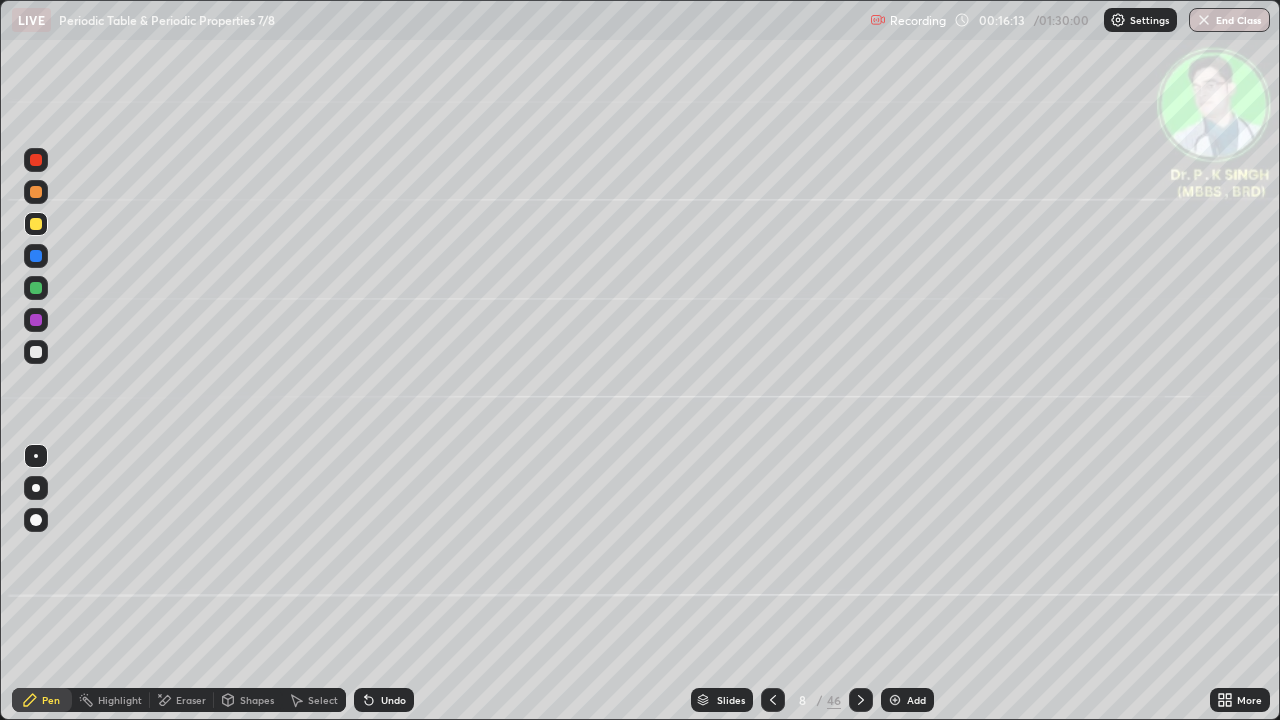 click at bounding box center [36, 224] 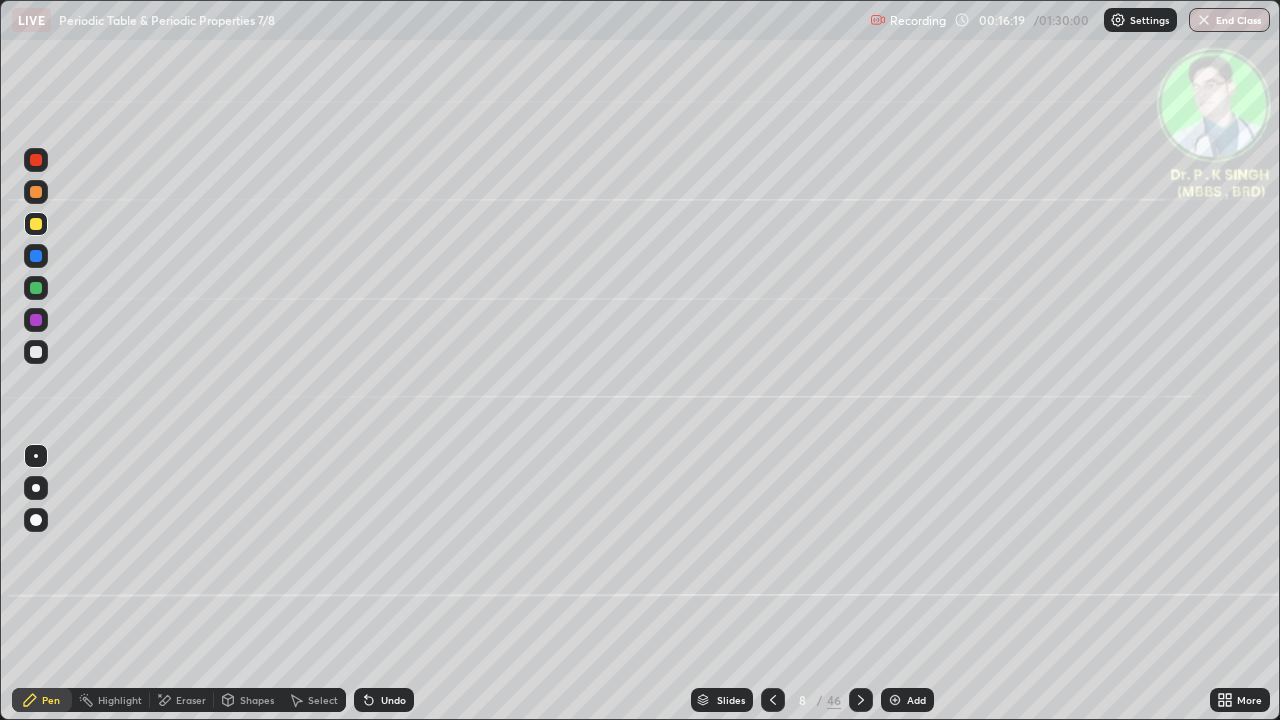 click at bounding box center (36, 224) 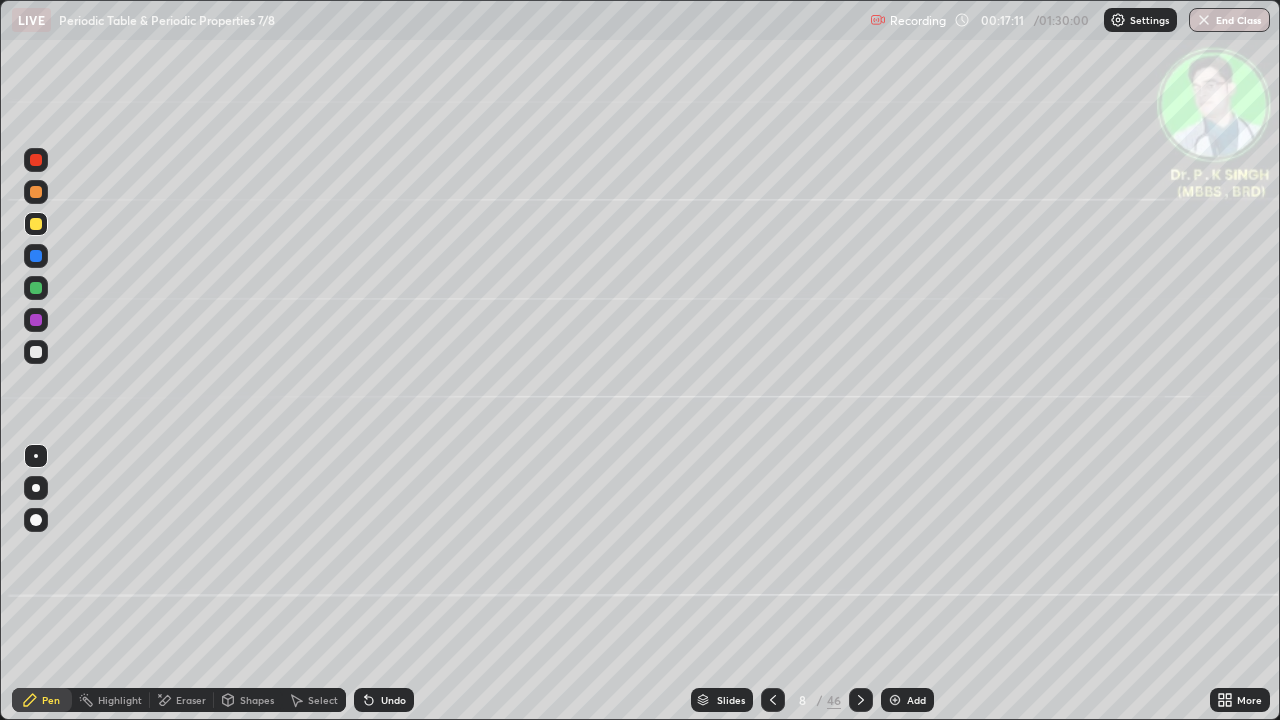 click at bounding box center [36, 256] 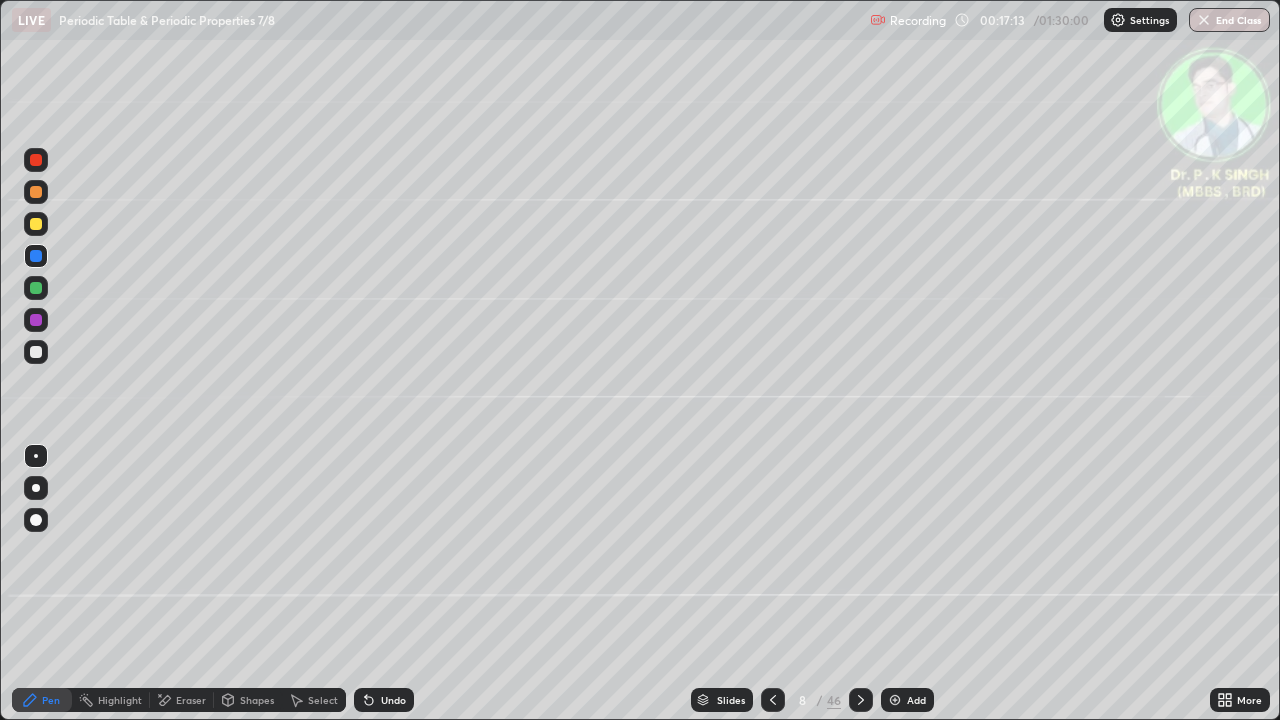 click 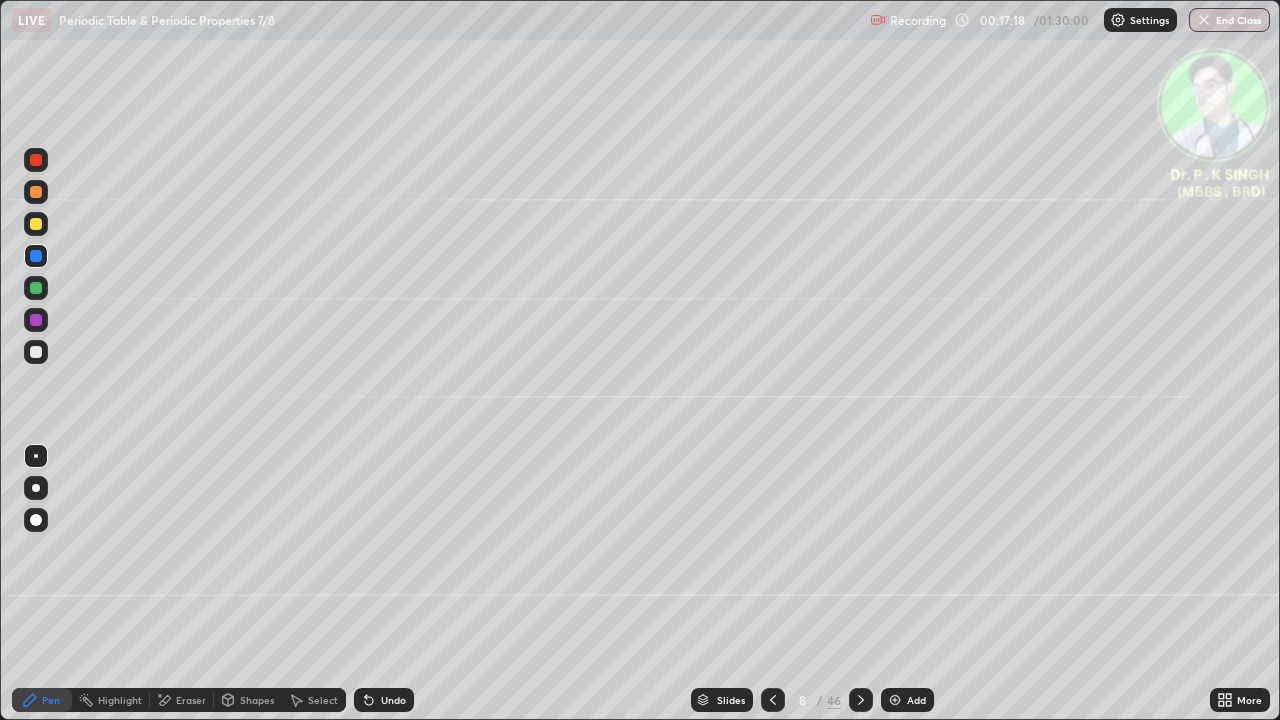 click 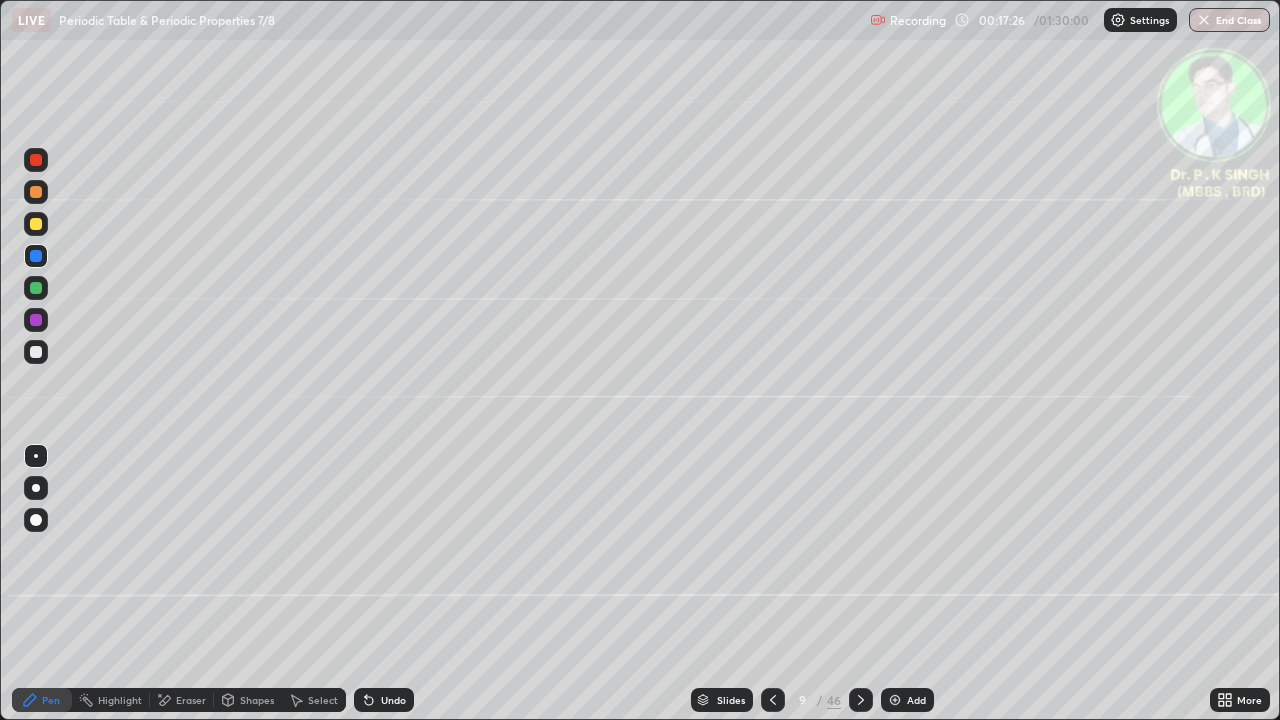 click at bounding box center (36, 224) 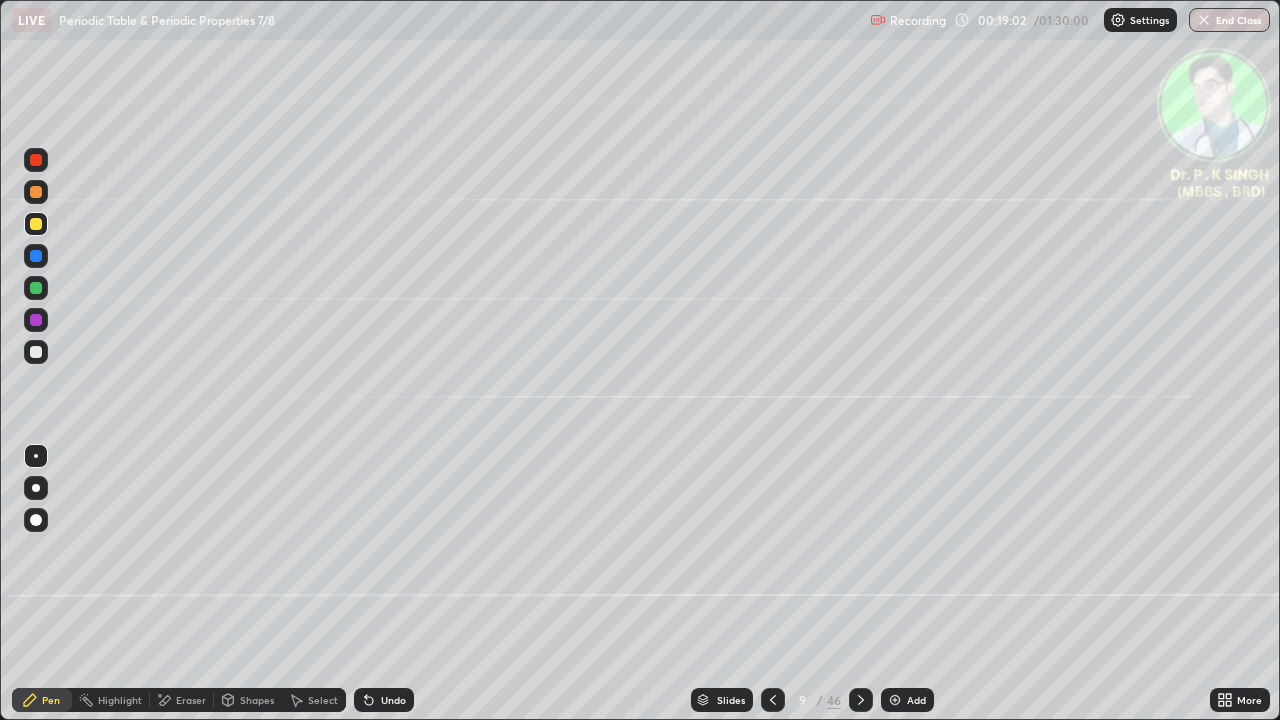click 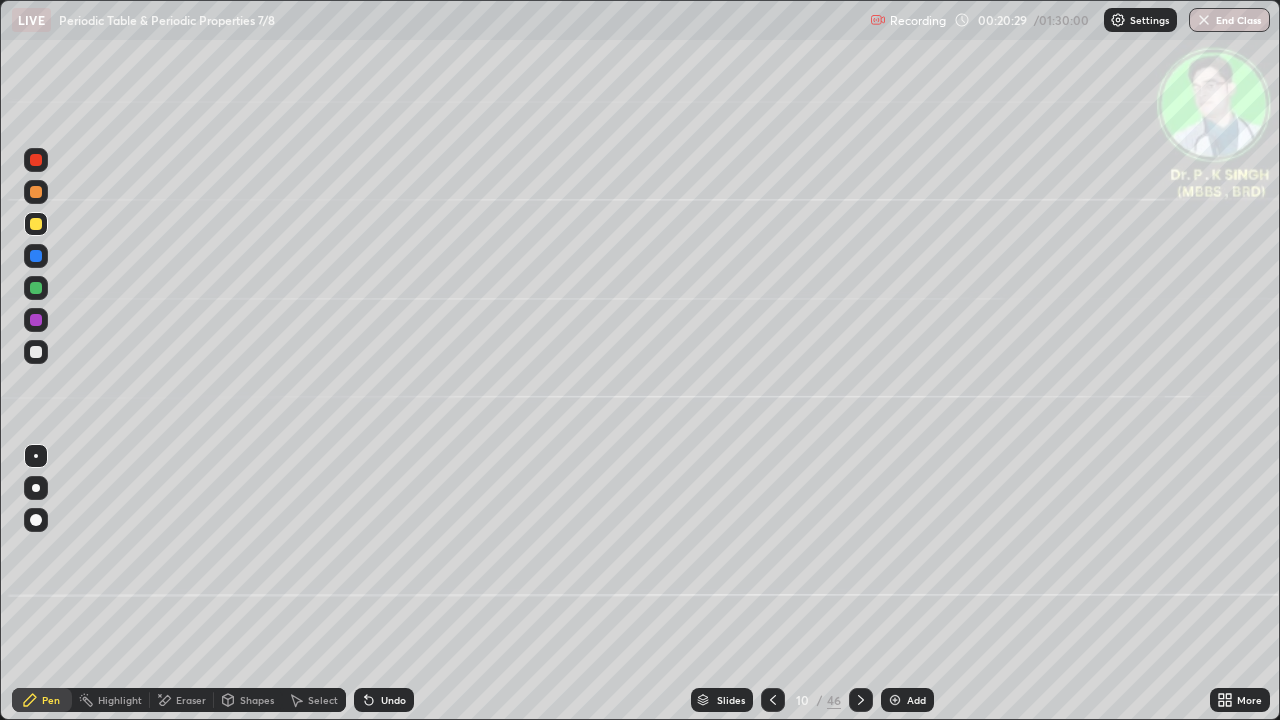 click 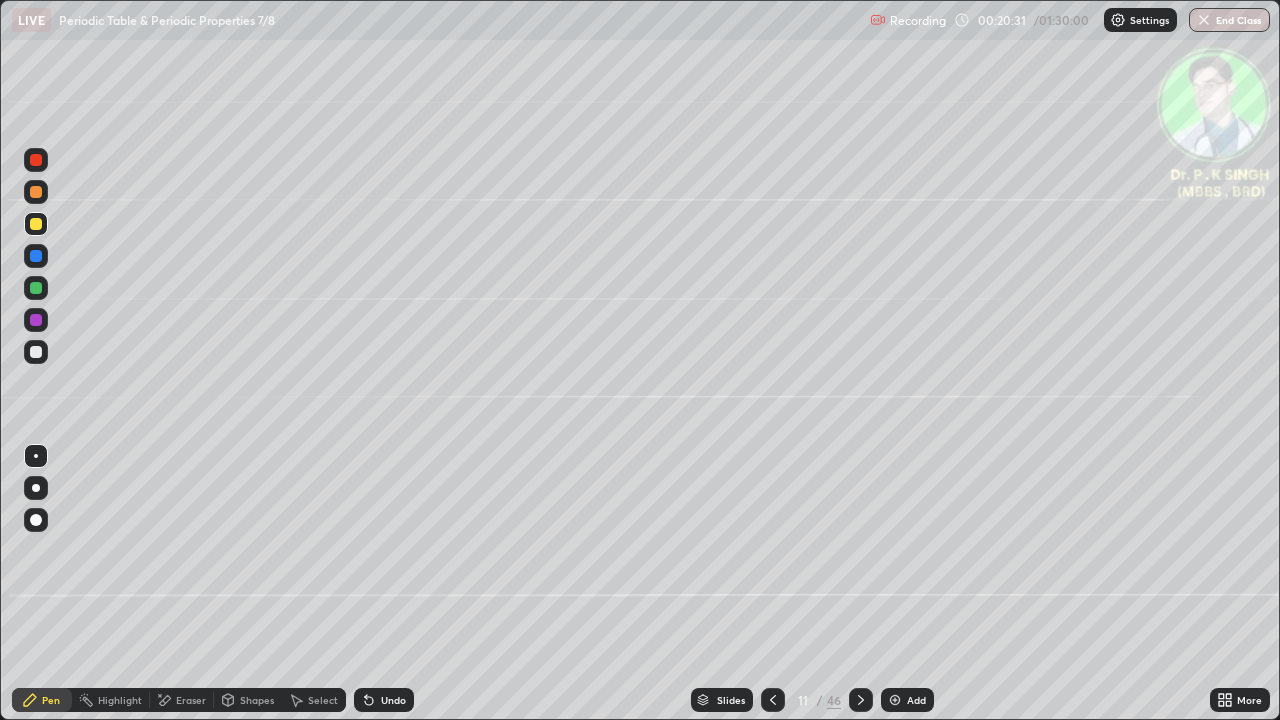 click at bounding box center (36, 256) 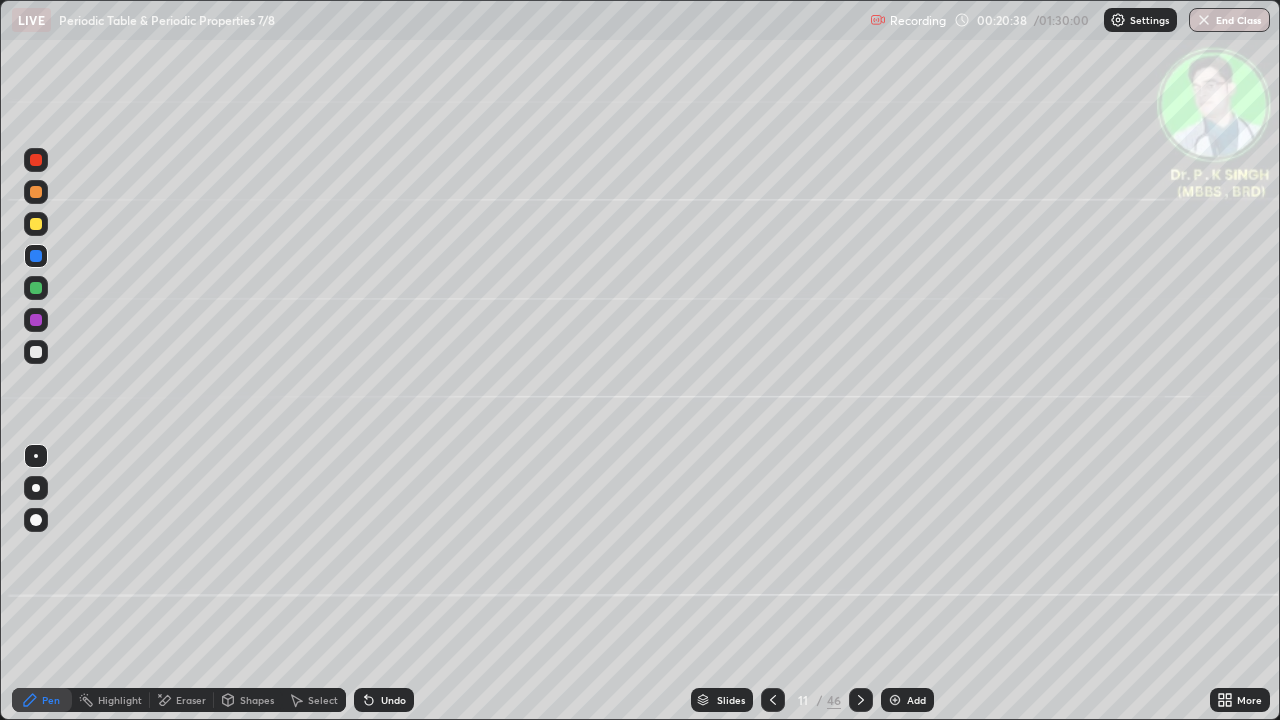 click at bounding box center (36, 224) 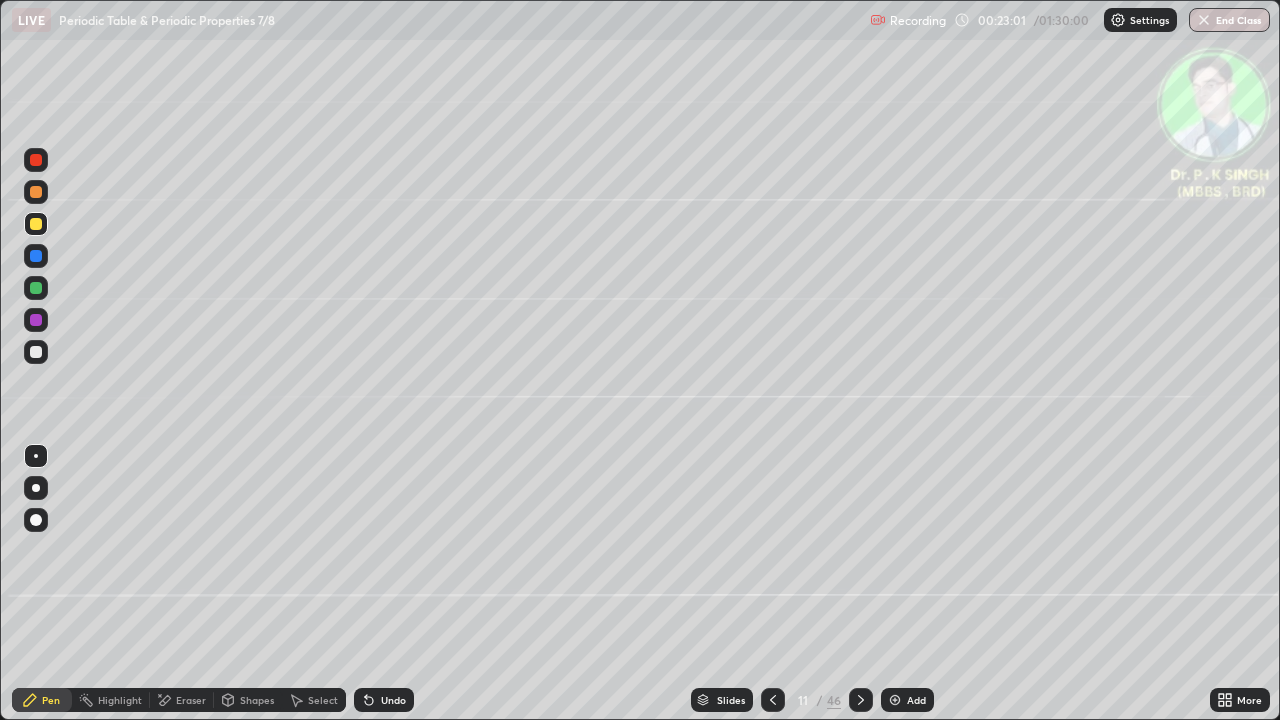 click 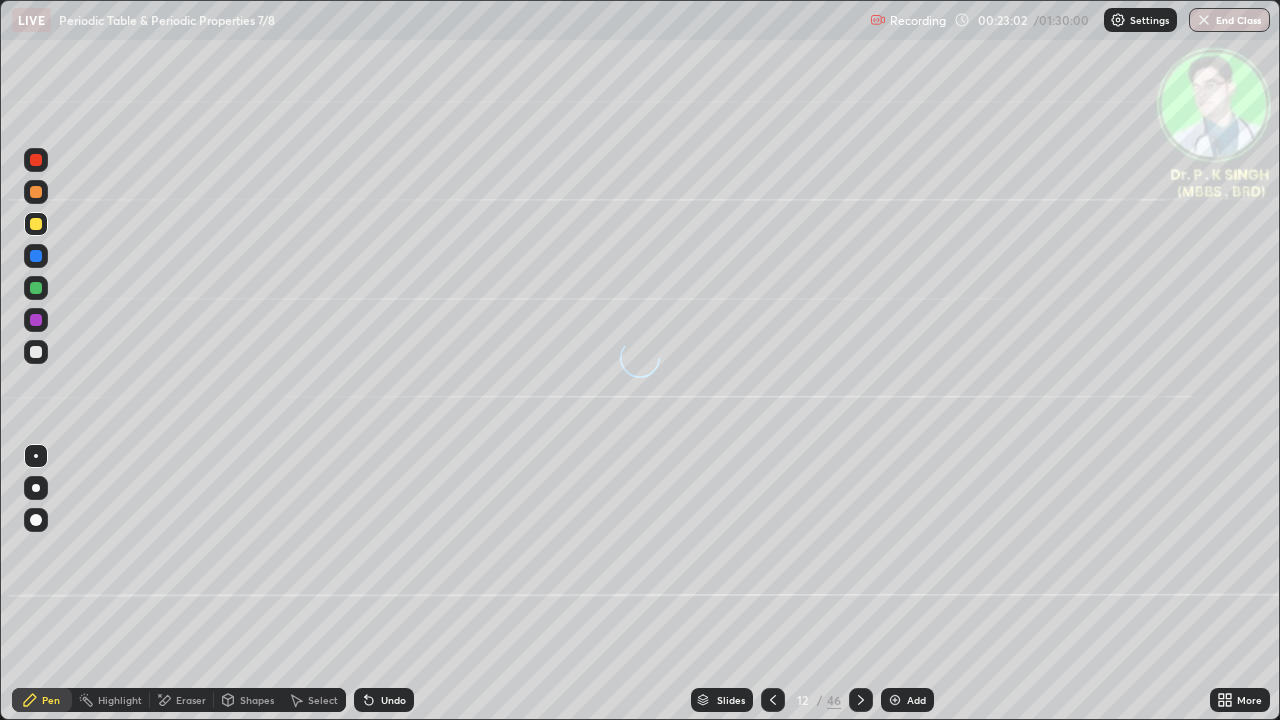click at bounding box center (36, 256) 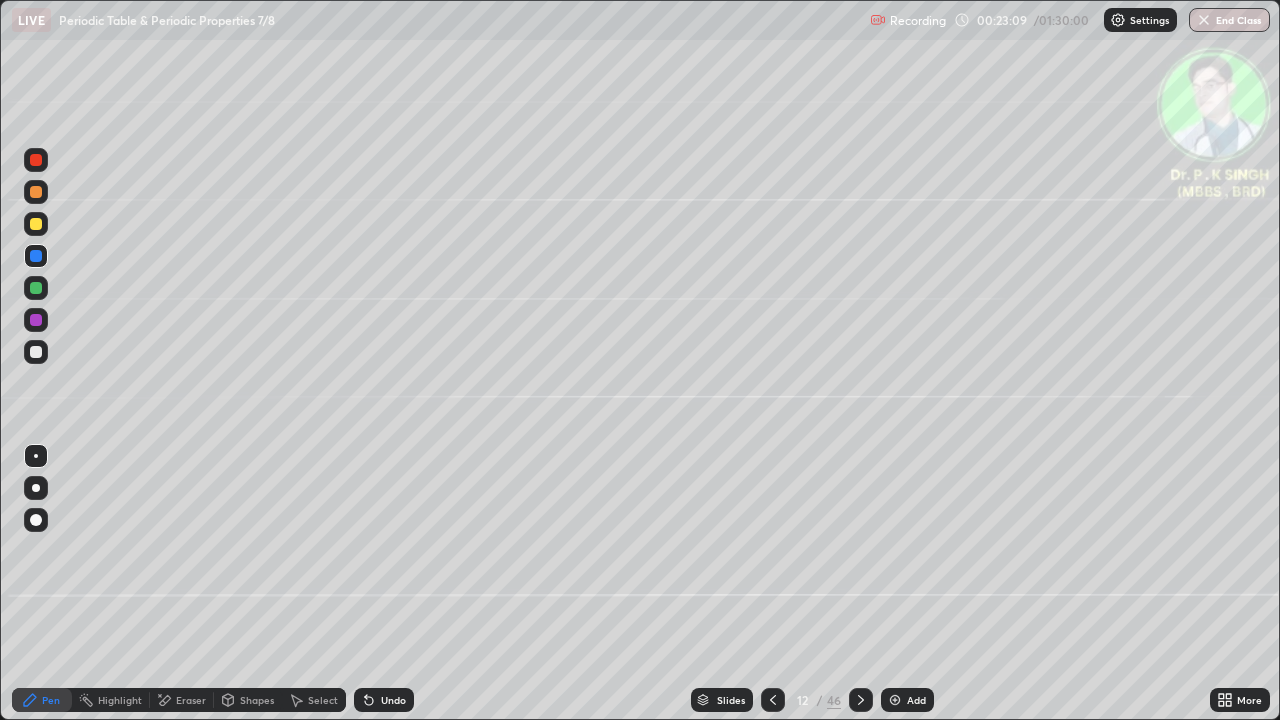 click at bounding box center [36, 224] 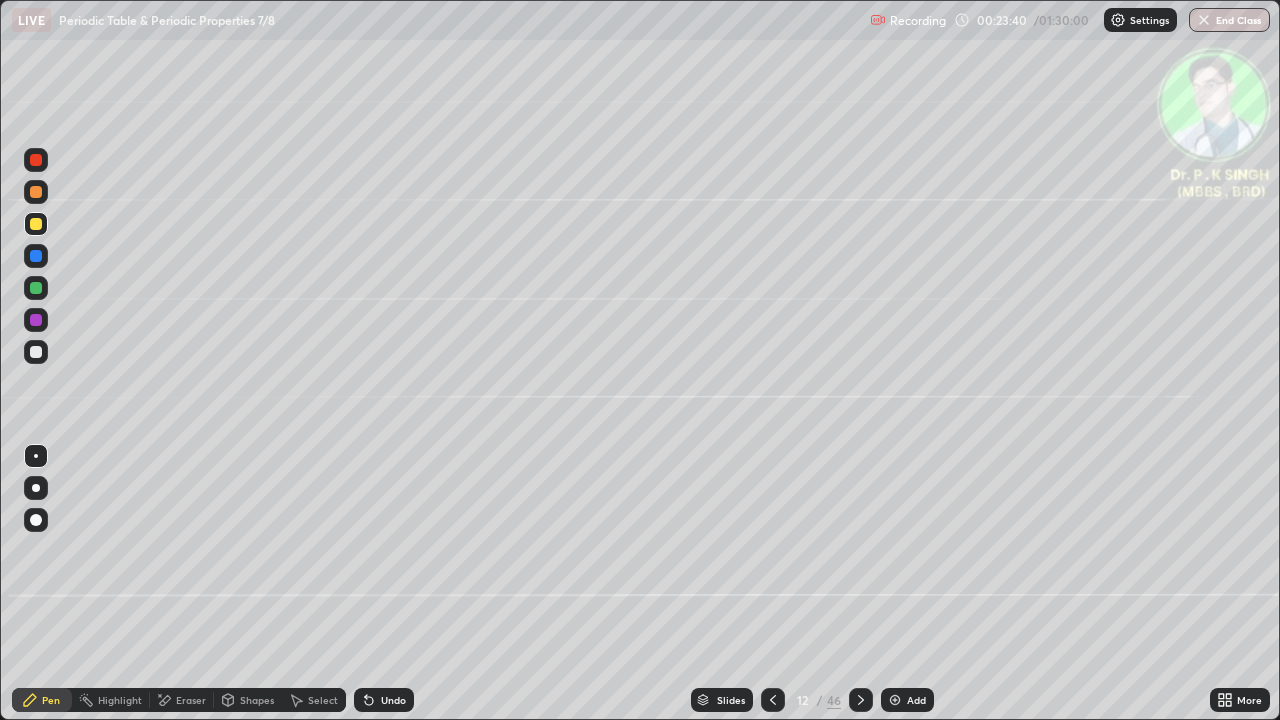 click 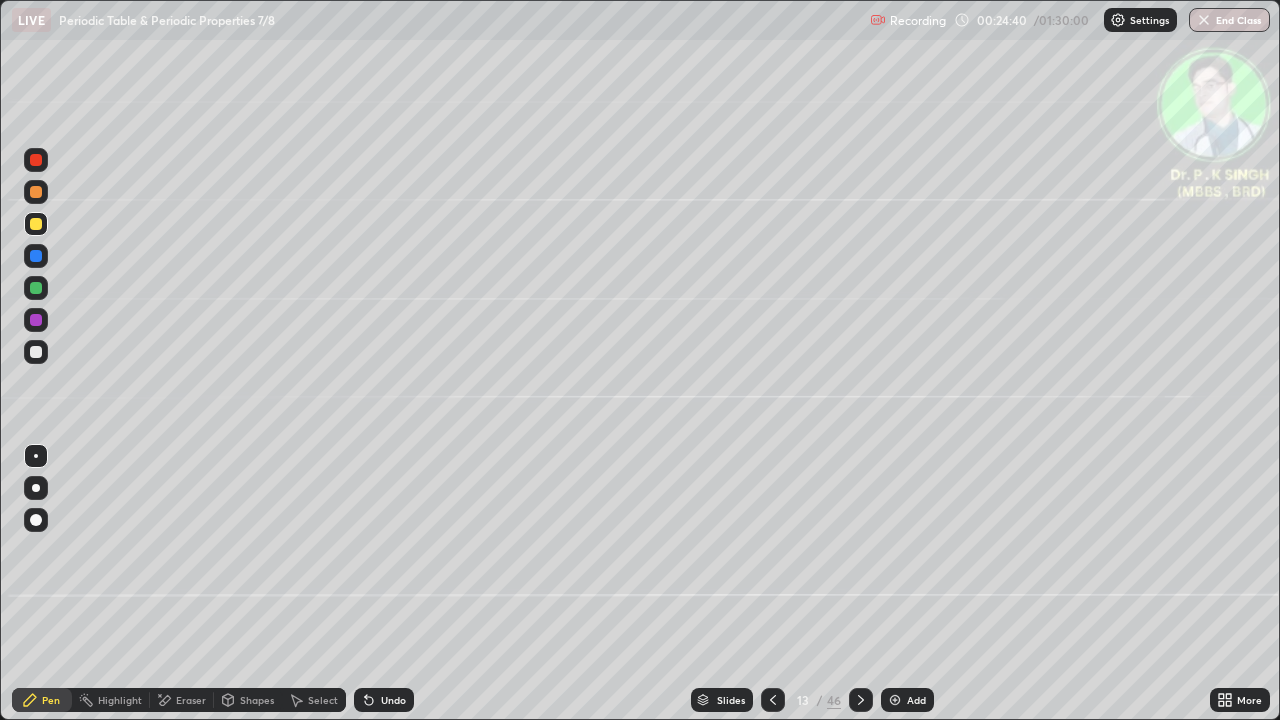 click 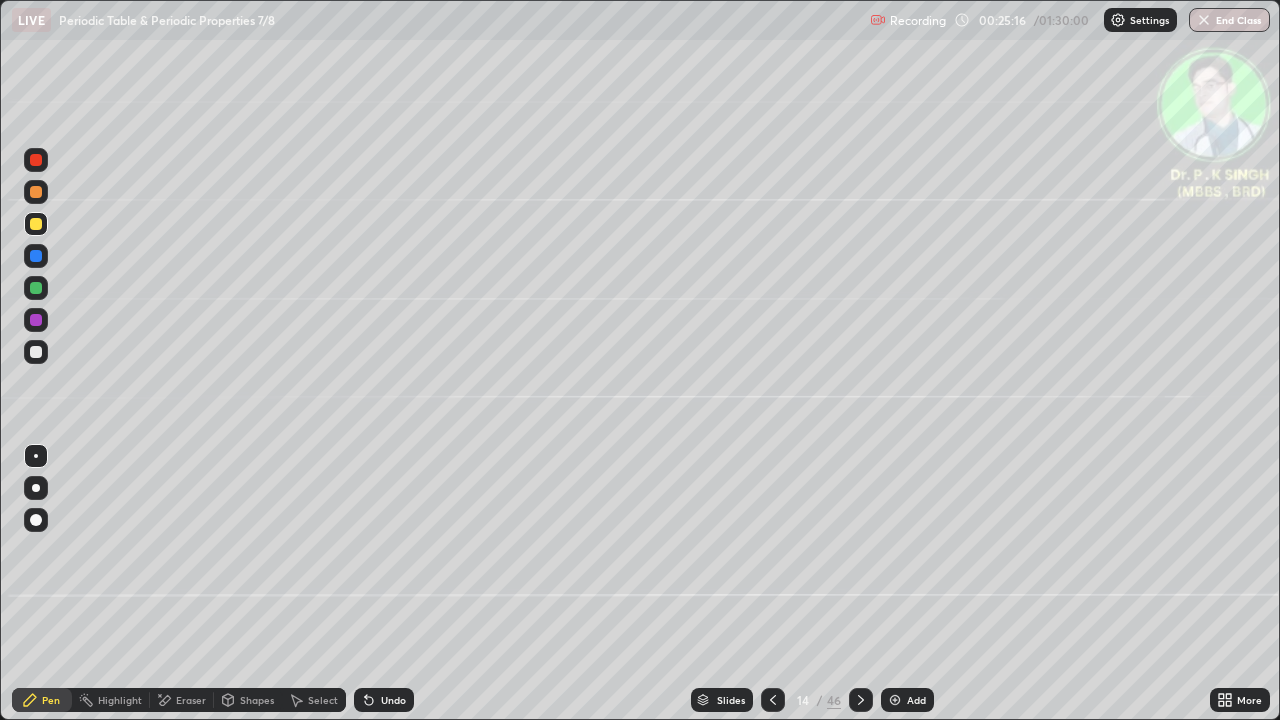 click 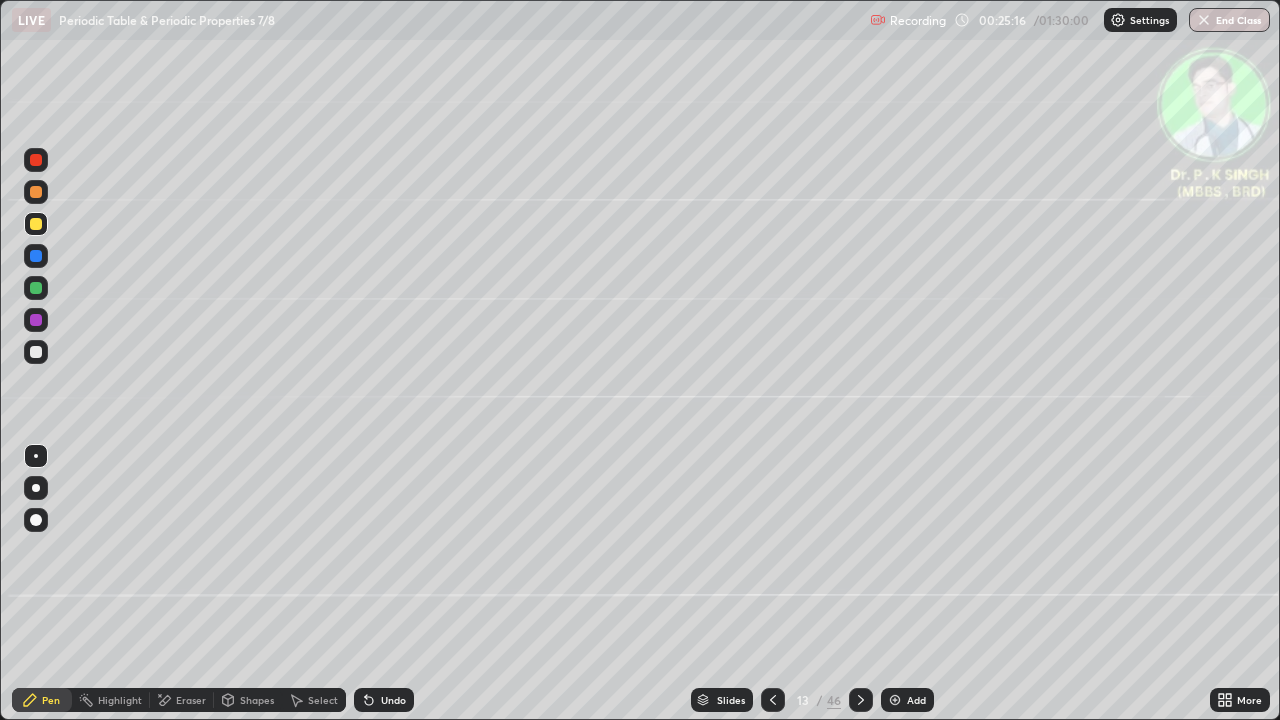 click 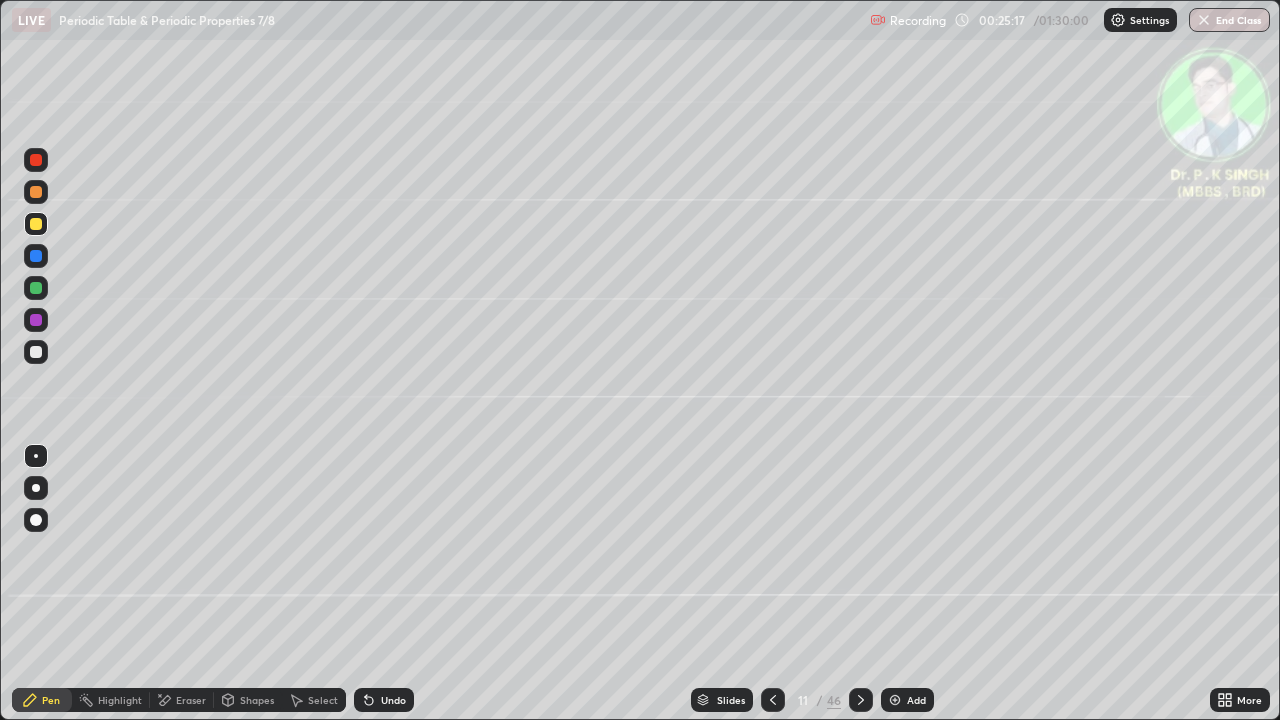 click 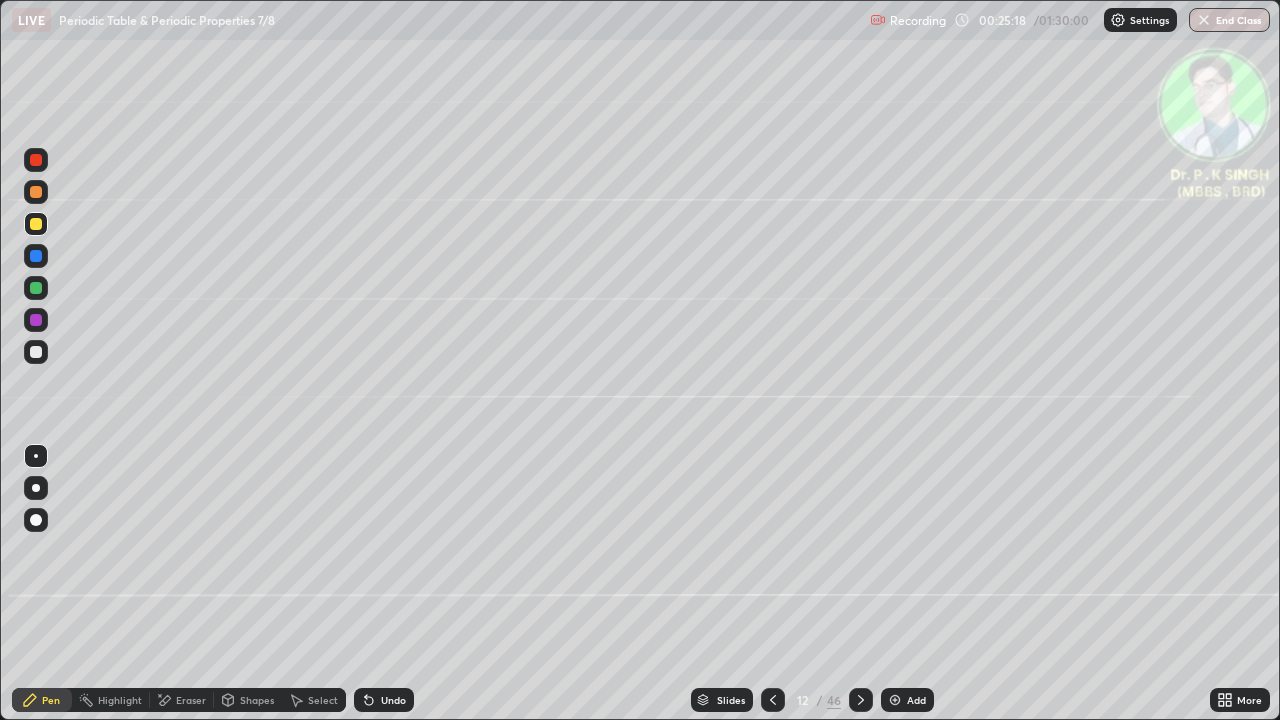 click at bounding box center (861, 700) 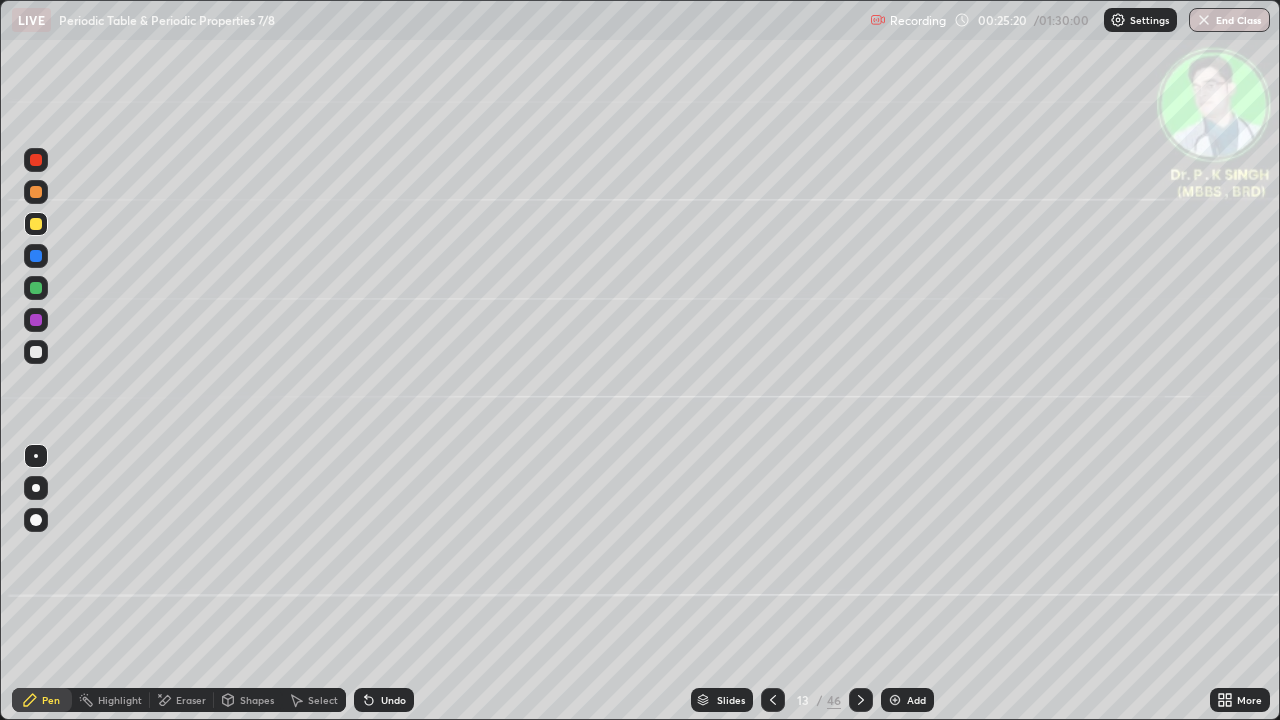 click 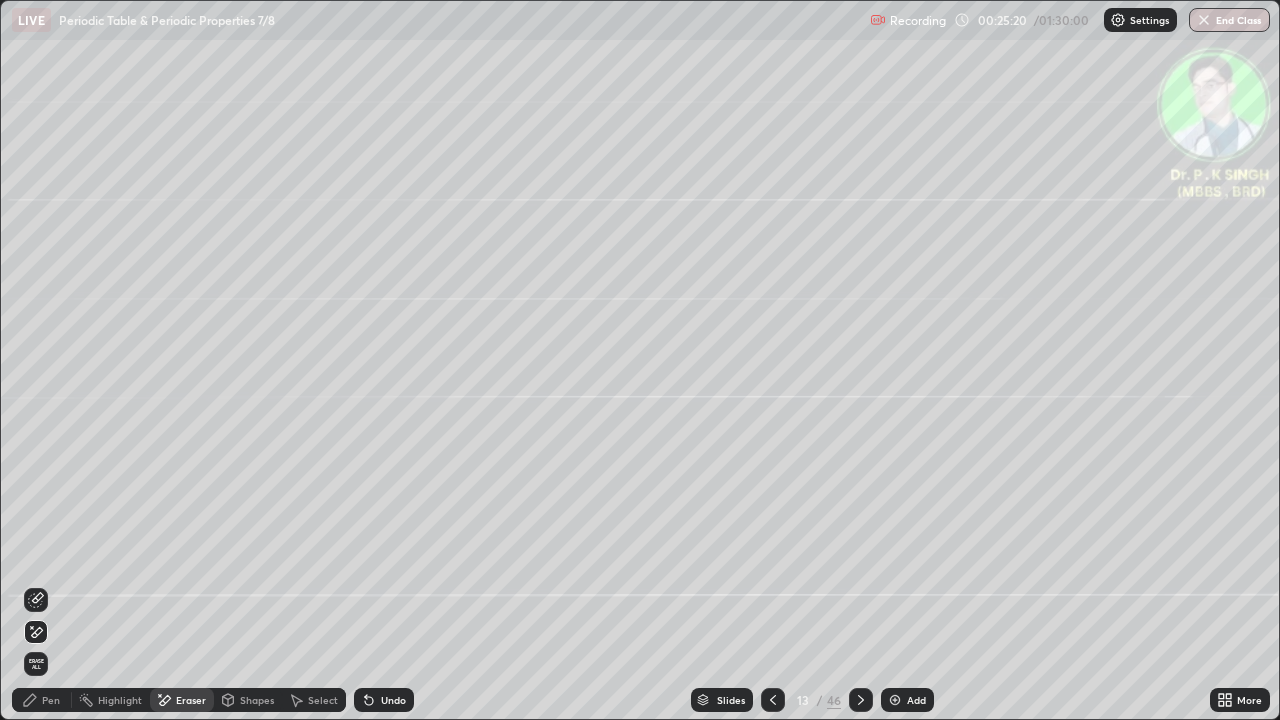 click on "Erase all" at bounding box center [36, 664] 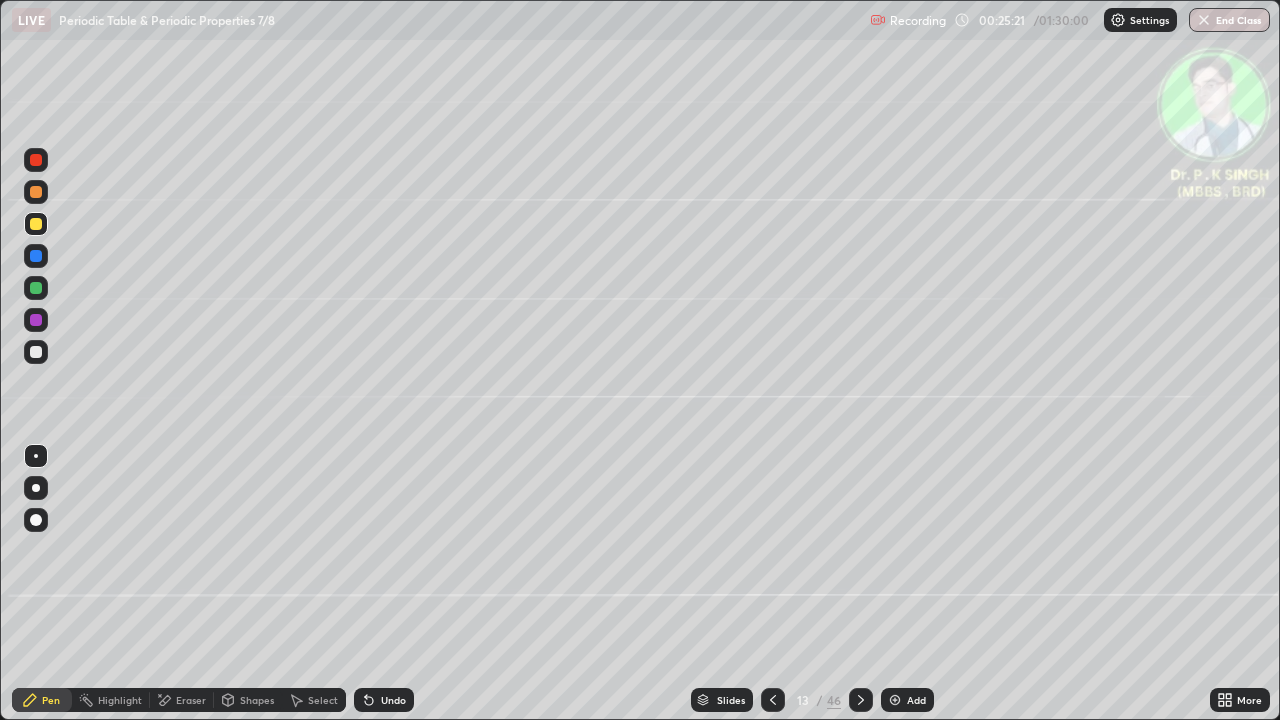 click at bounding box center [36, 256] 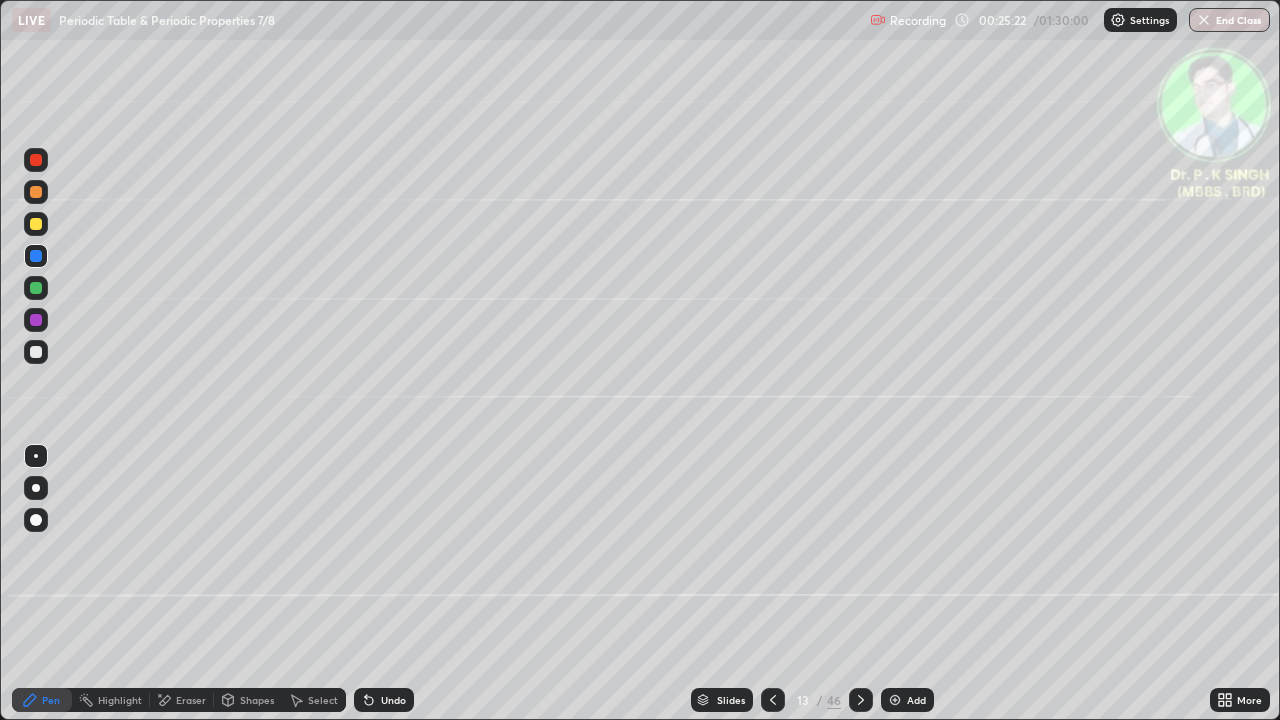 click at bounding box center (36, 288) 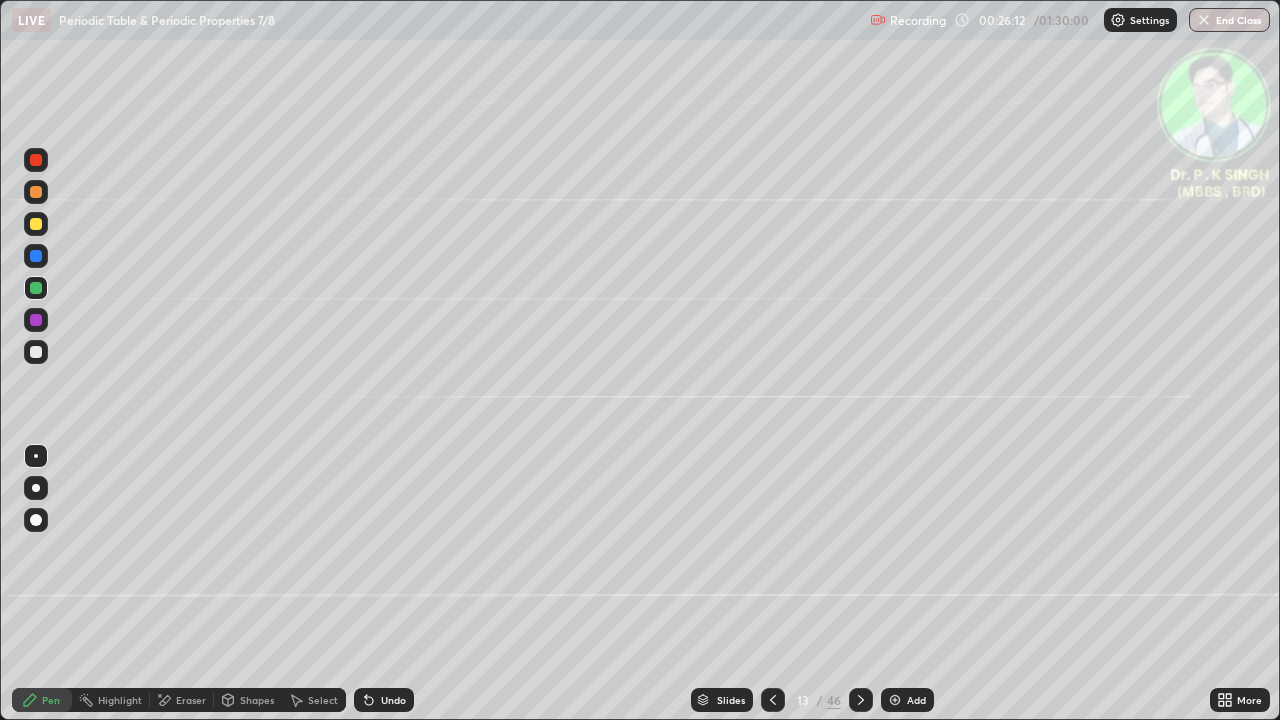click at bounding box center (36, 224) 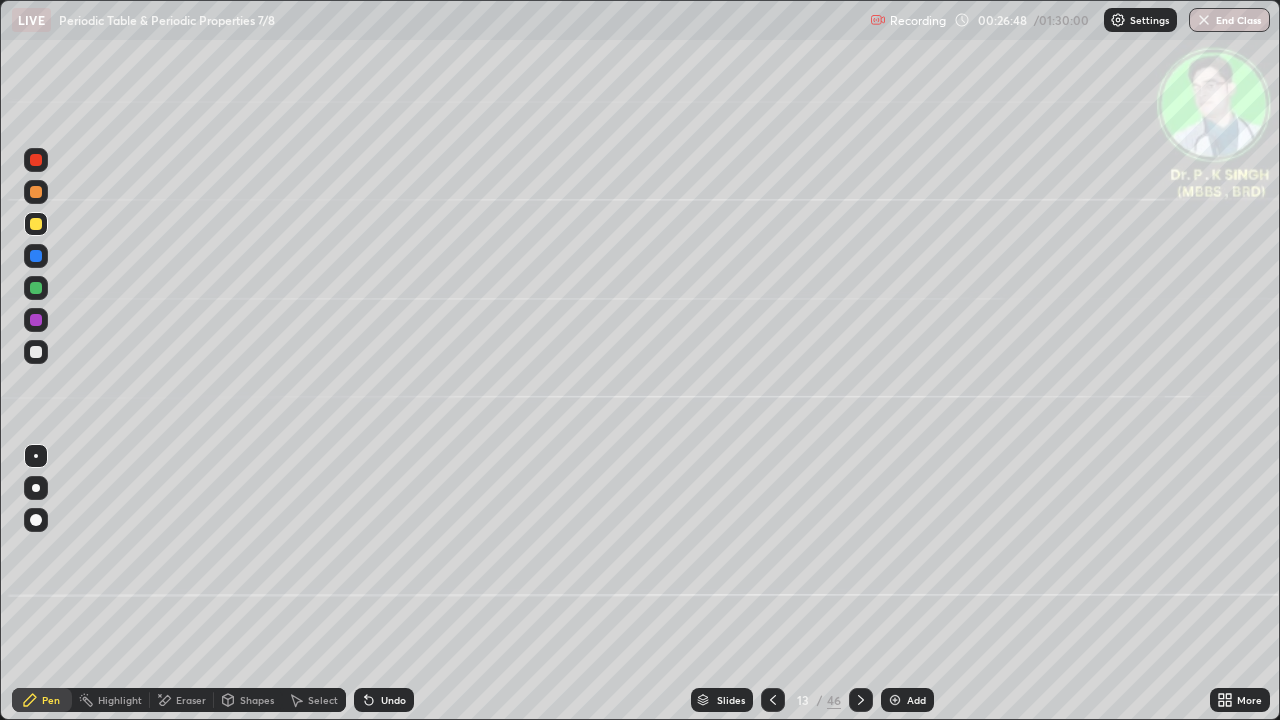 click at bounding box center [36, 256] 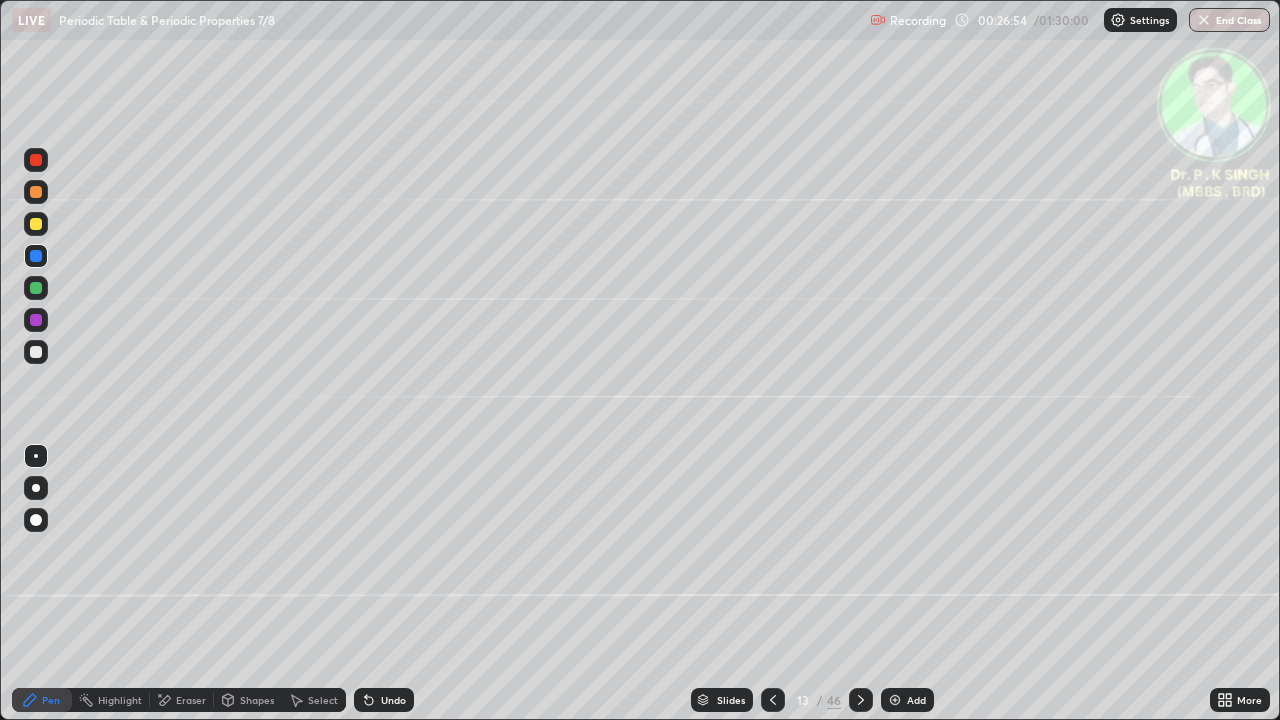 click 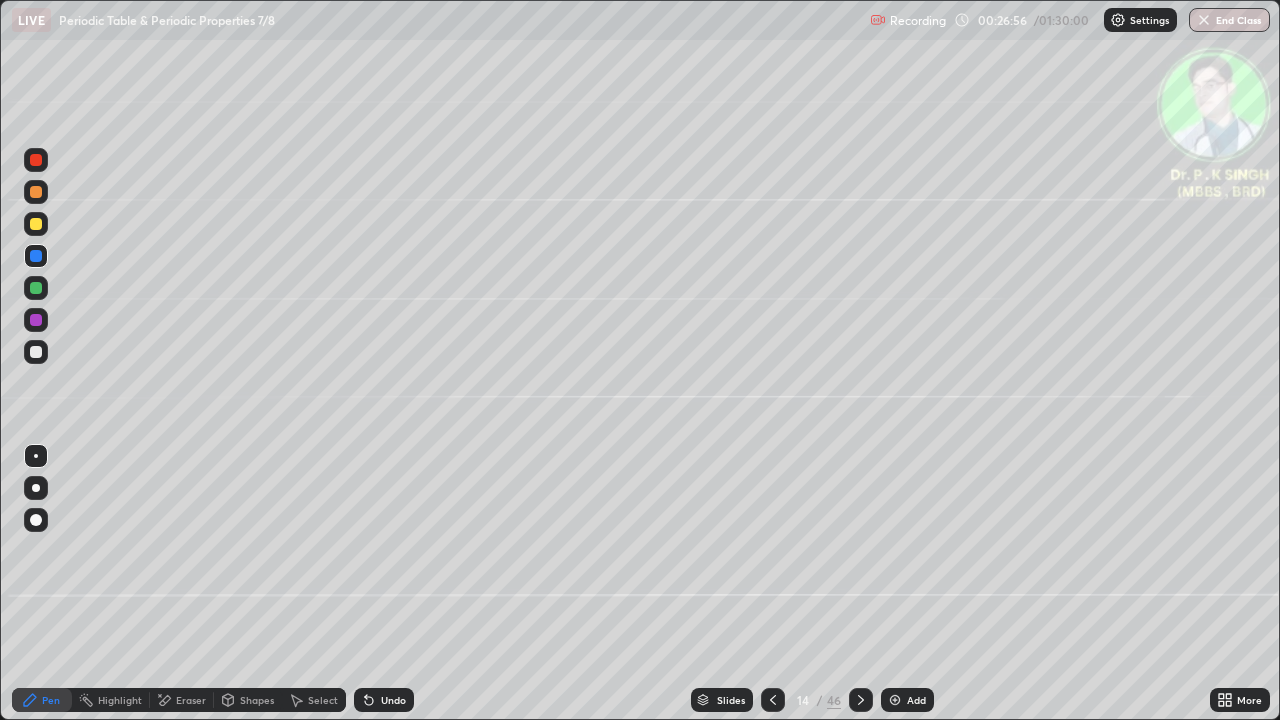 click 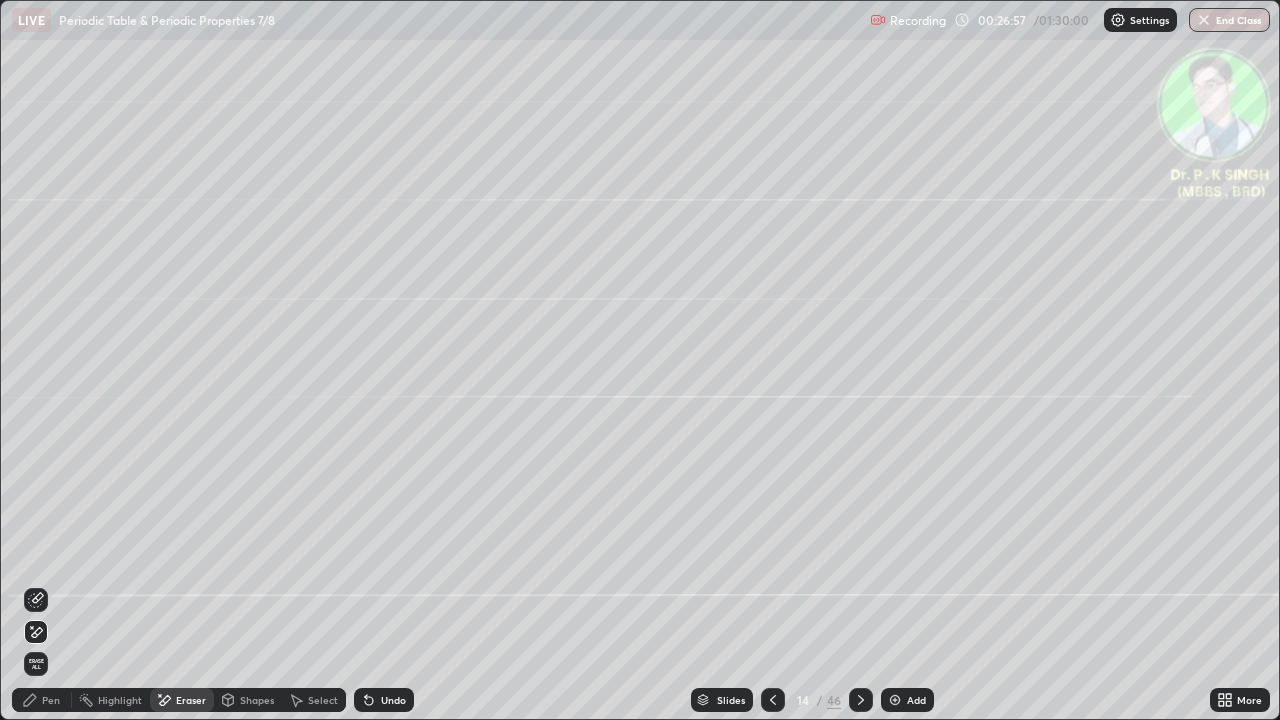 click on "Erase all" at bounding box center (36, 664) 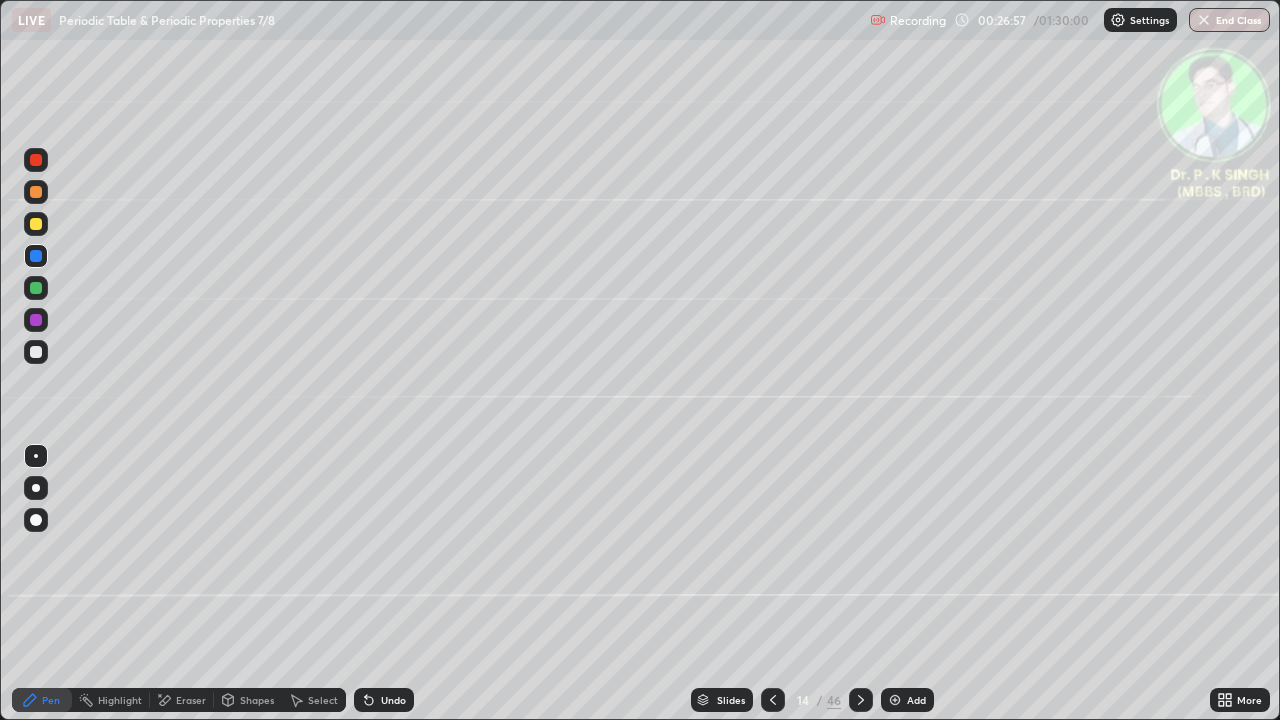 click 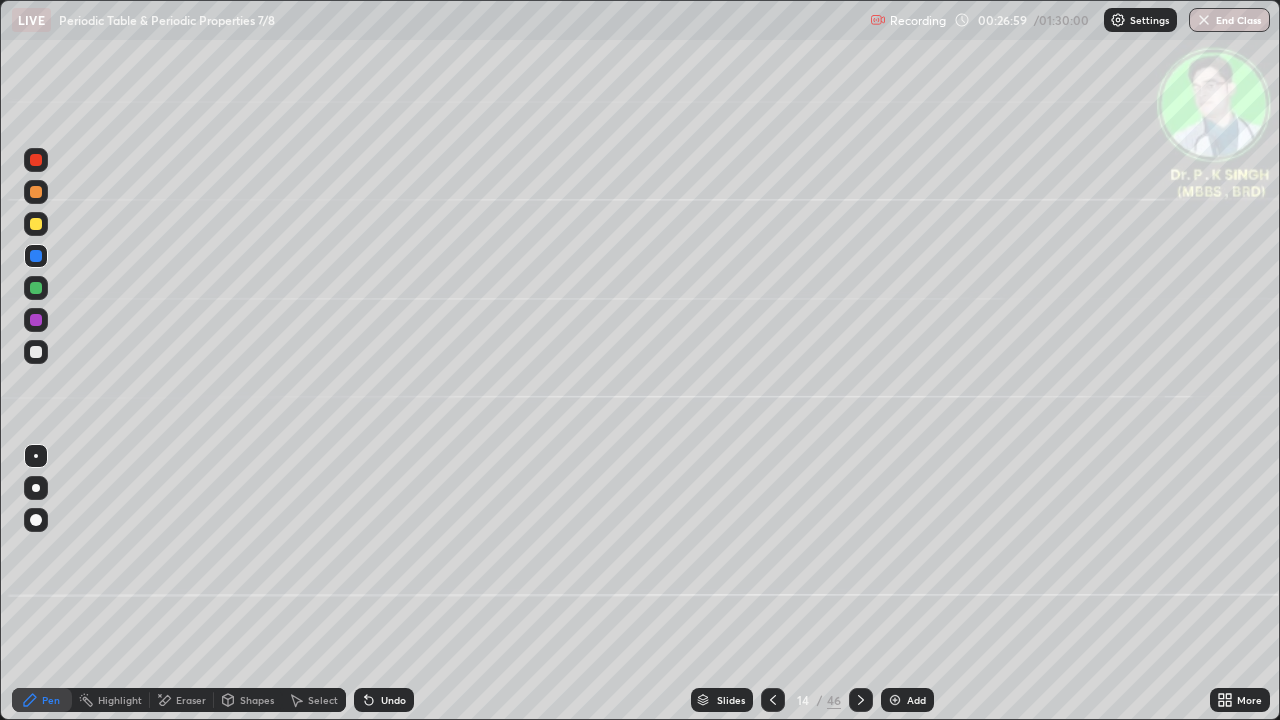 click at bounding box center [36, 256] 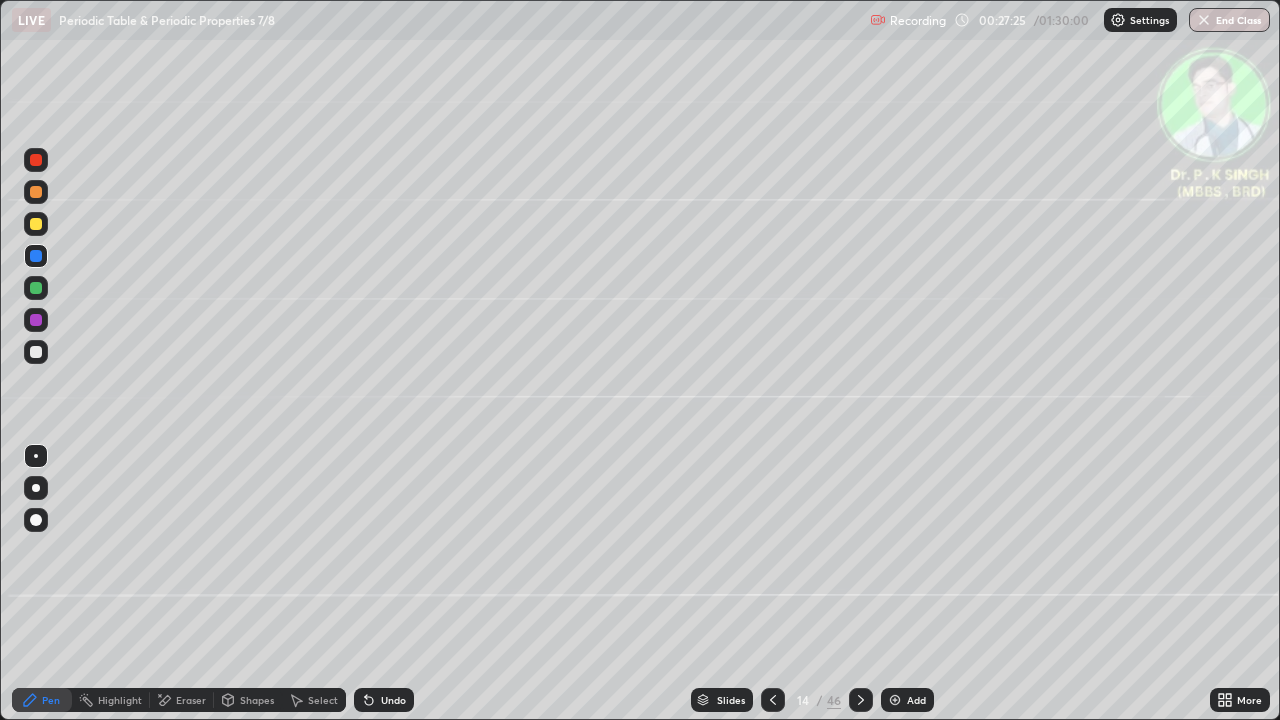 click at bounding box center [36, 224] 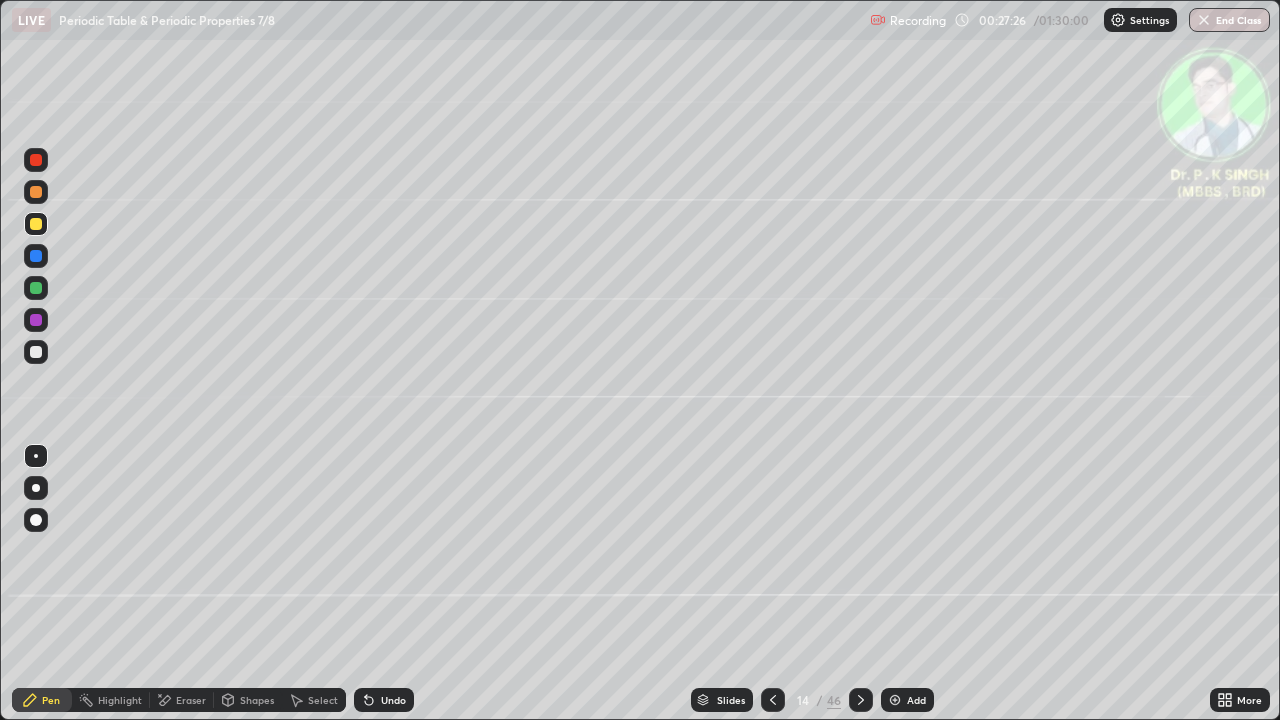 click at bounding box center (36, 224) 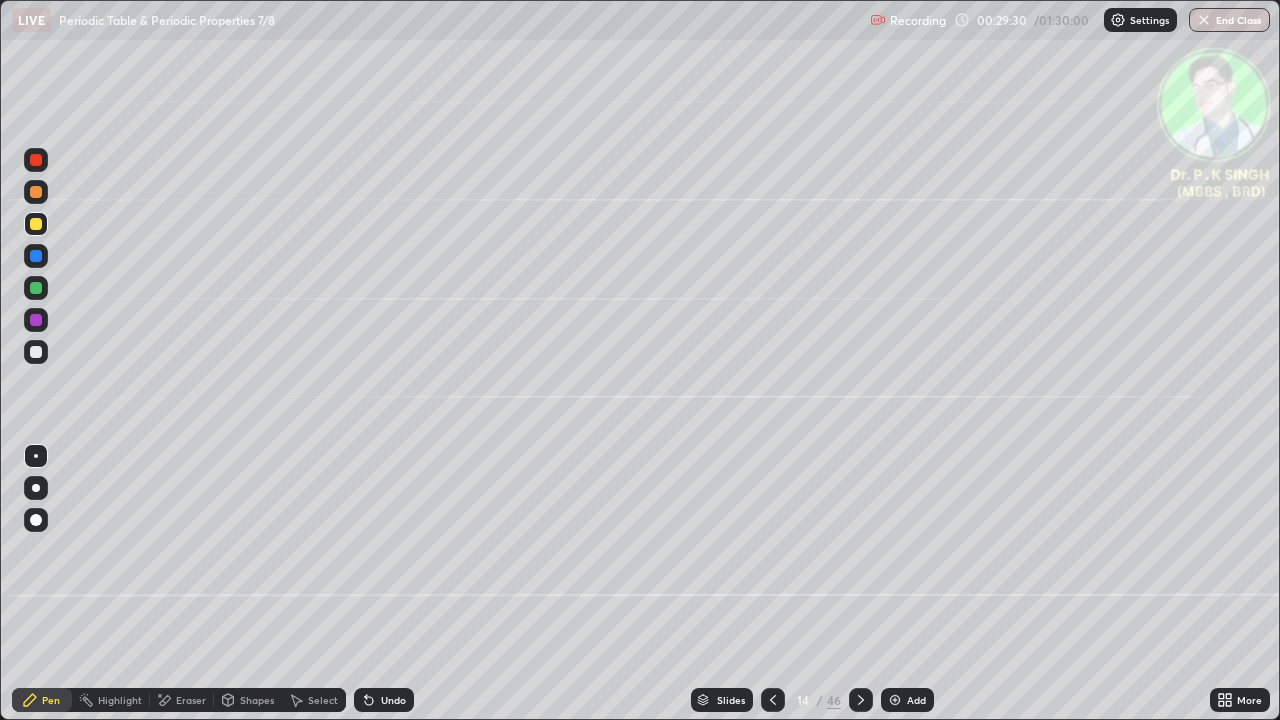 click 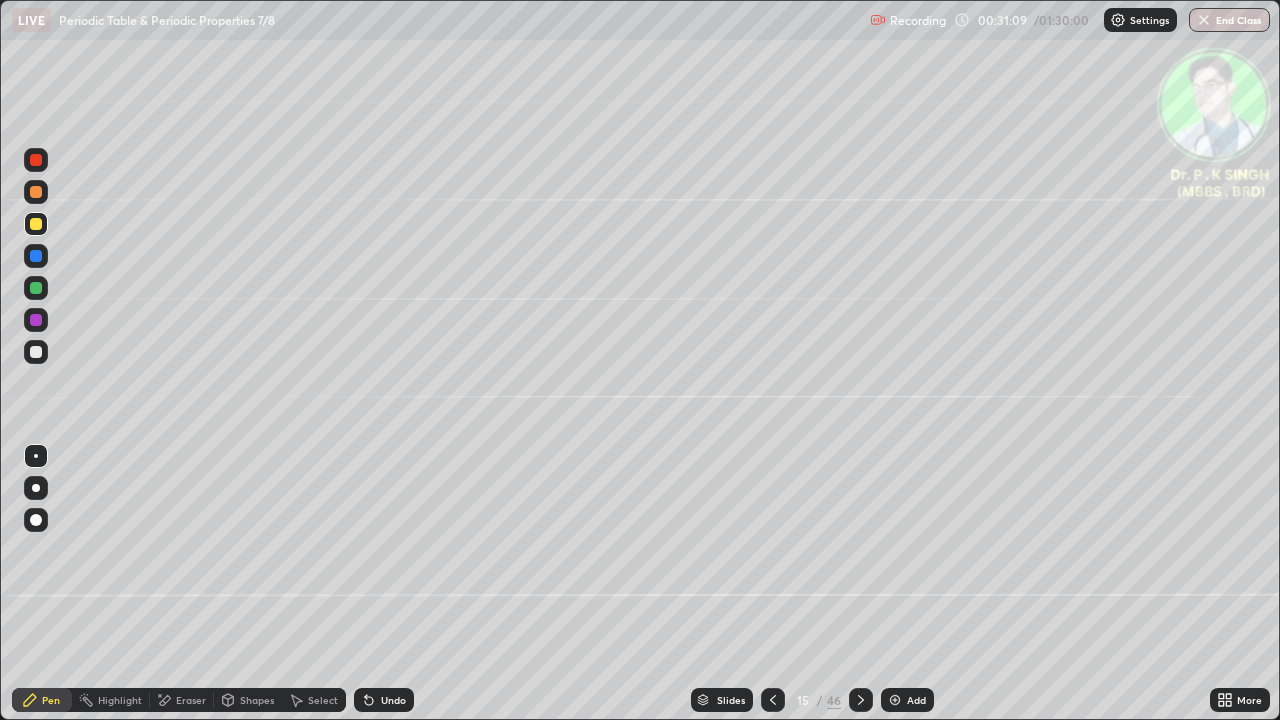 click 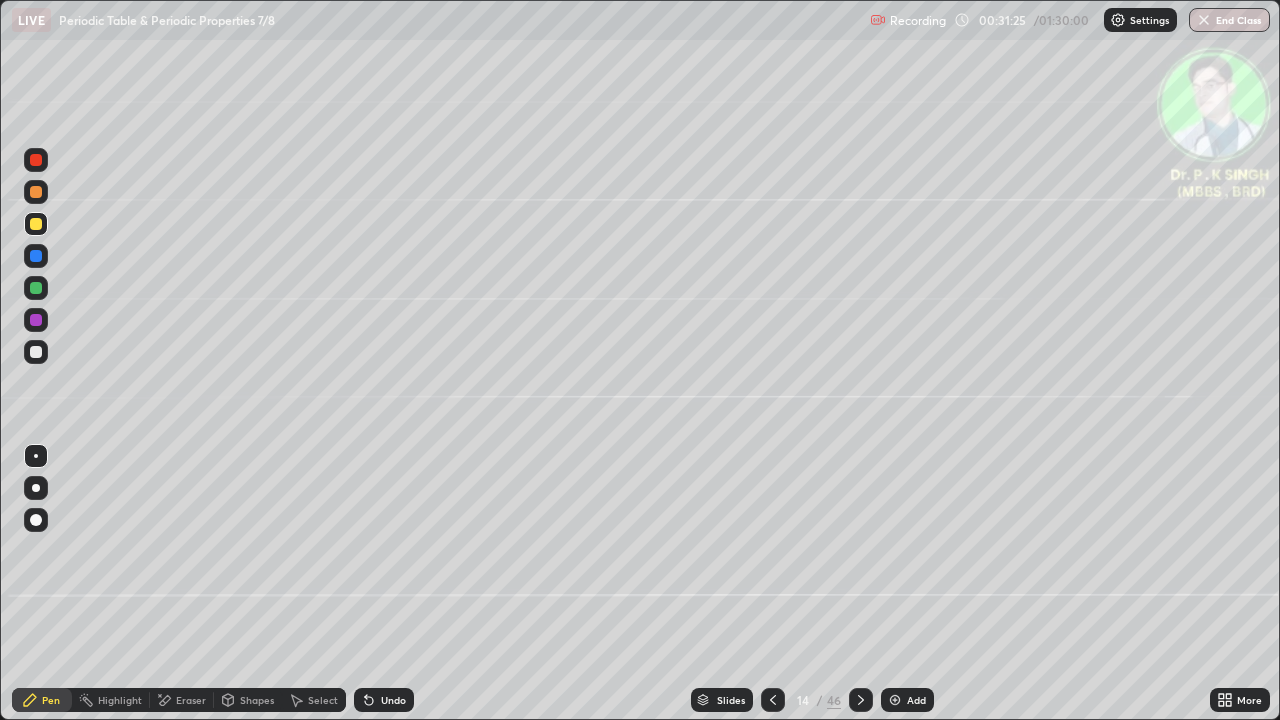 click 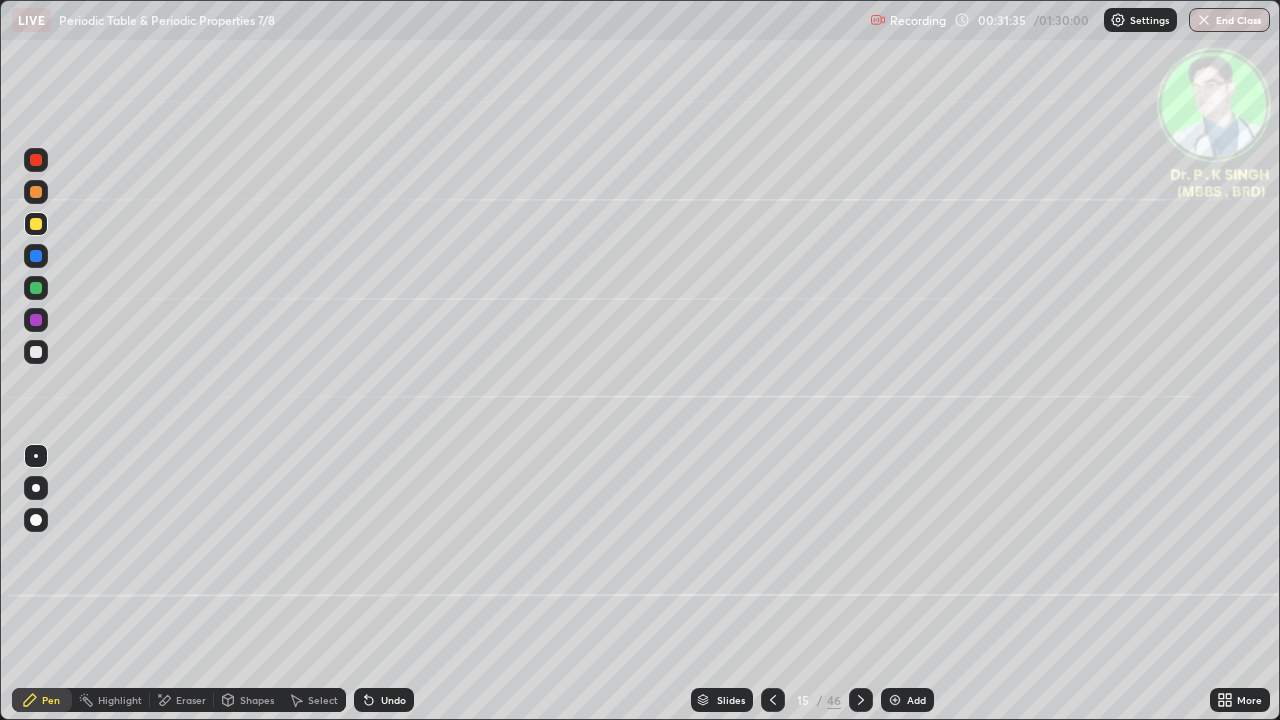 click 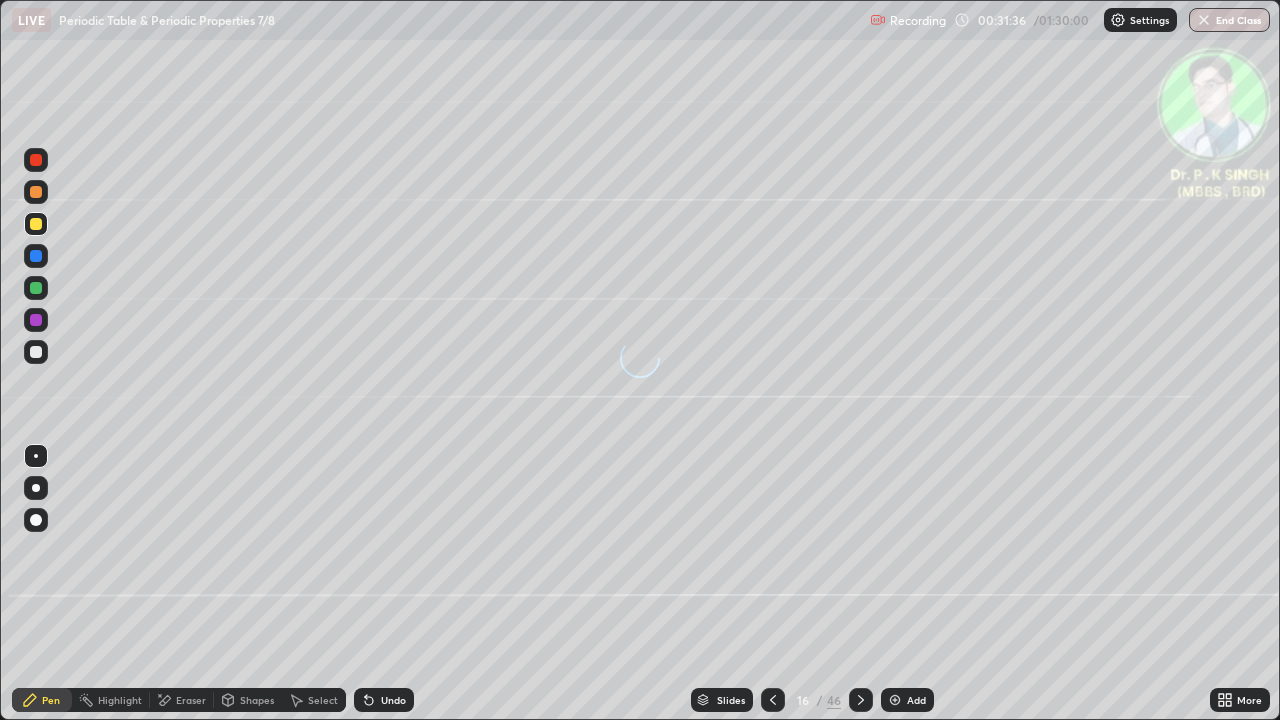 click at bounding box center [36, 256] 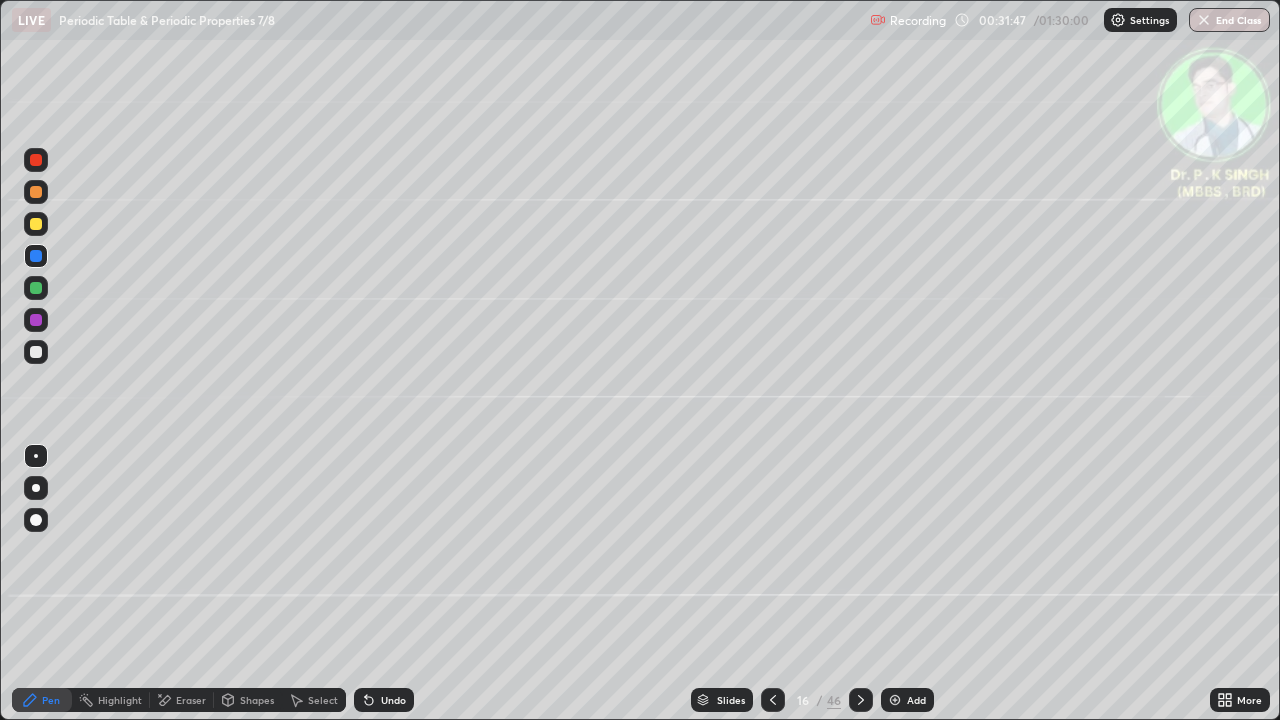click at bounding box center (36, 224) 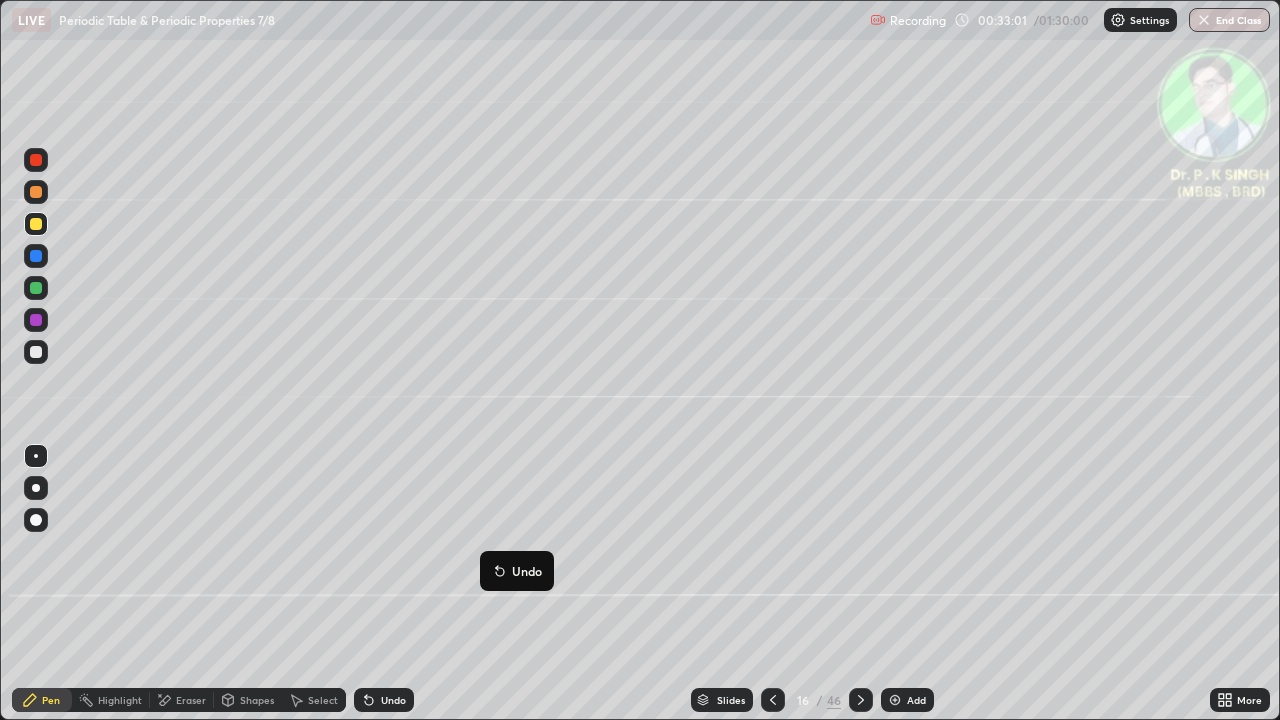 click at bounding box center (36, 256) 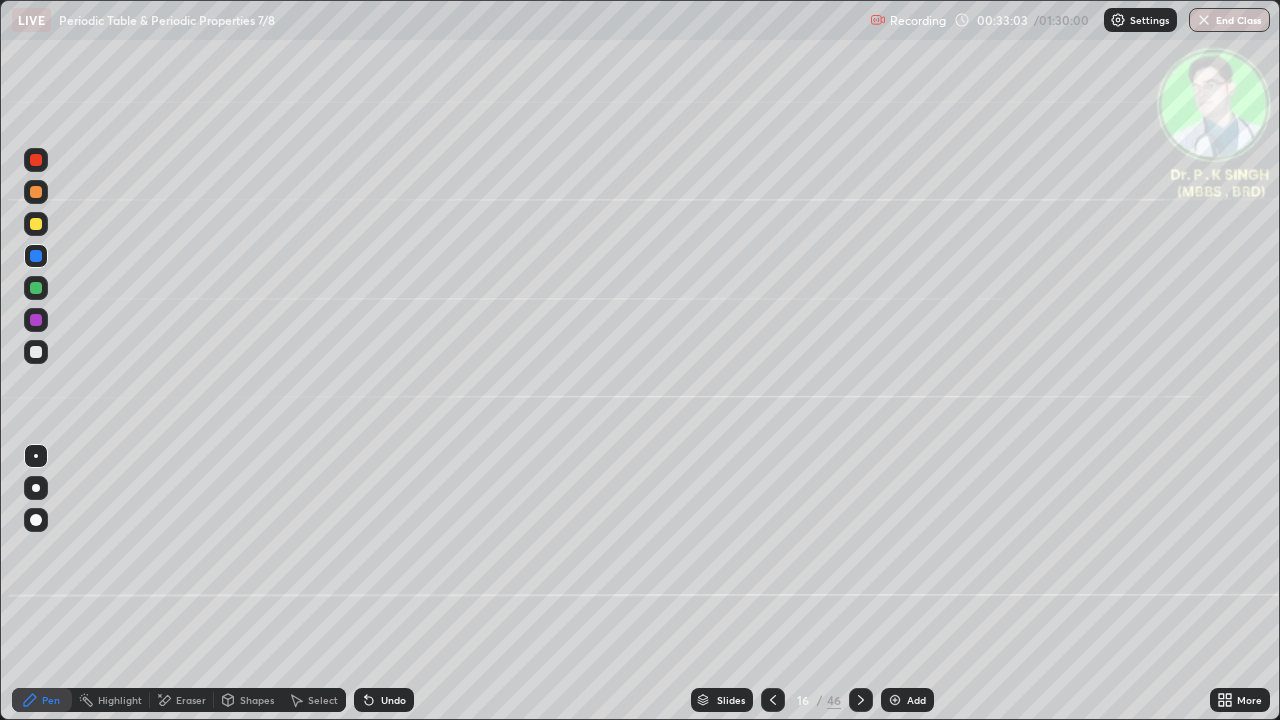 click 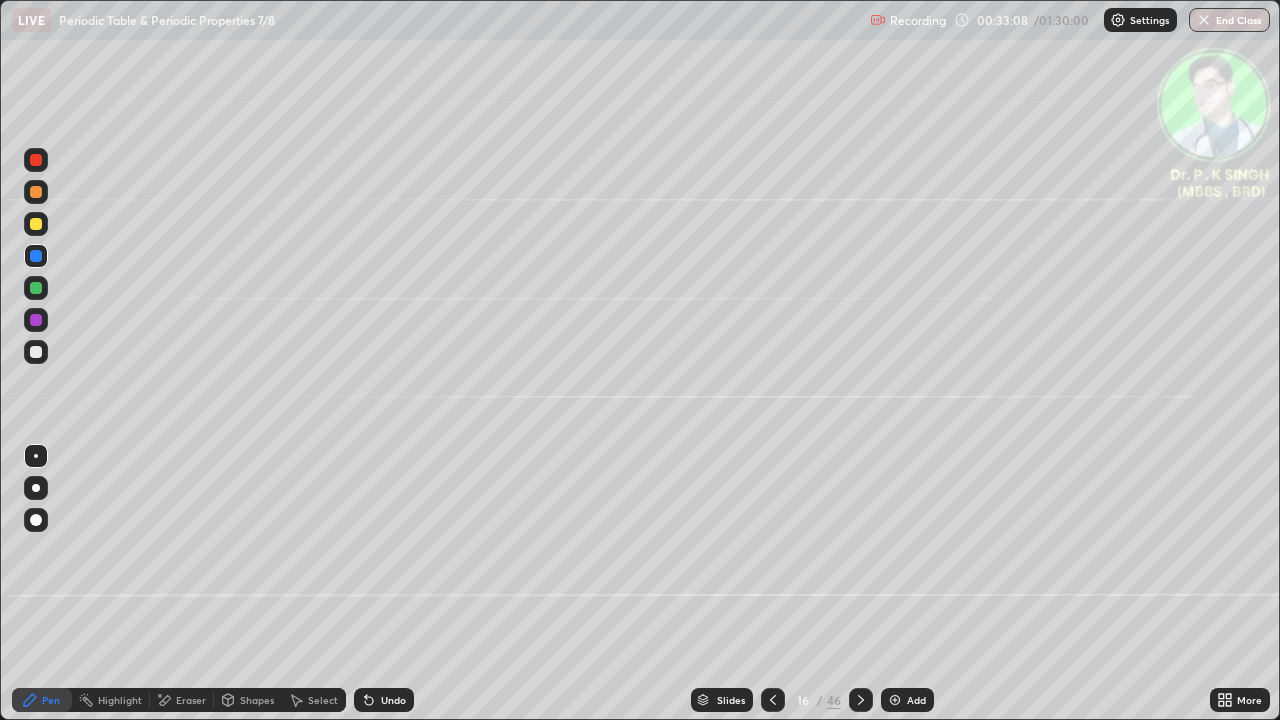 click 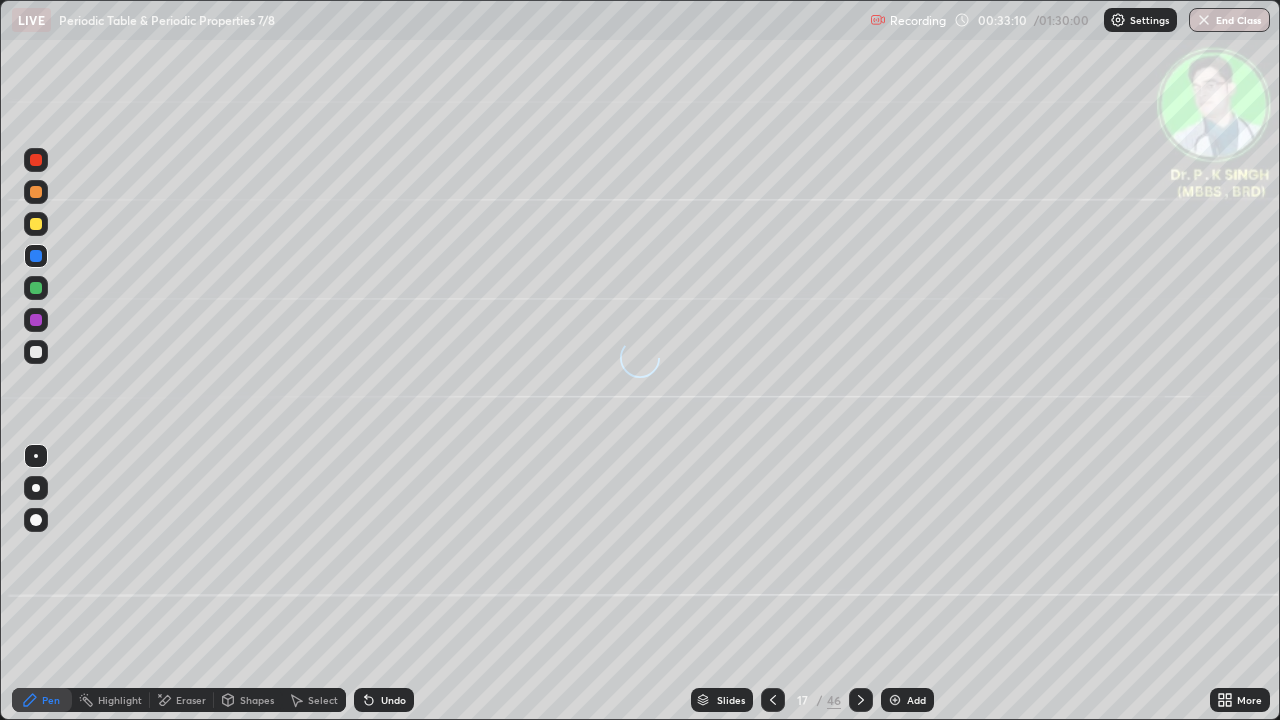 click at bounding box center [36, 256] 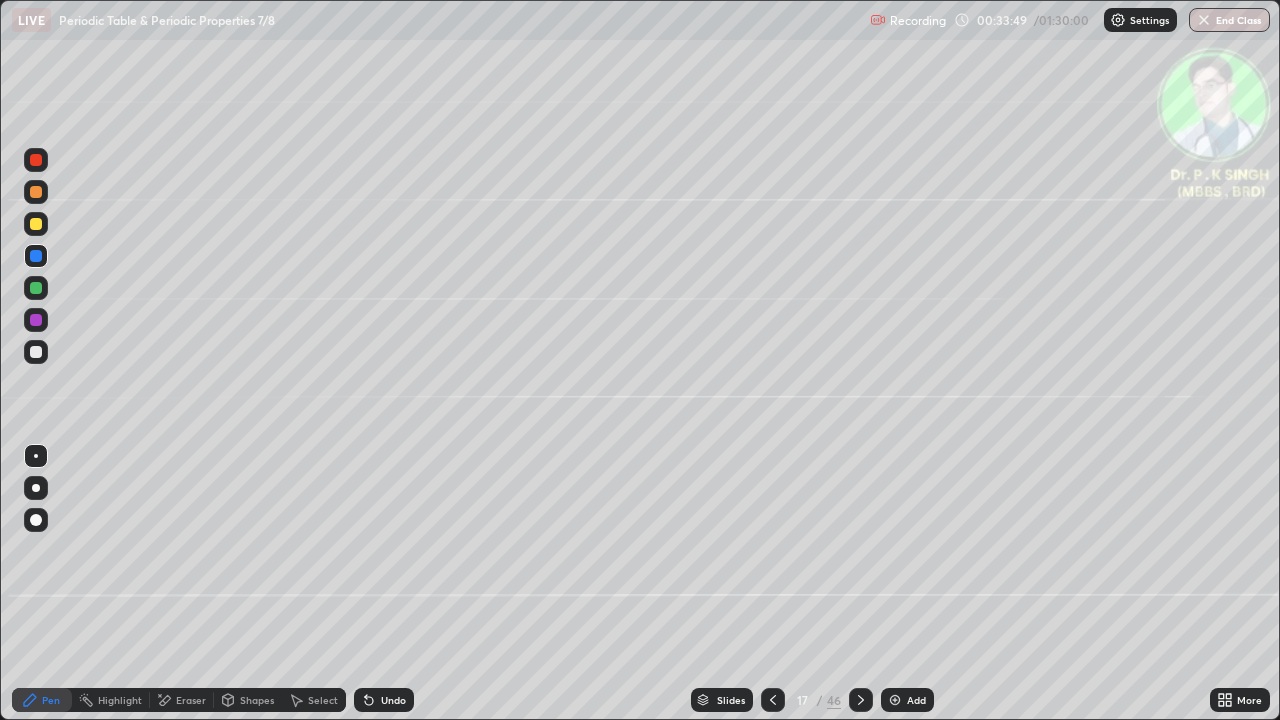 click at bounding box center (36, 224) 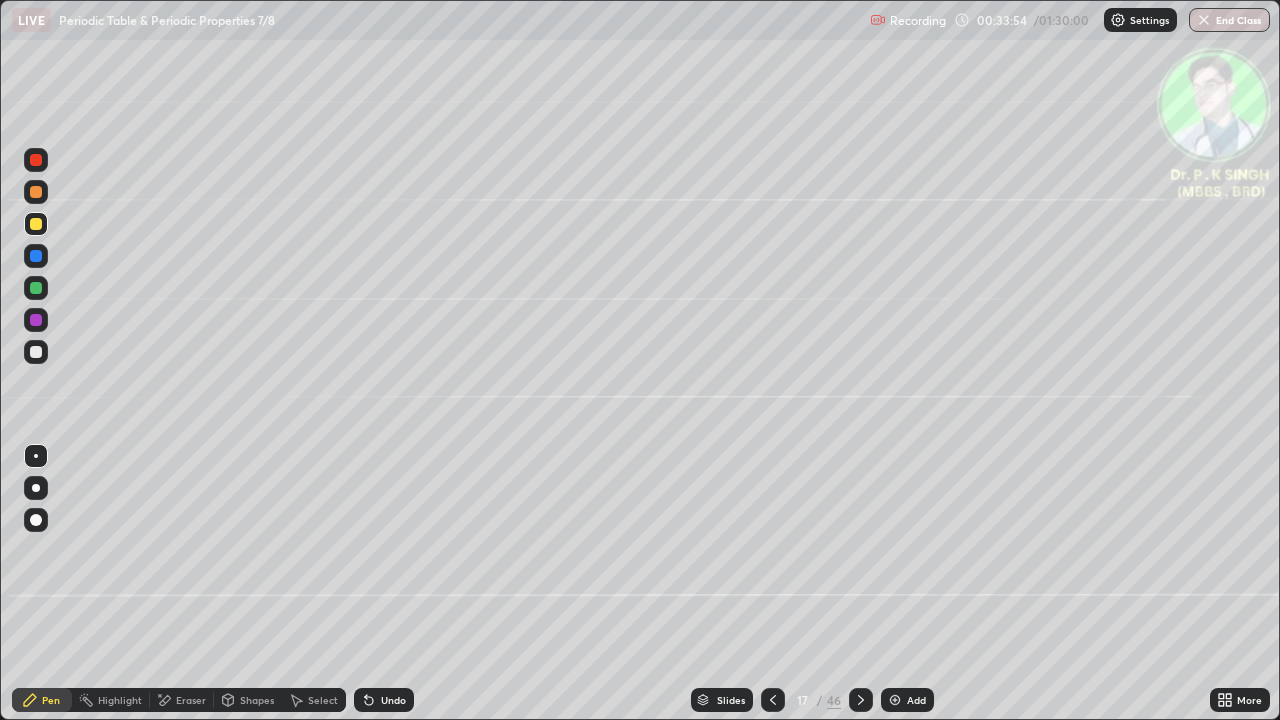 click at bounding box center [36, 224] 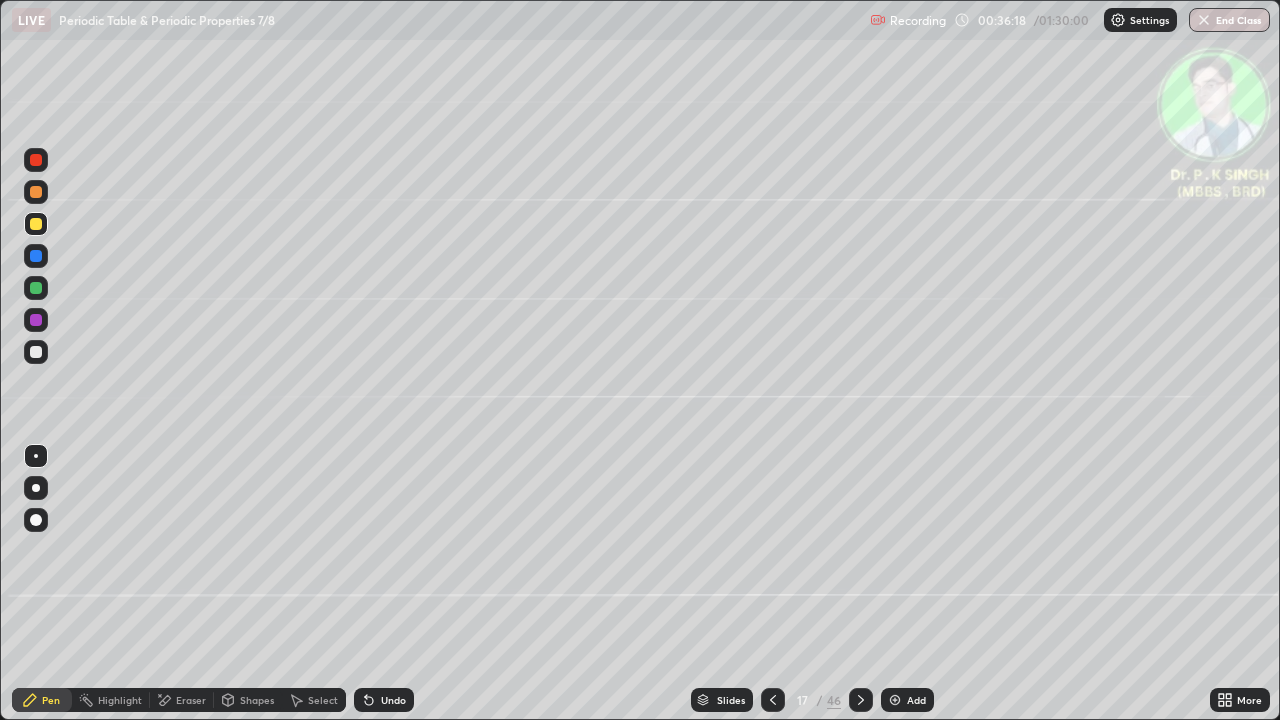 click 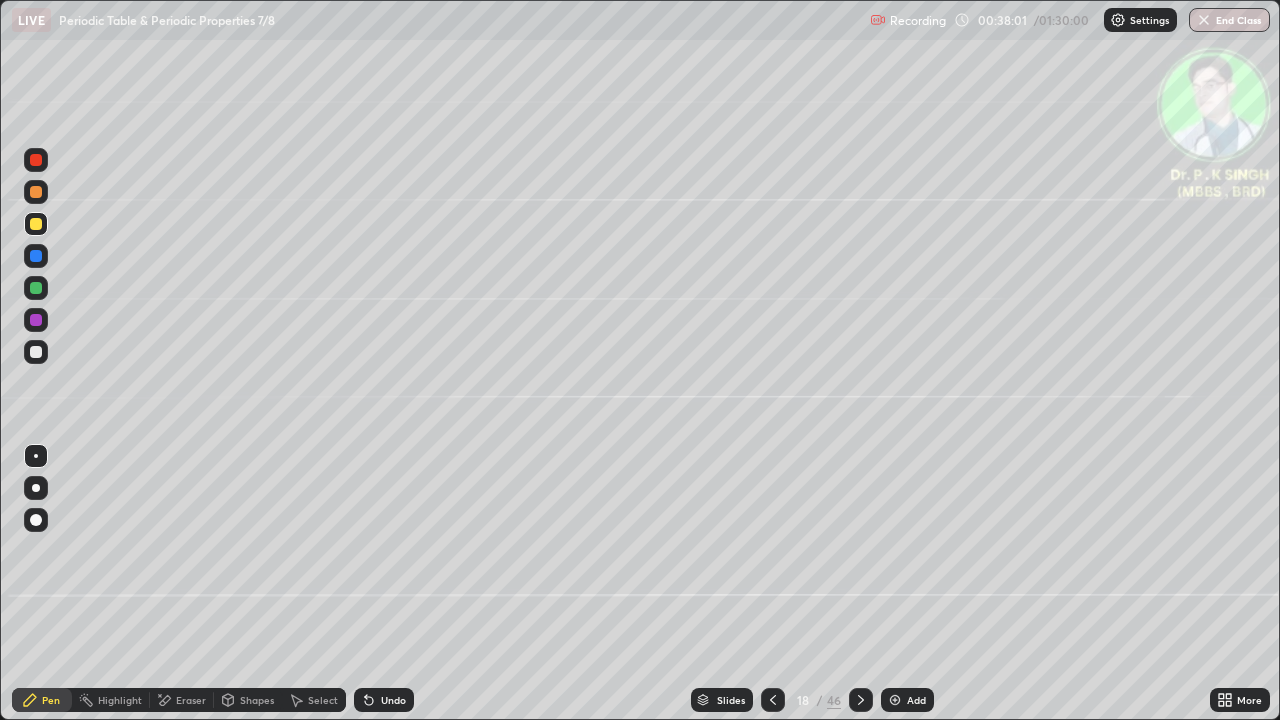 click 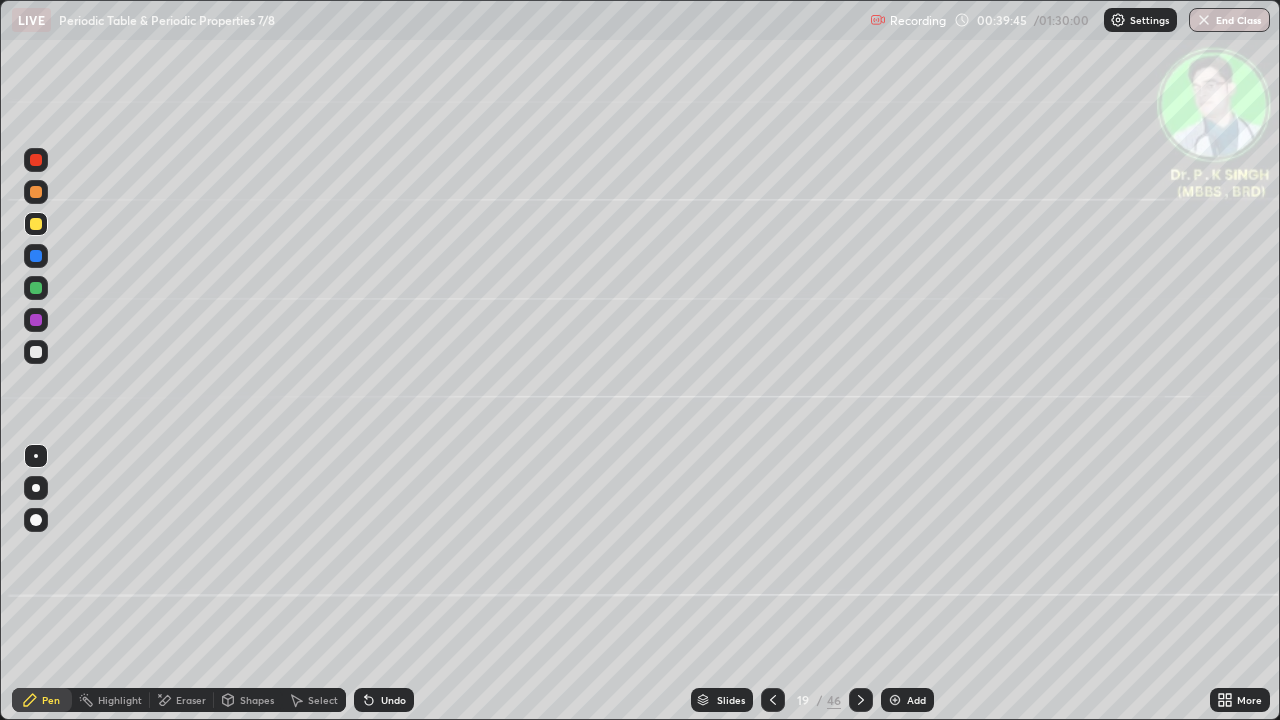 click 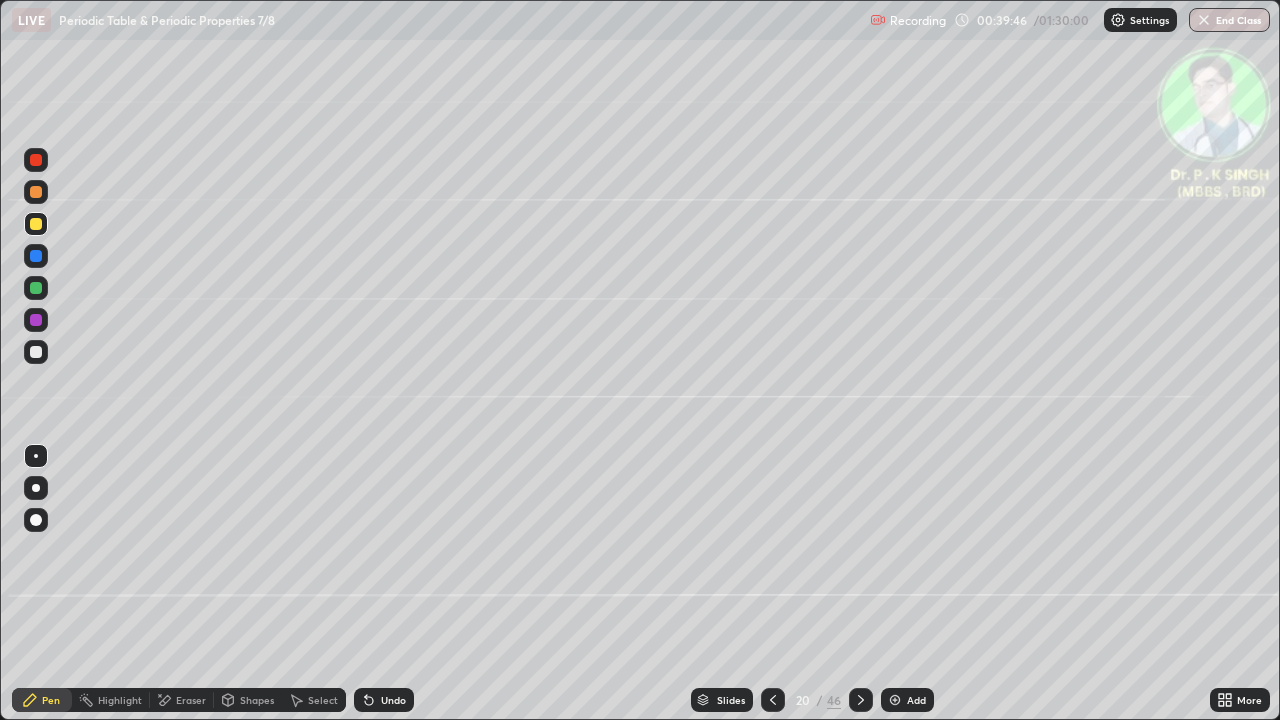 click at bounding box center [36, 256] 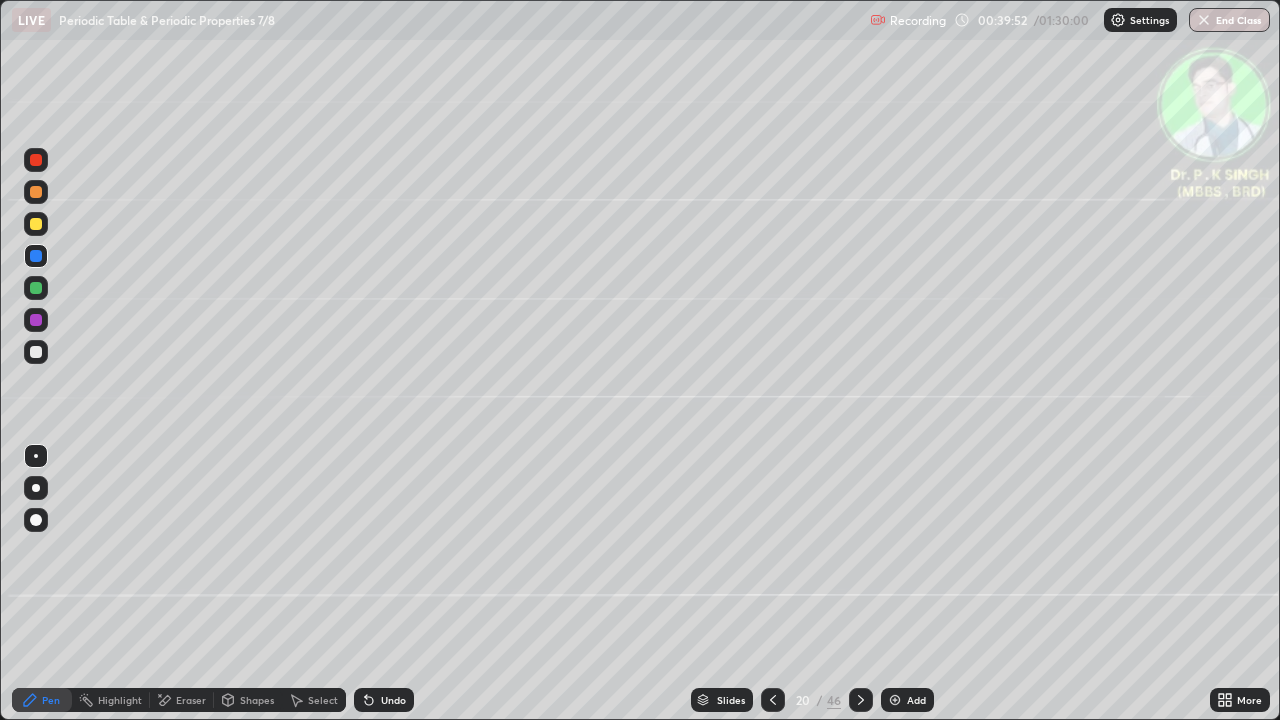 click at bounding box center (36, 256) 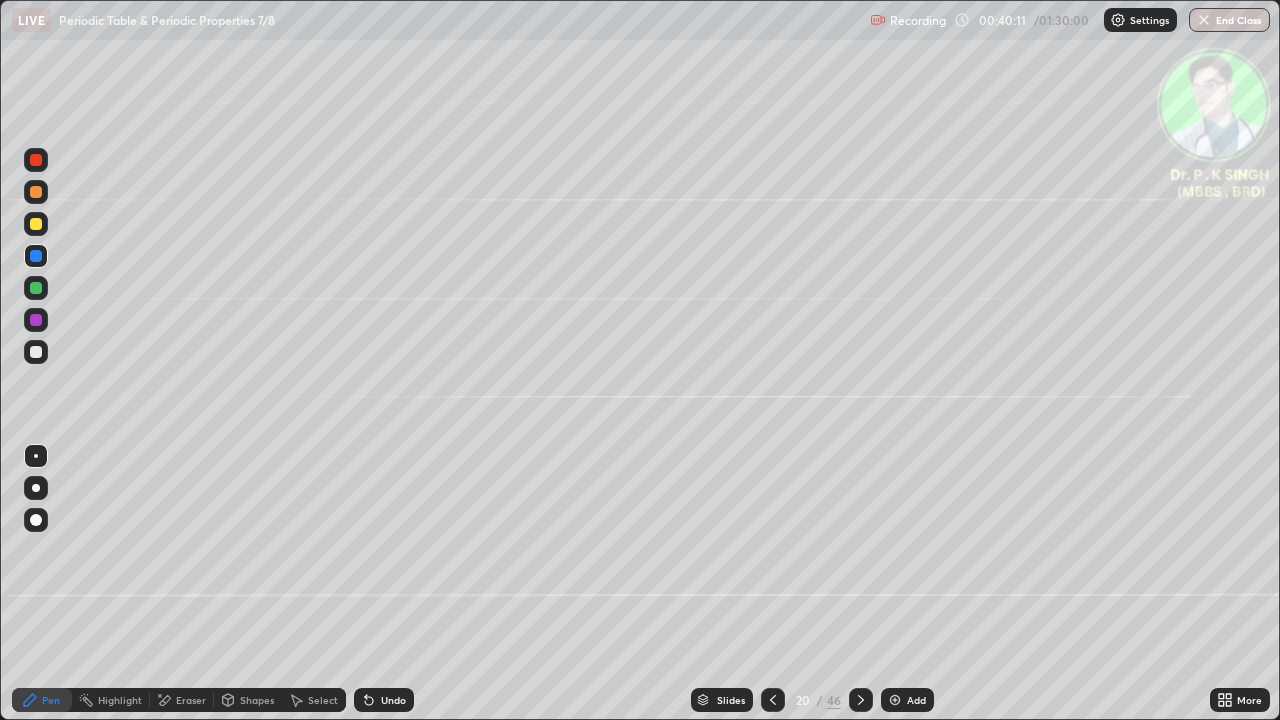 click at bounding box center [36, 224] 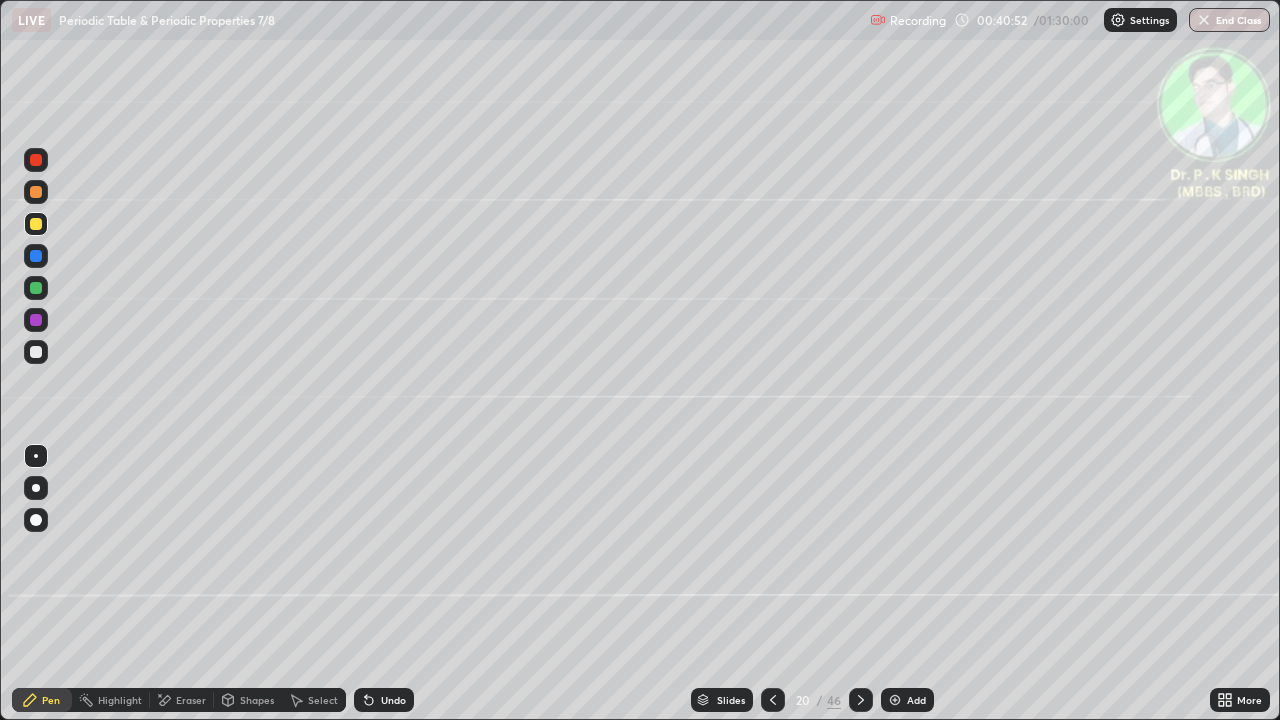 click 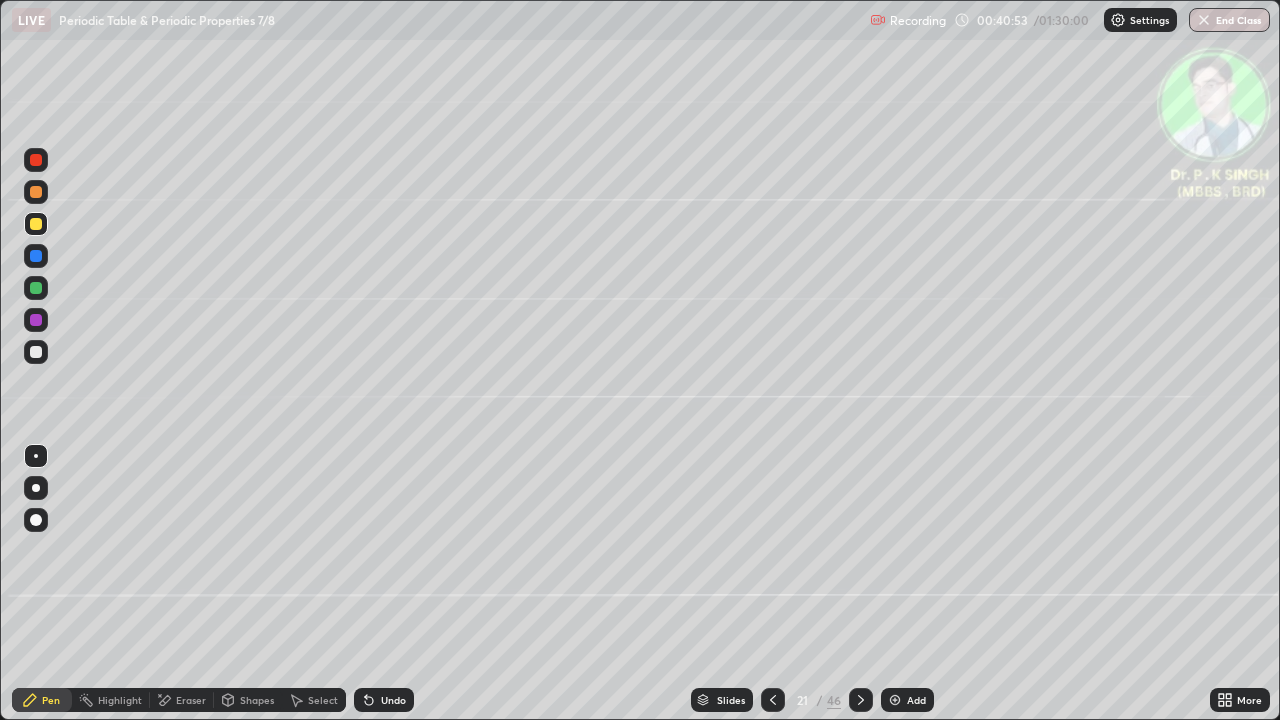 click at bounding box center [36, 288] 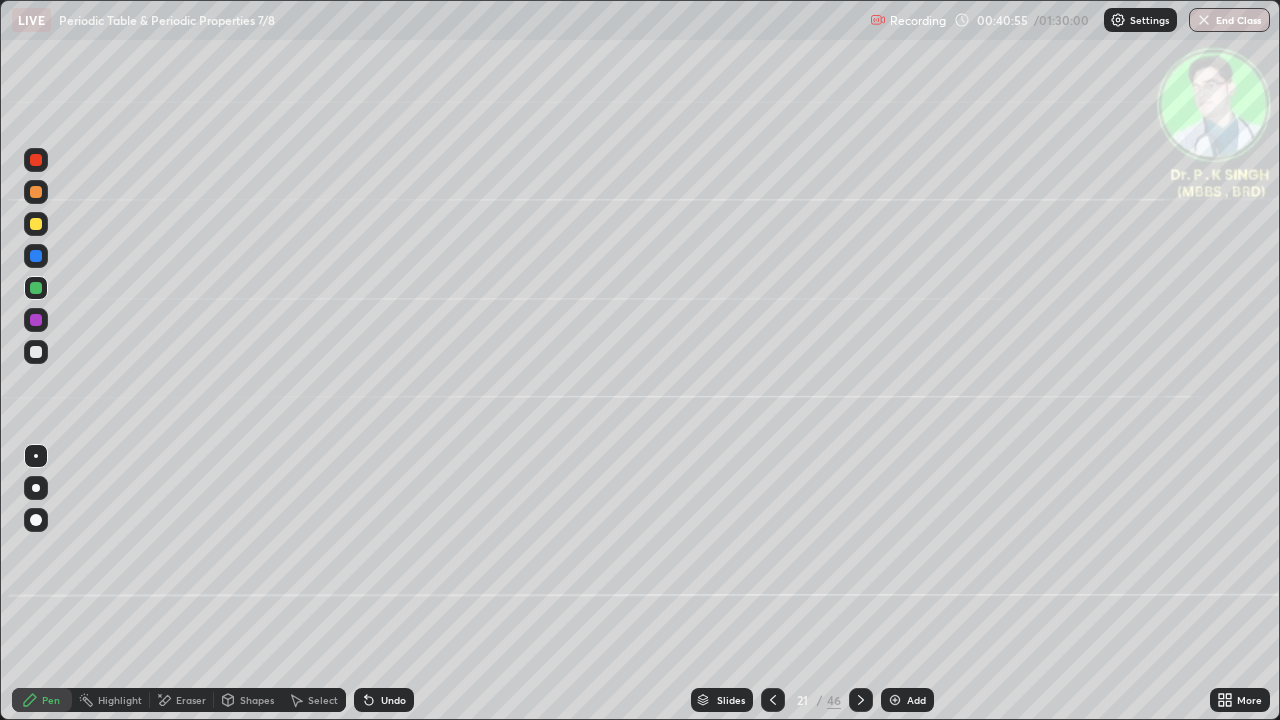 click at bounding box center (36, 288) 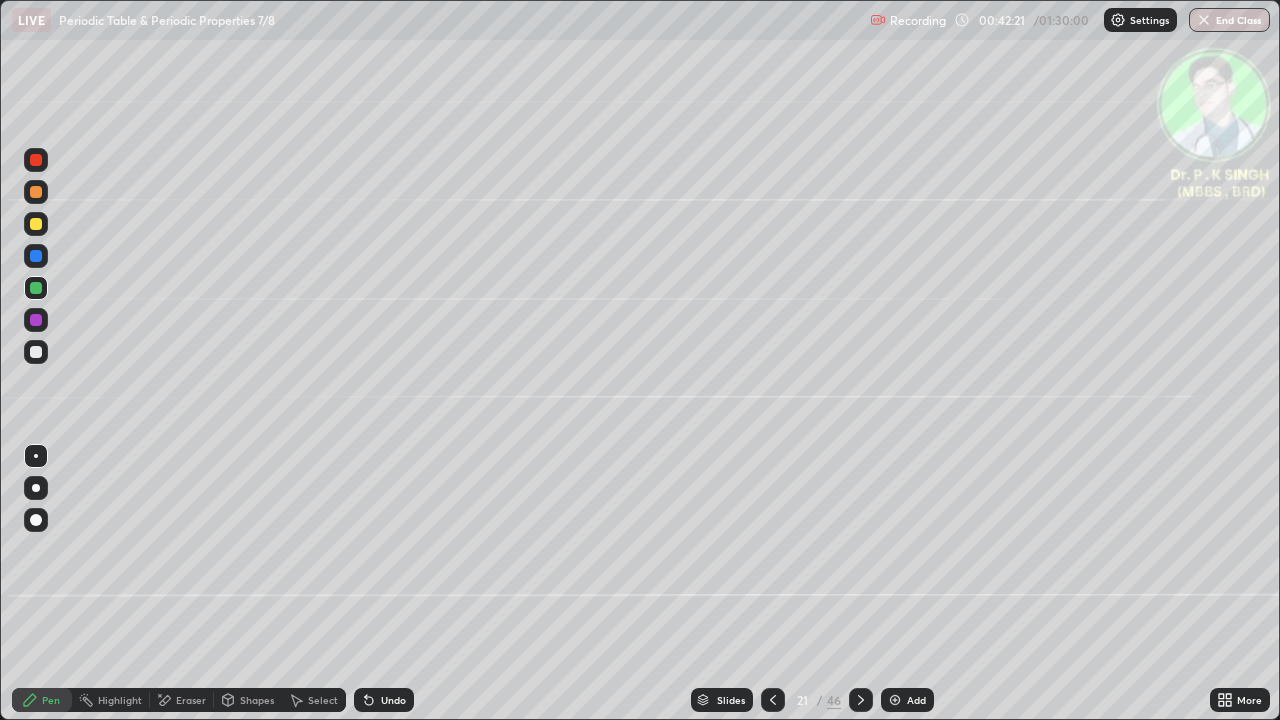 click 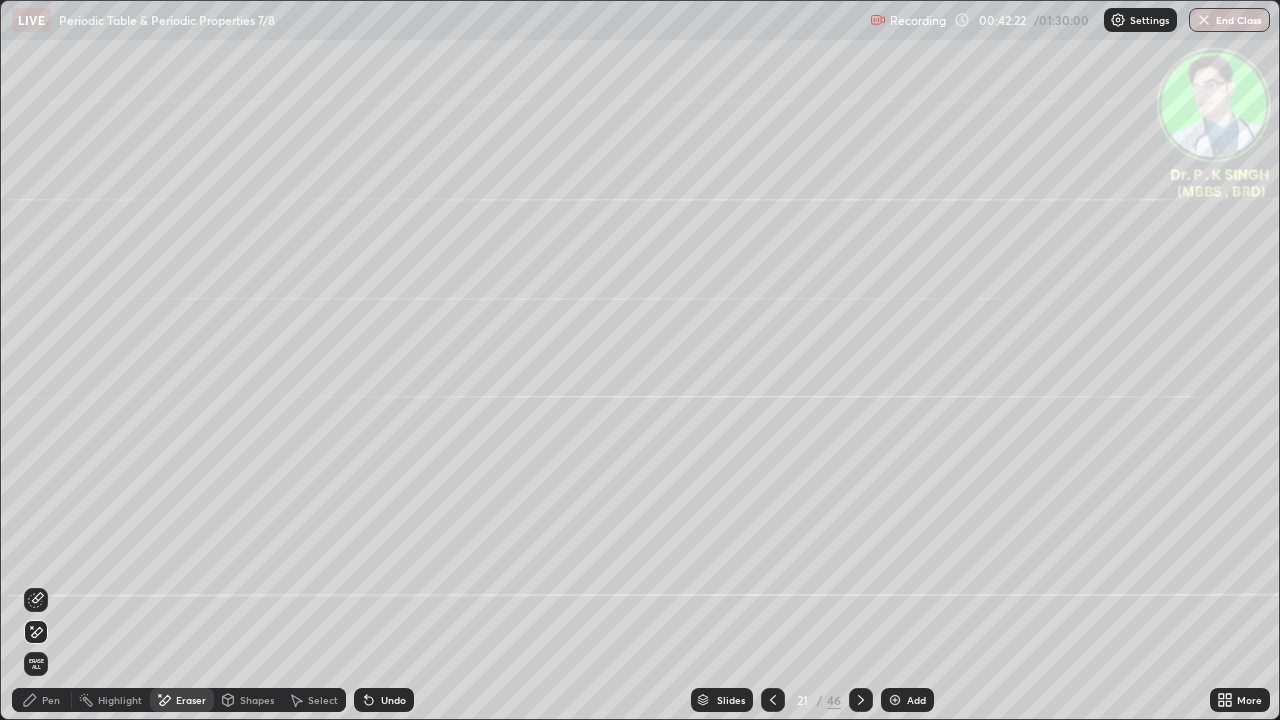 click 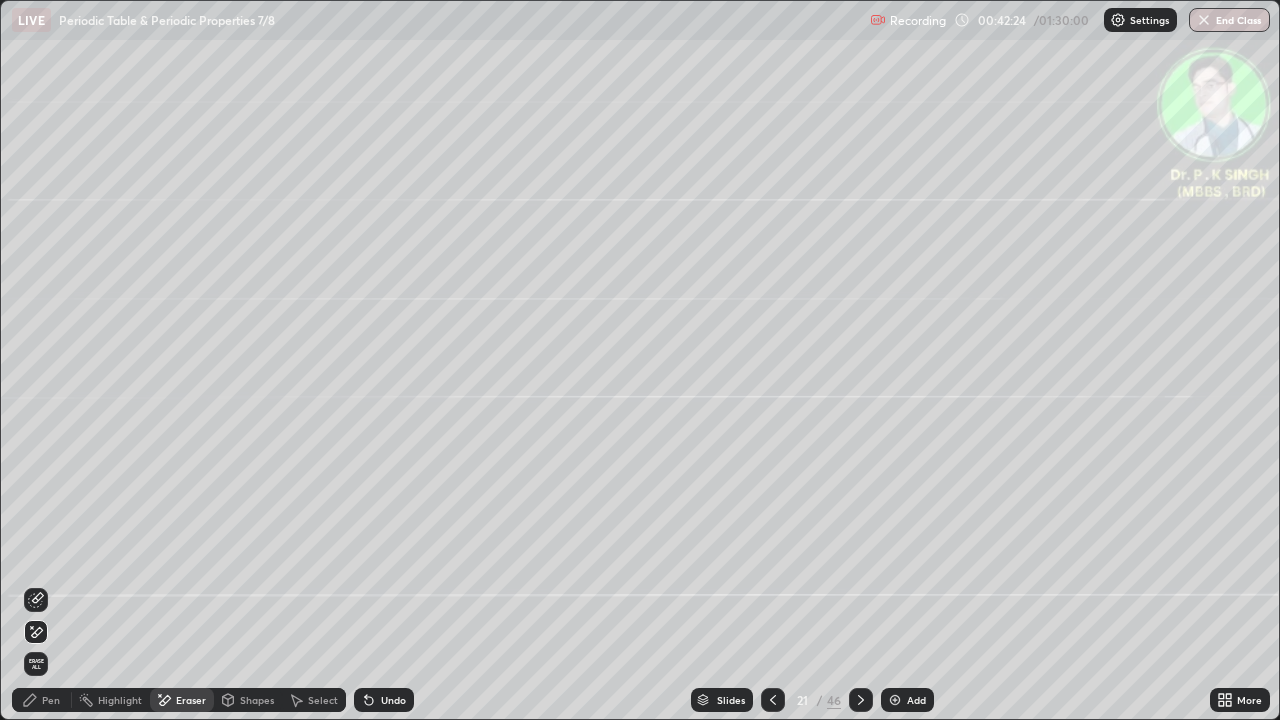 click 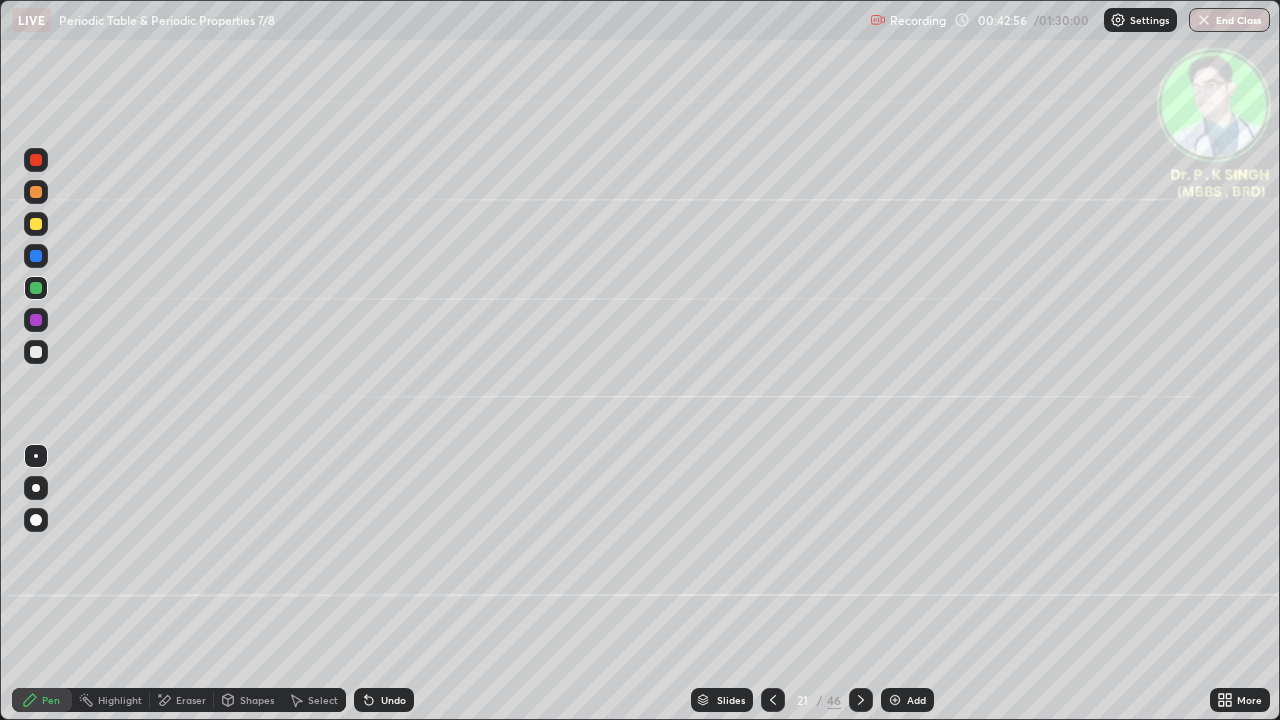 click at bounding box center (36, 224) 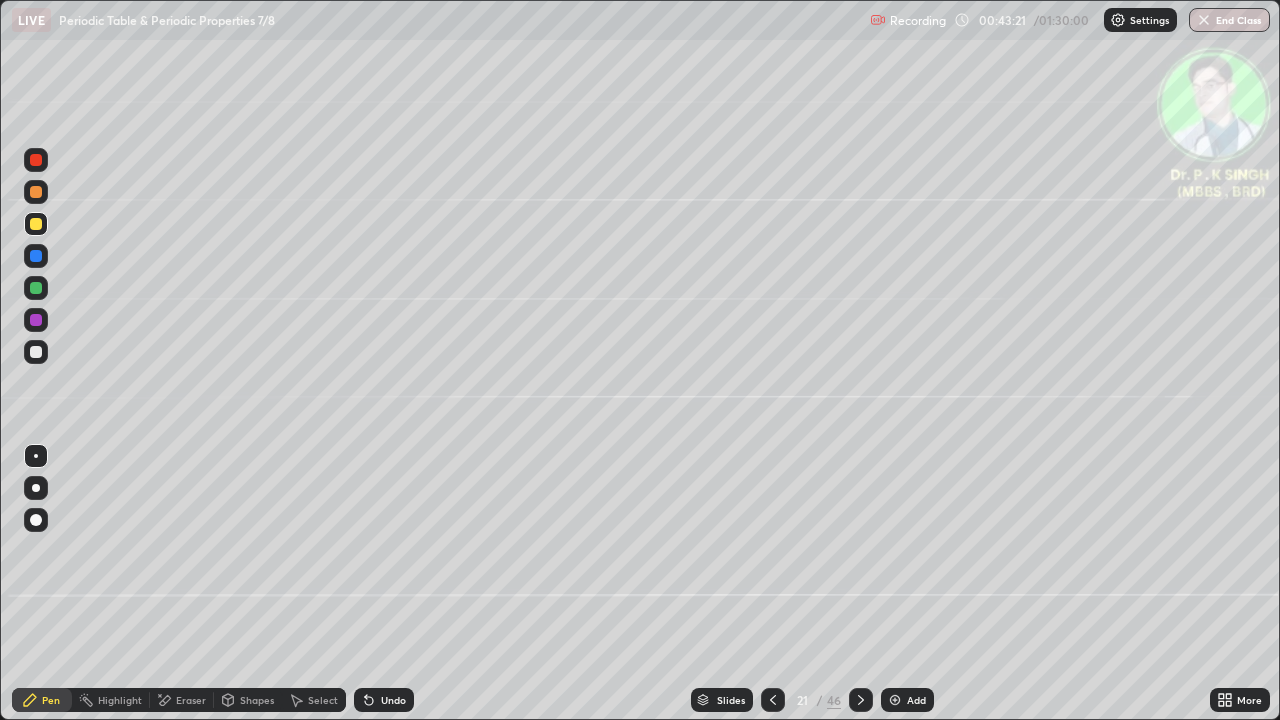 click at bounding box center [36, 224] 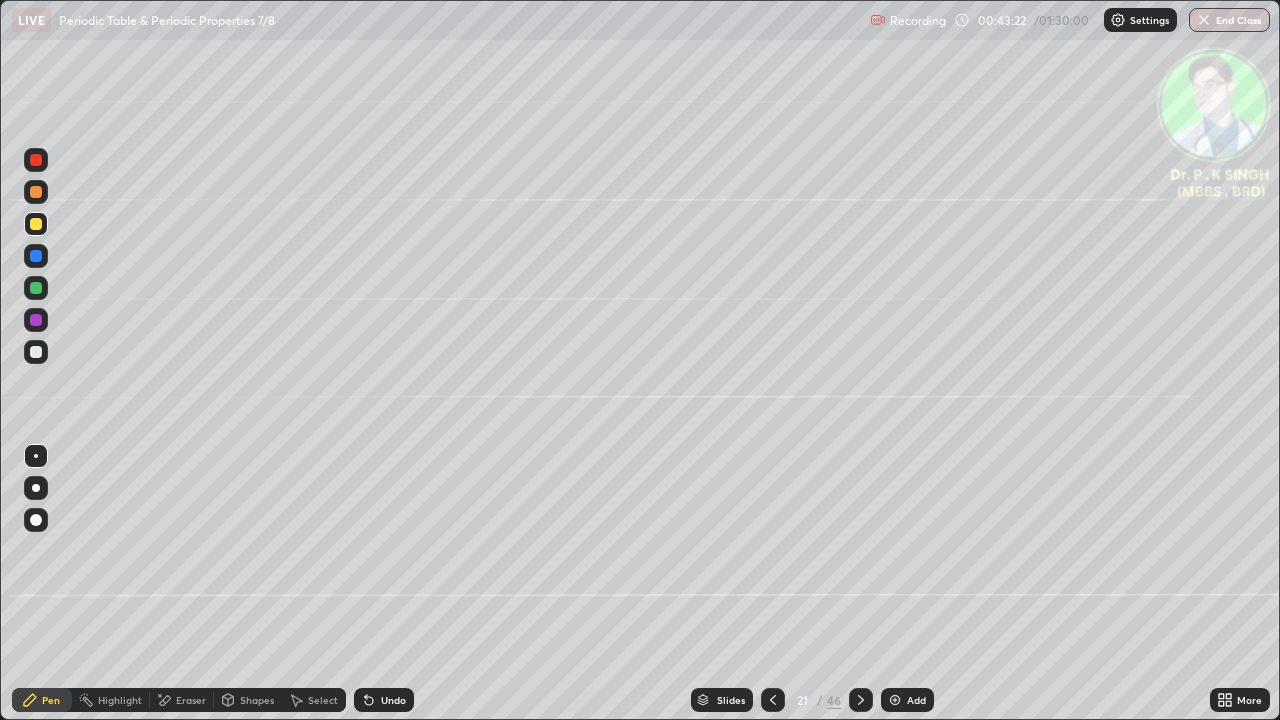 click 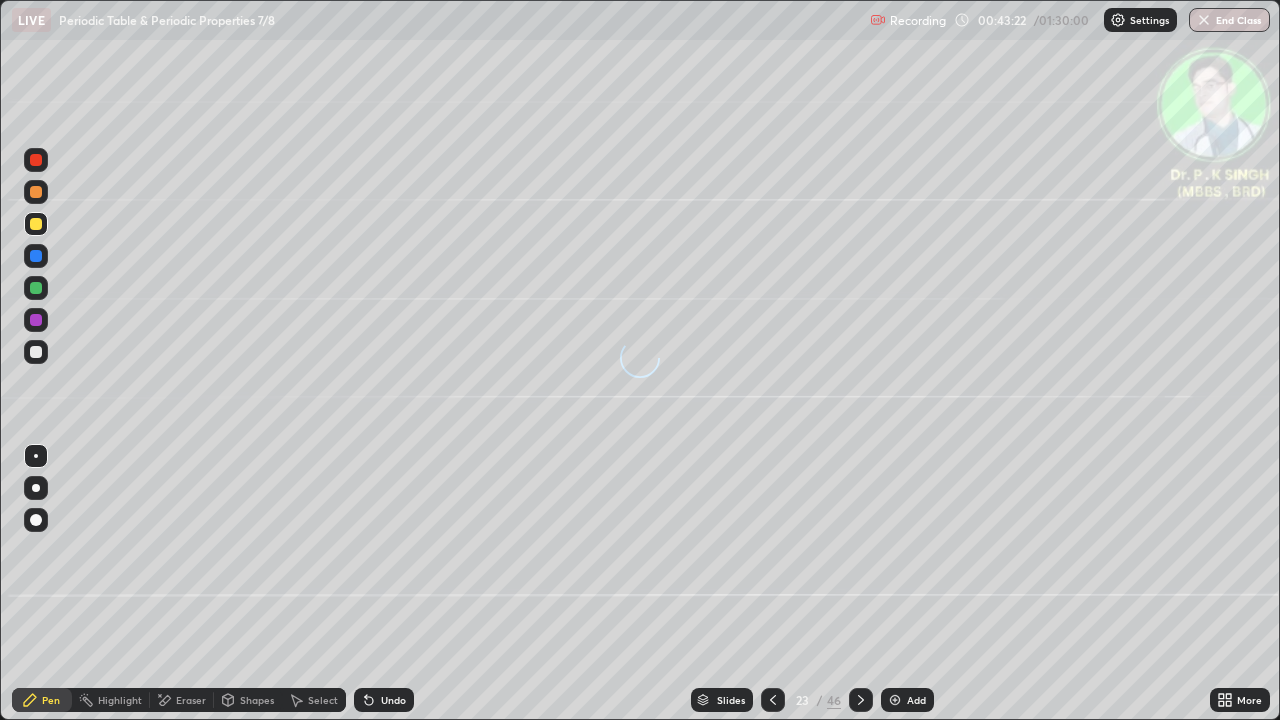 click at bounding box center [861, 700] 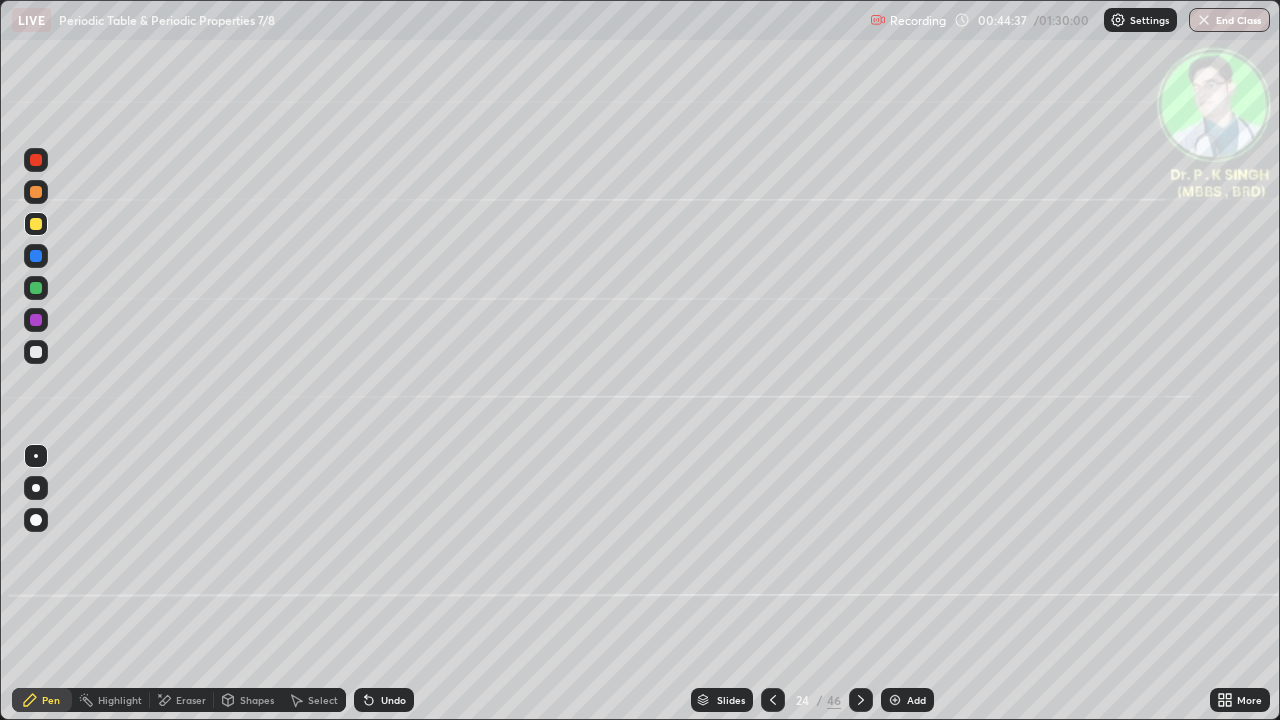 click 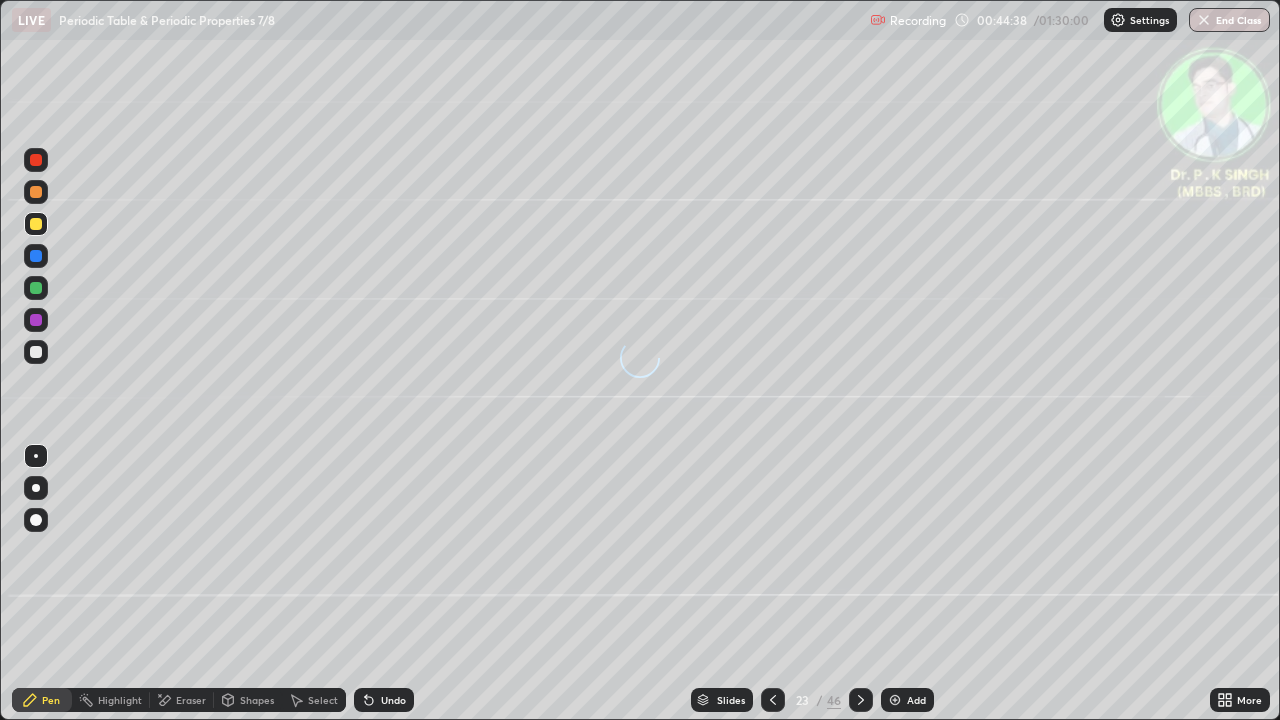 click at bounding box center (773, 700) 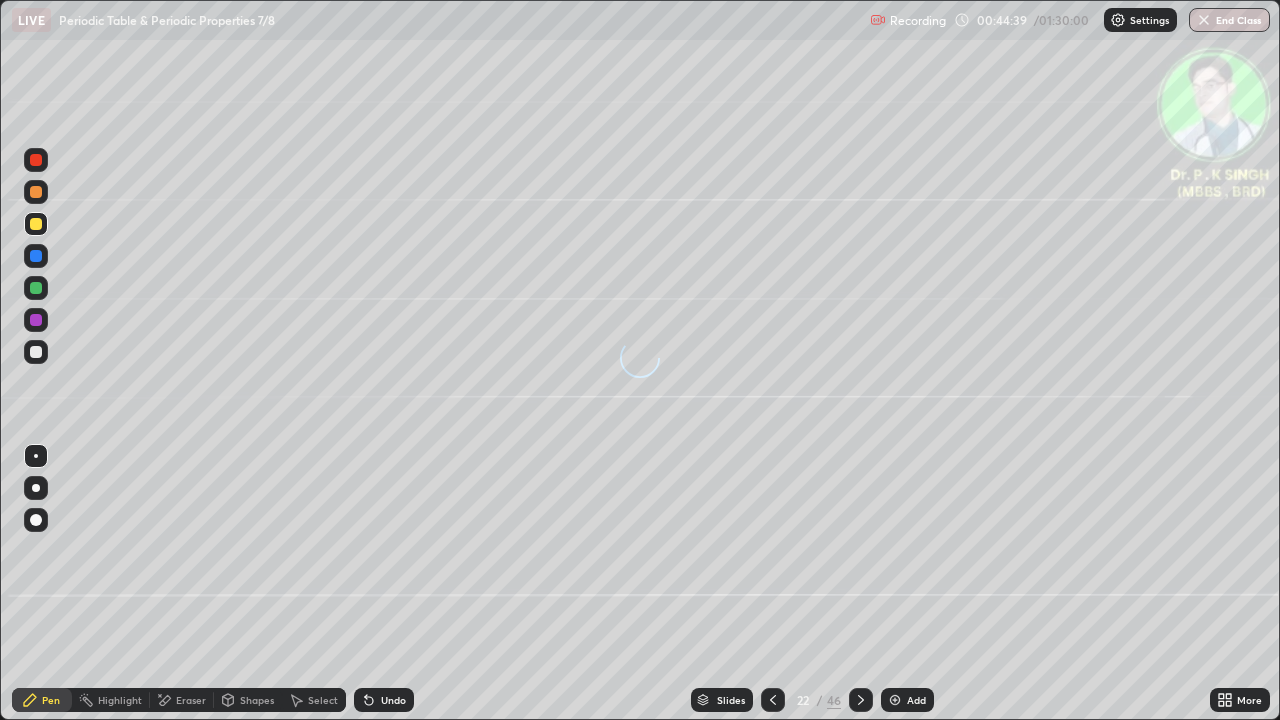 click 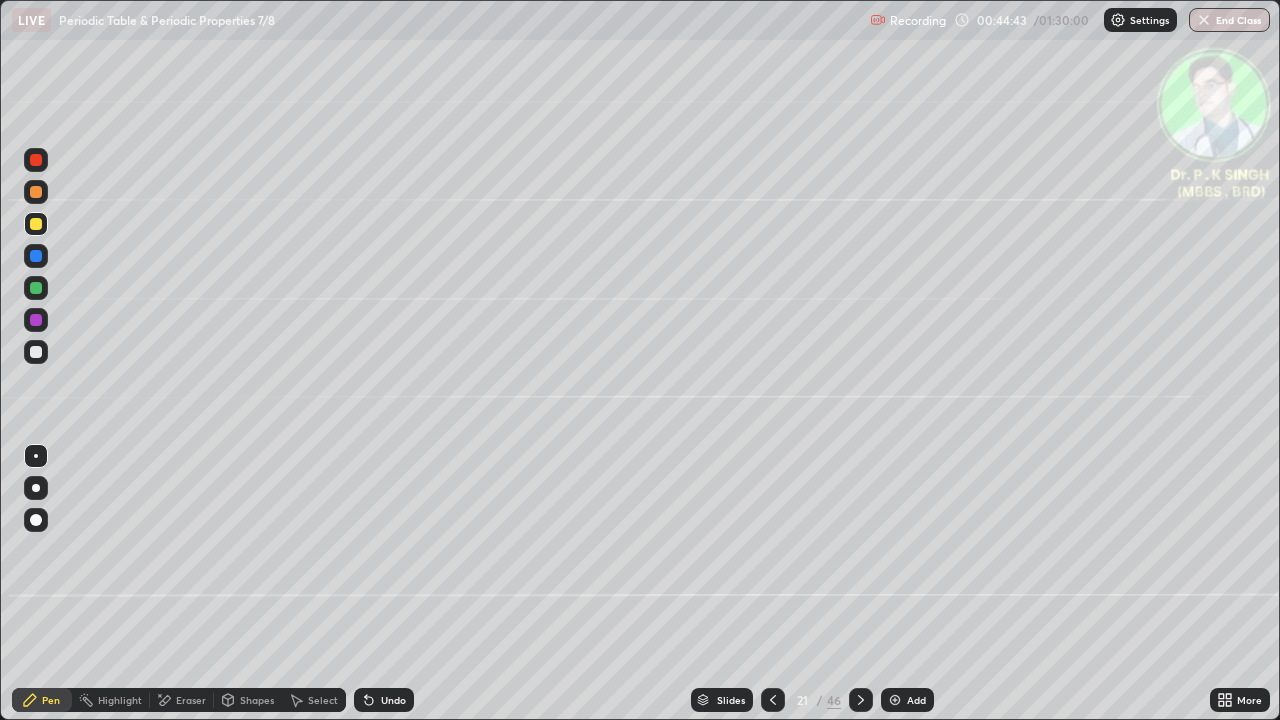 click 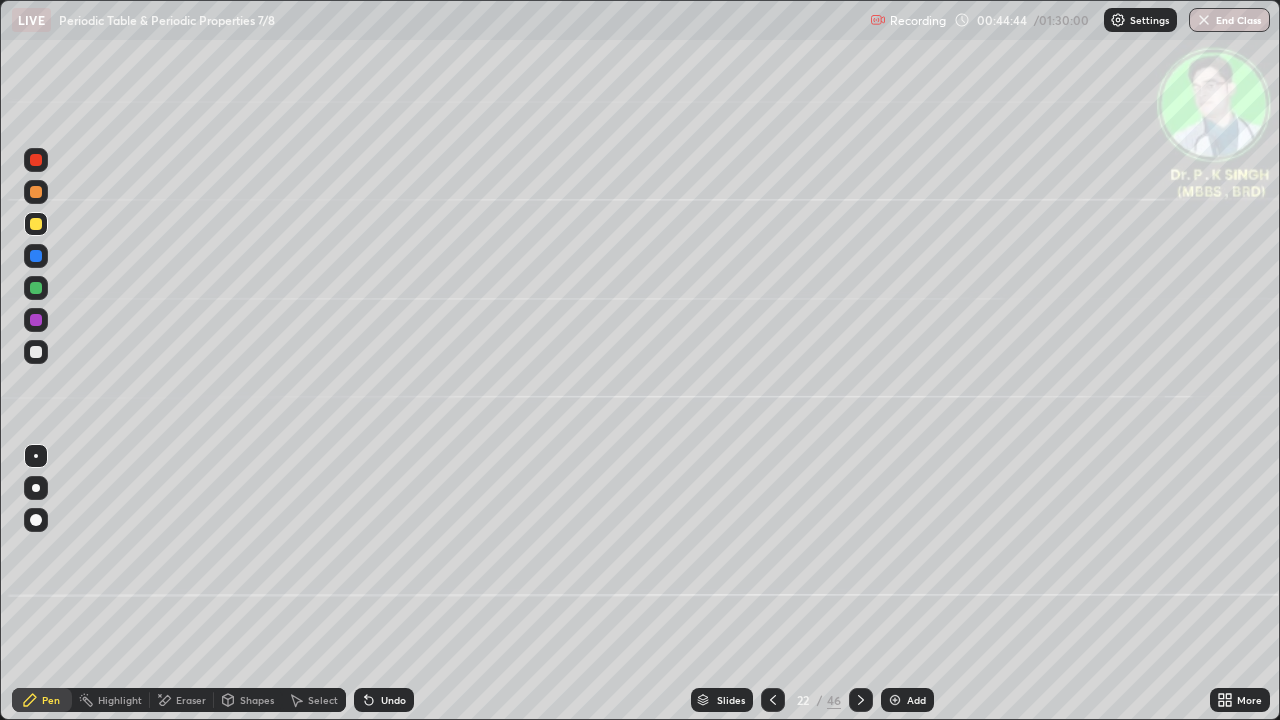 click at bounding box center (36, 224) 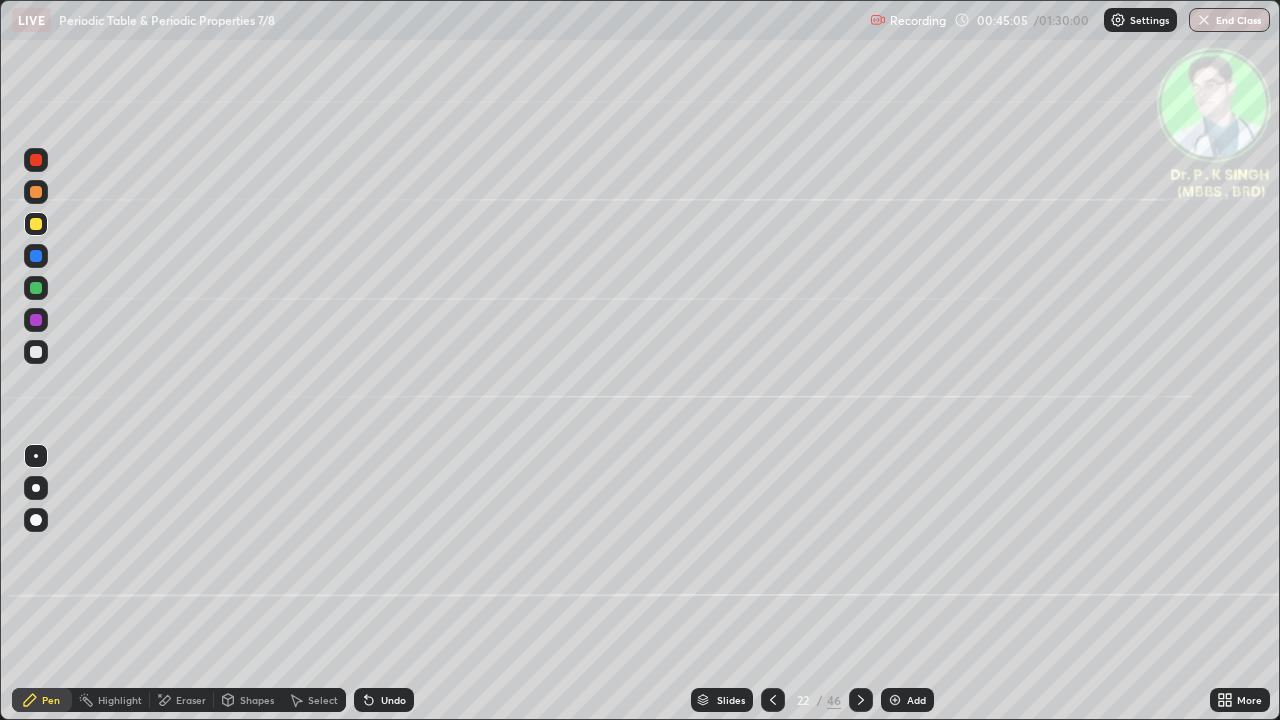 click at bounding box center (36, 256) 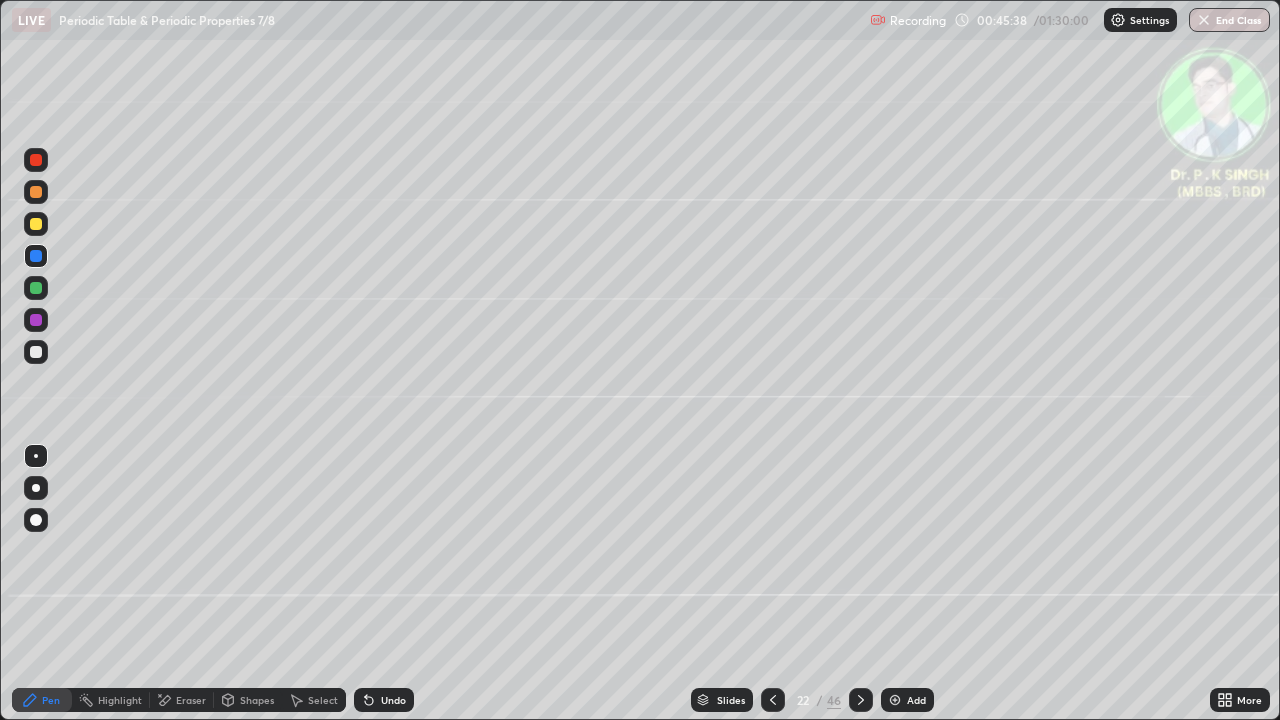 click at bounding box center (36, 256) 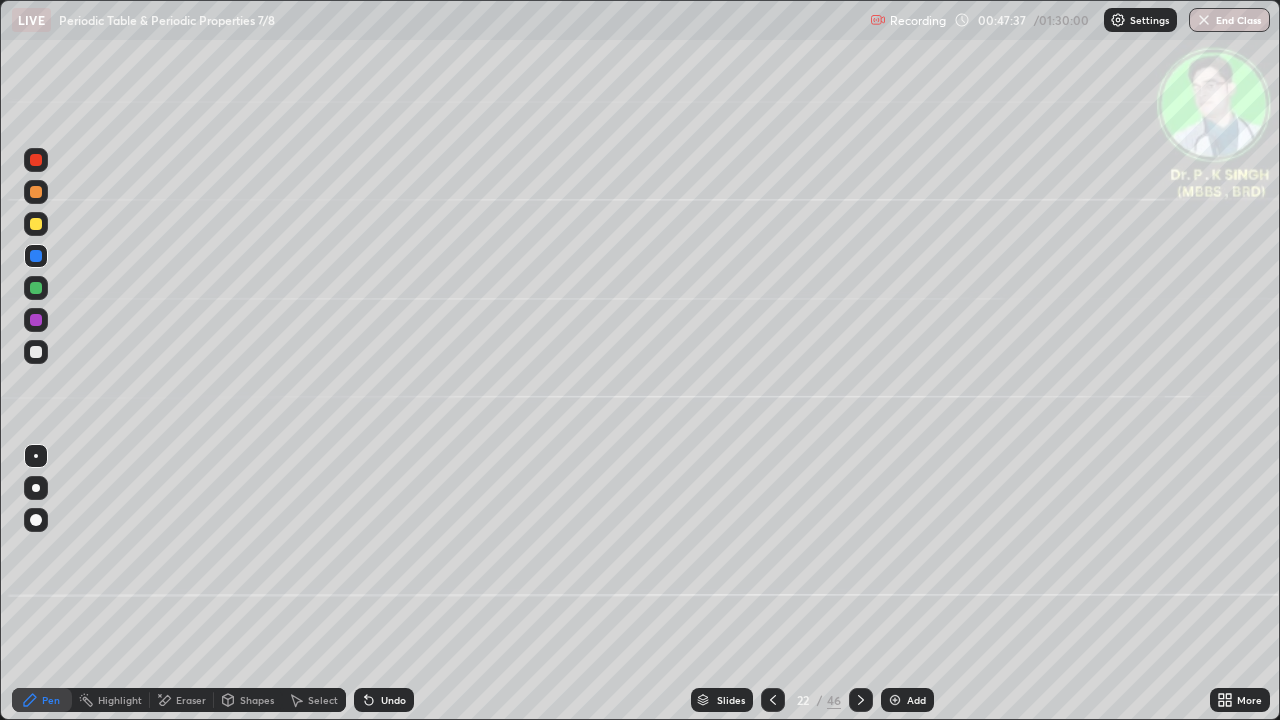 click on "Eraser" at bounding box center [182, 700] 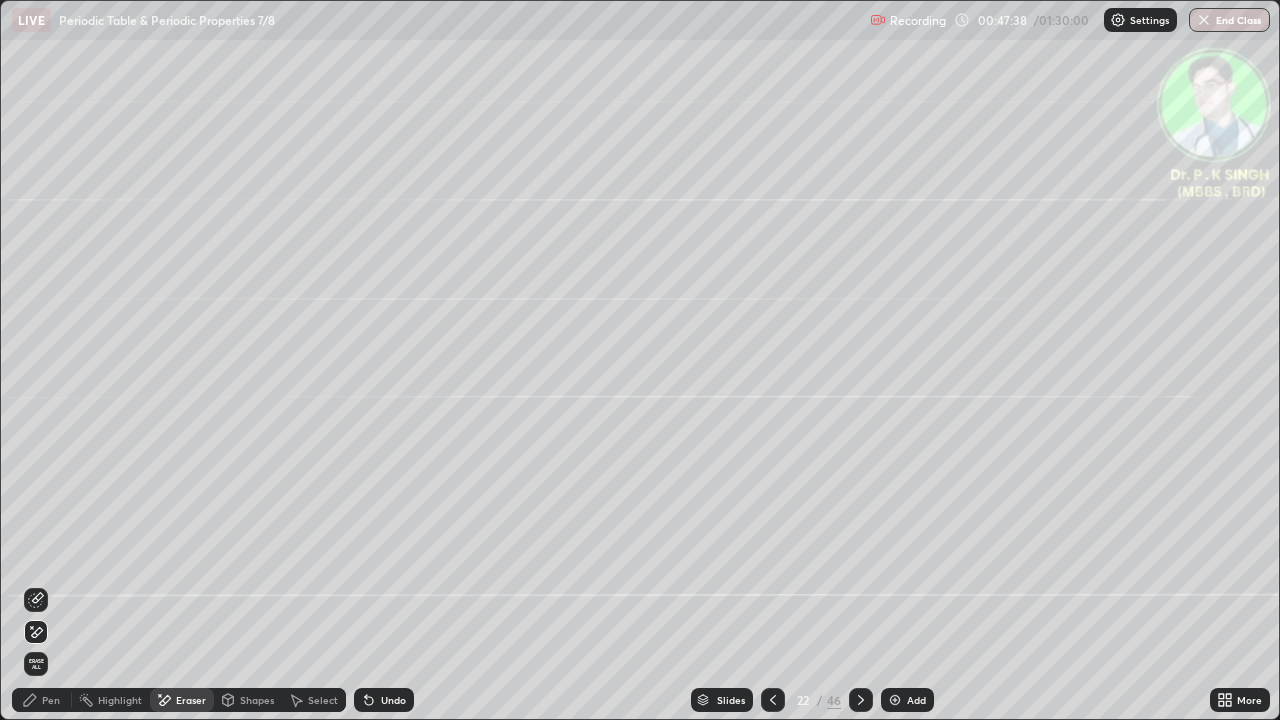 click 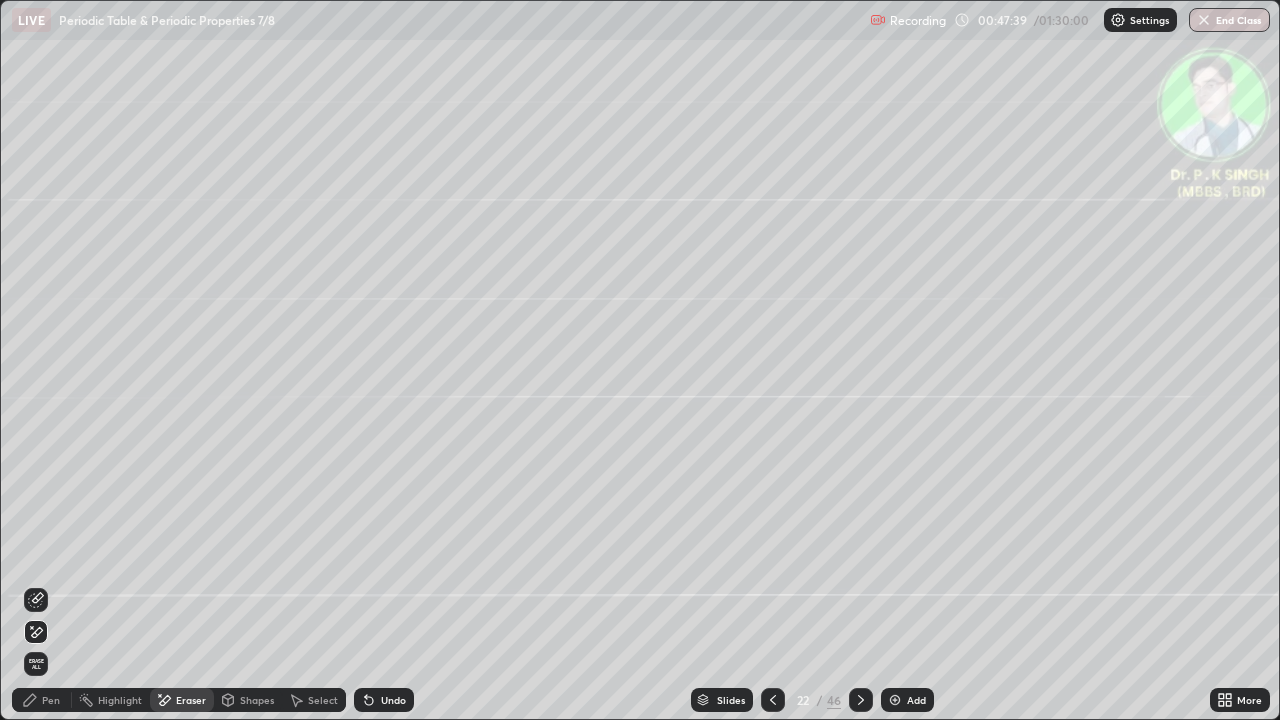 click 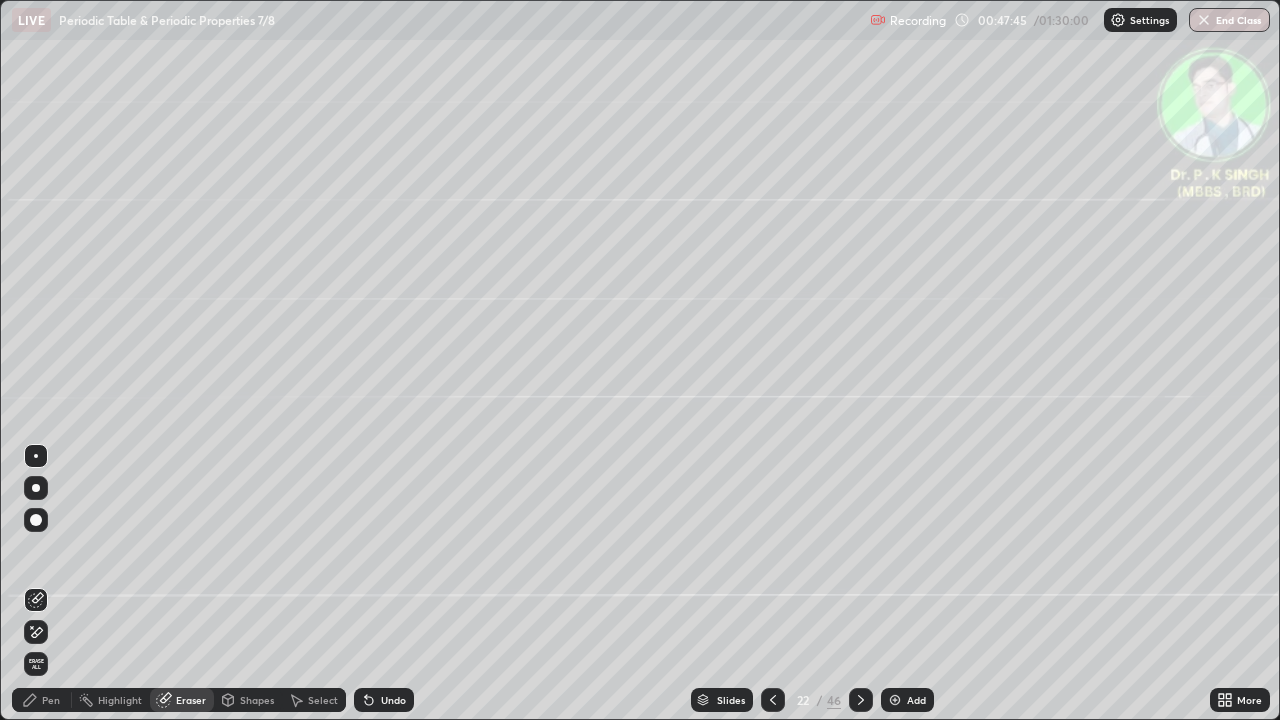 click on "Pen" at bounding box center (42, 700) 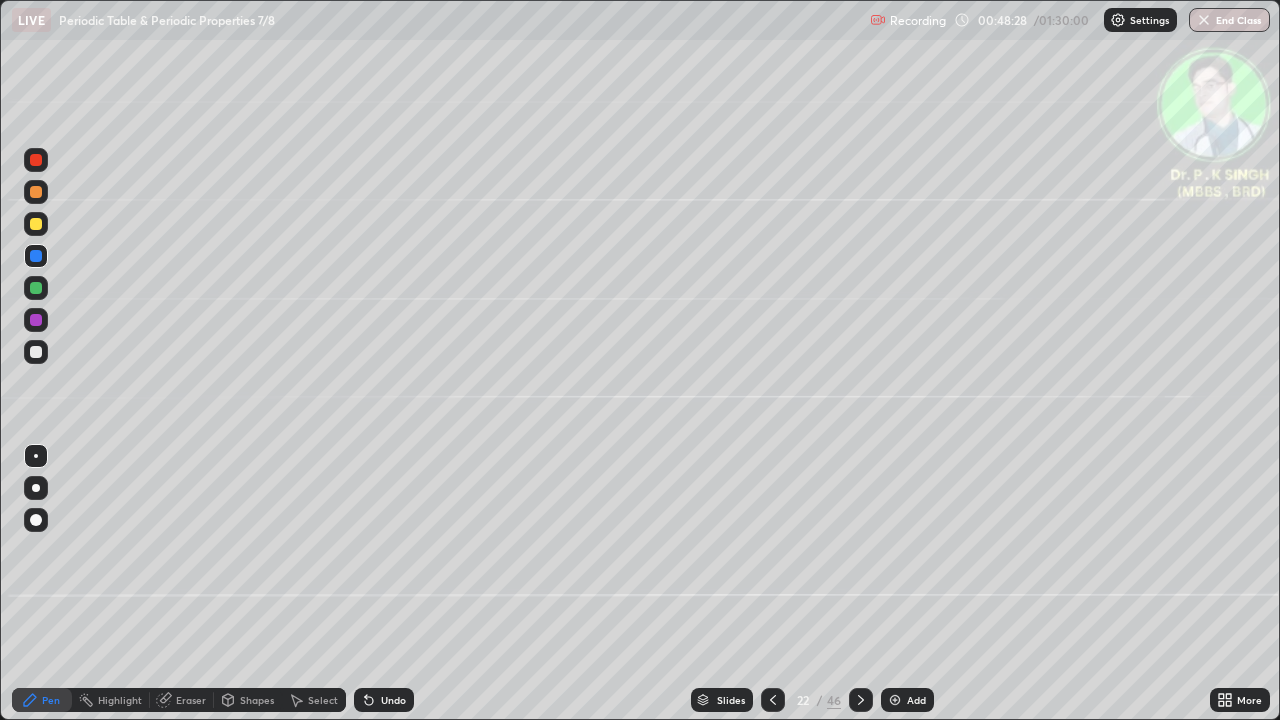 click 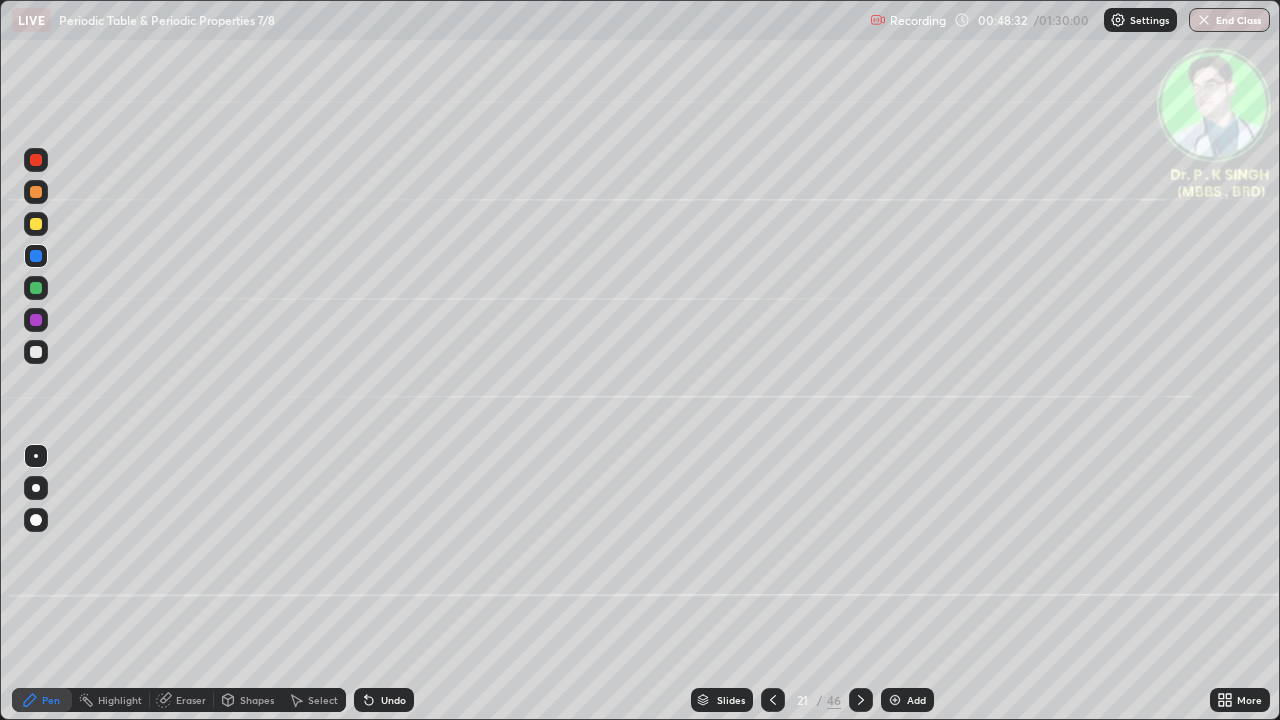 click 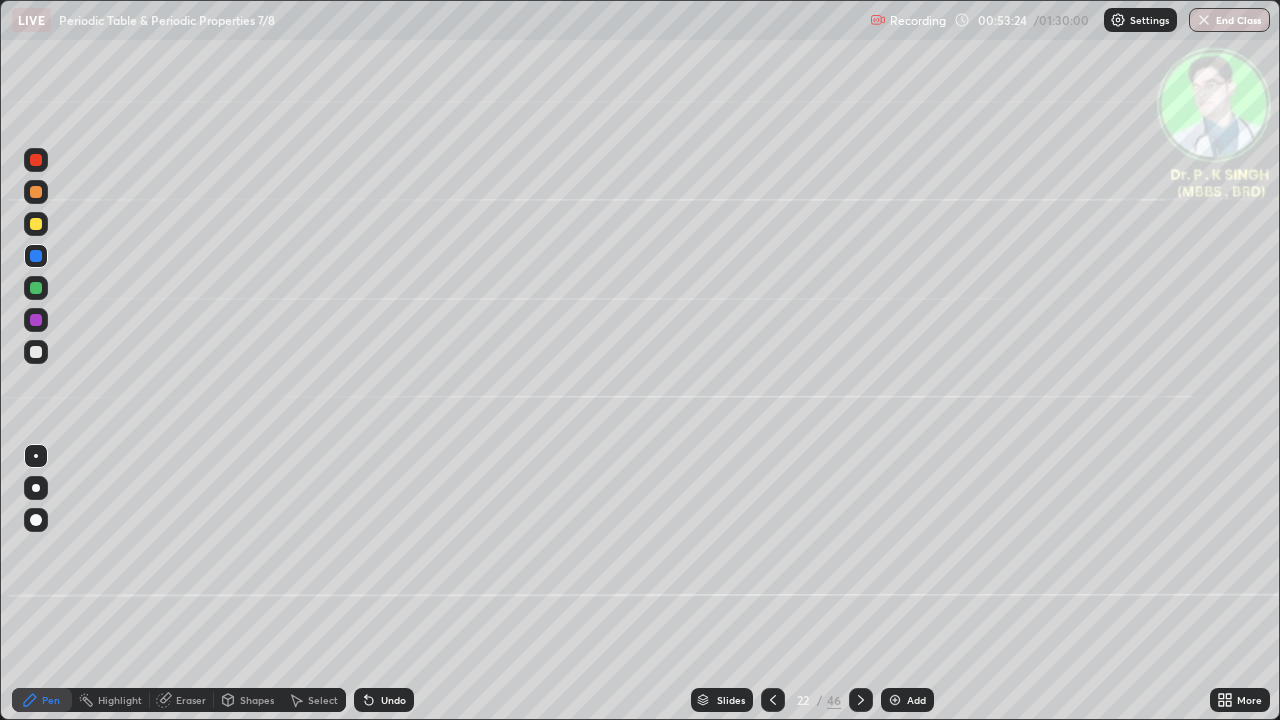 click 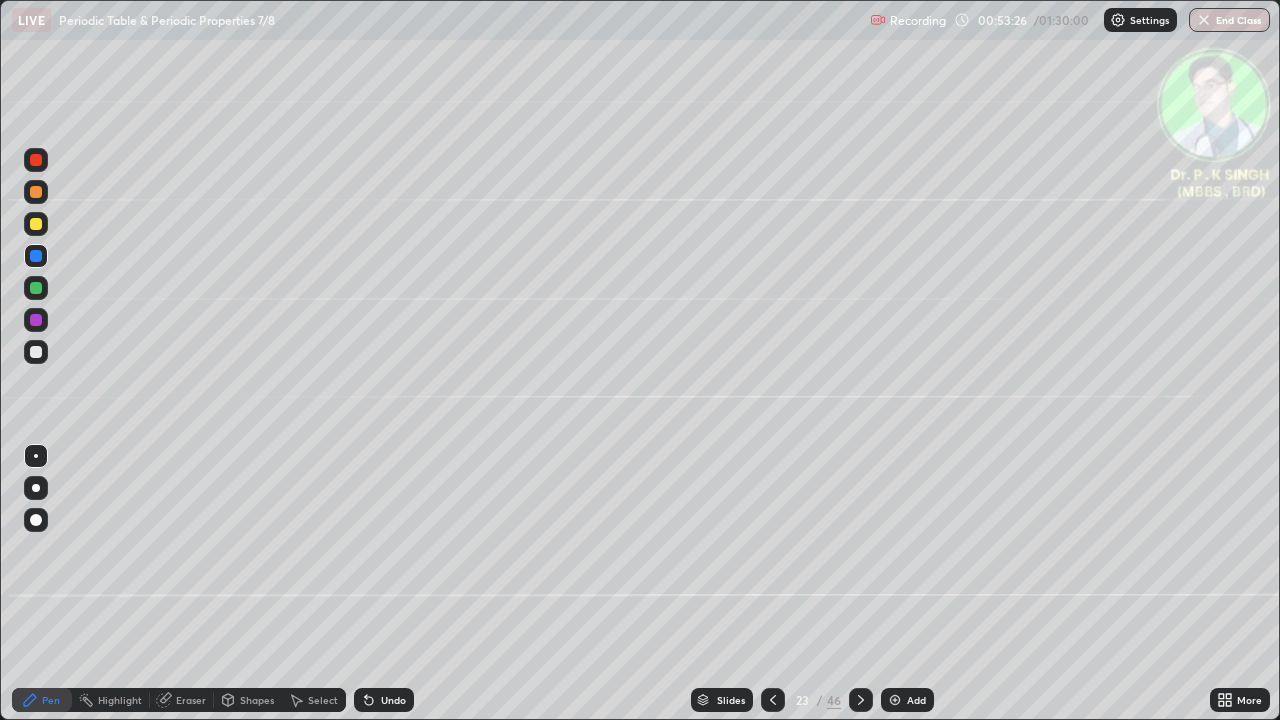 click at bounding box center [36, 256] 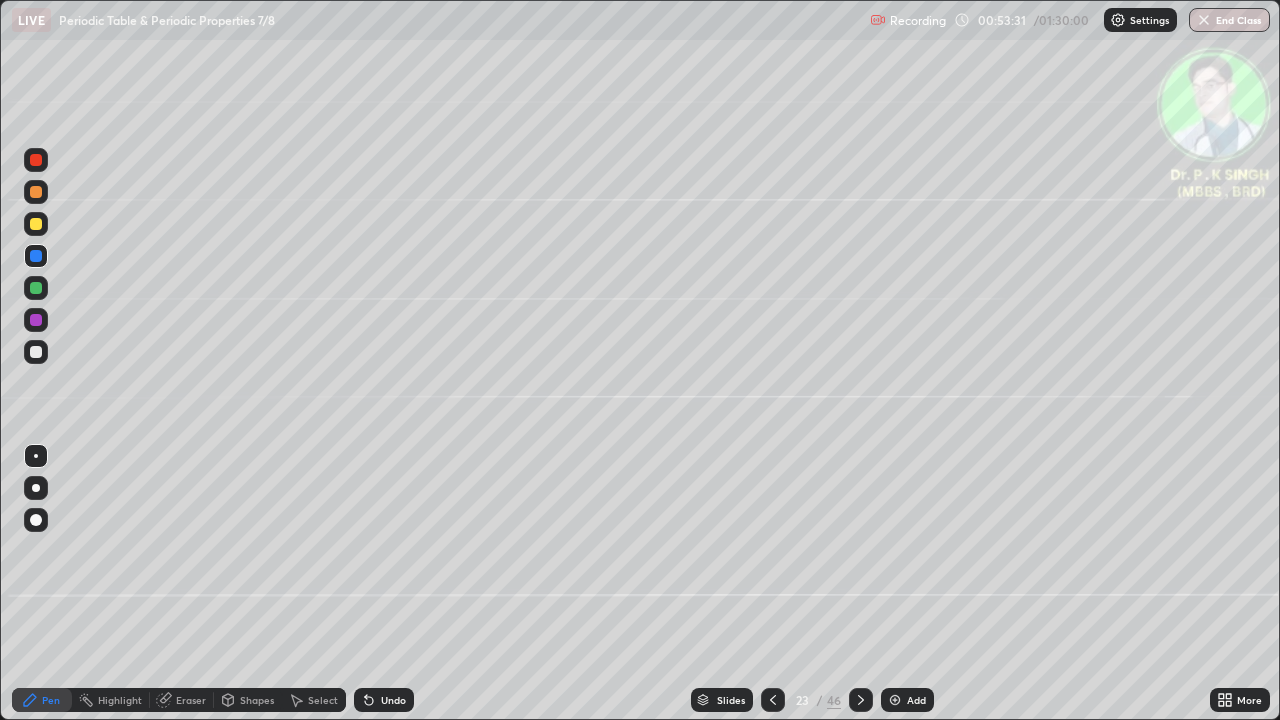 click 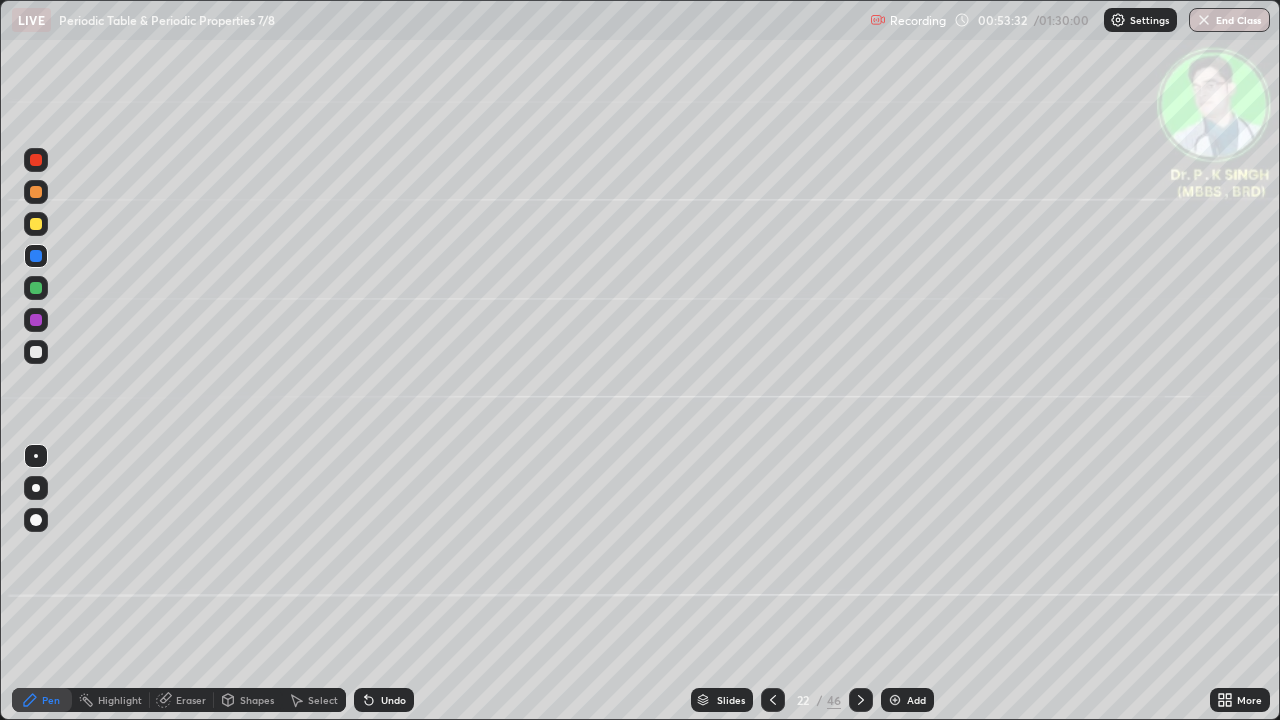 click 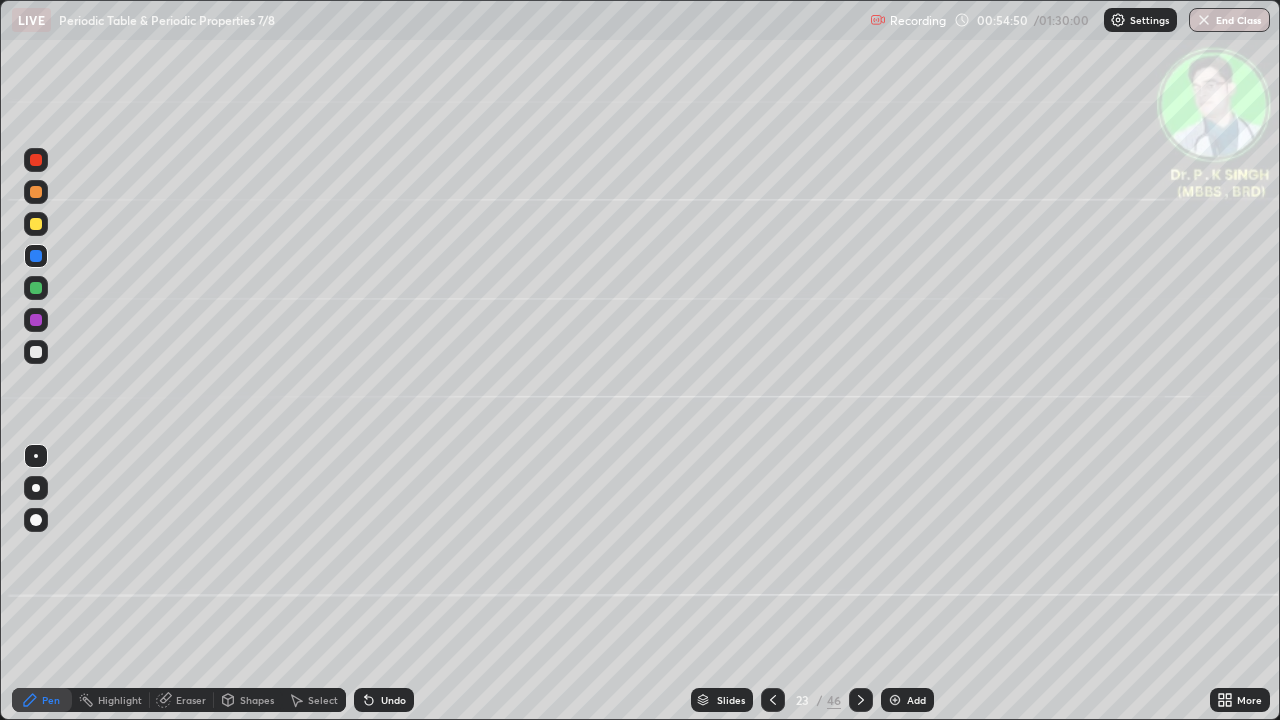 click at bounding box center (36, 256) 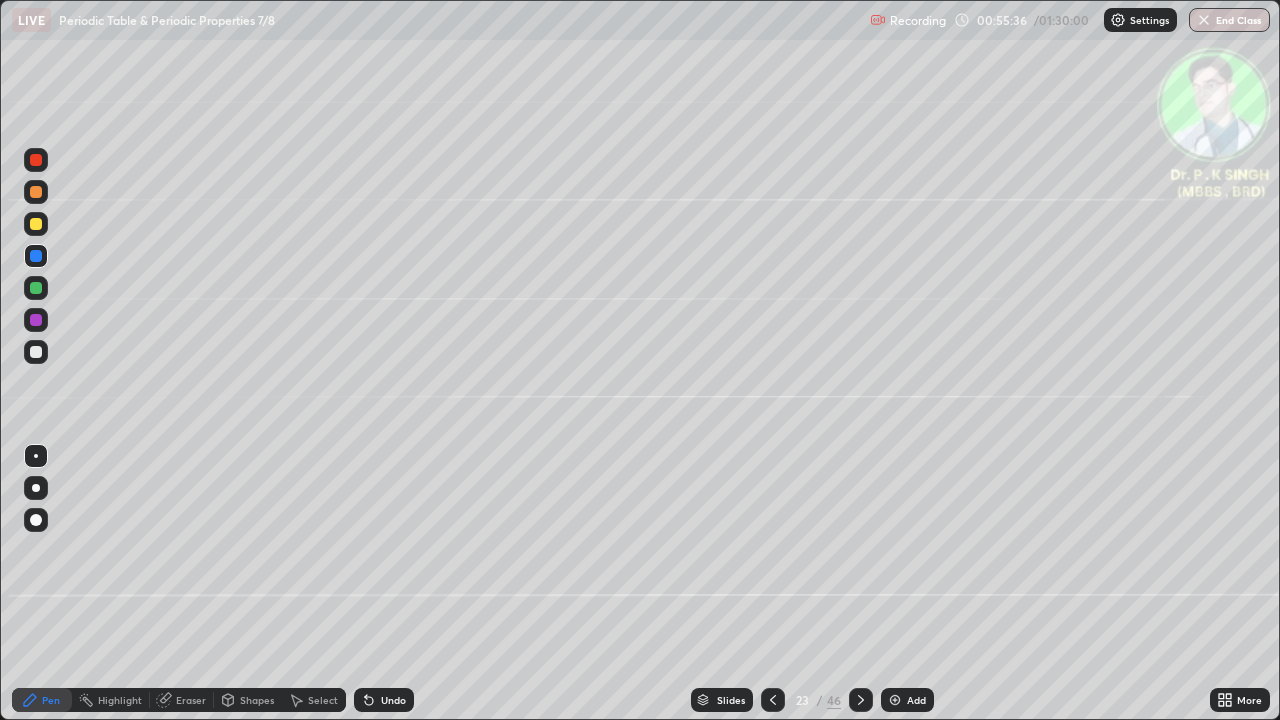 click at bounding box center [773, 700] 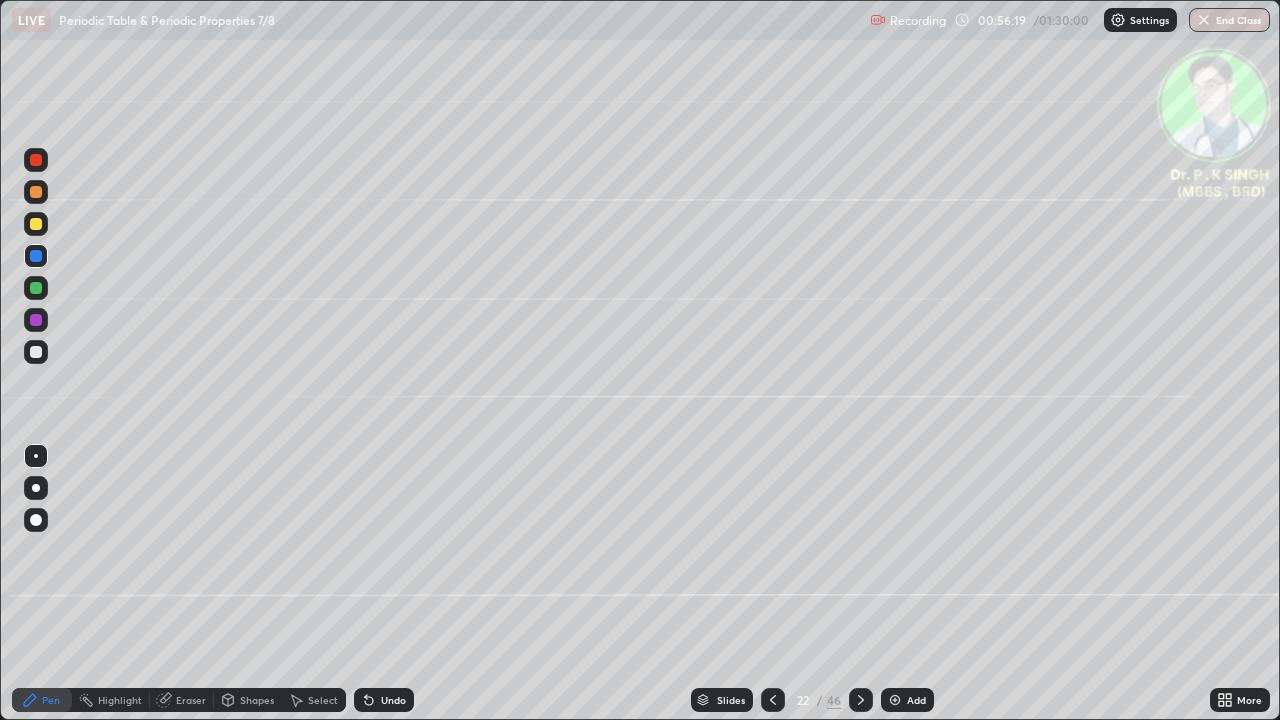 click 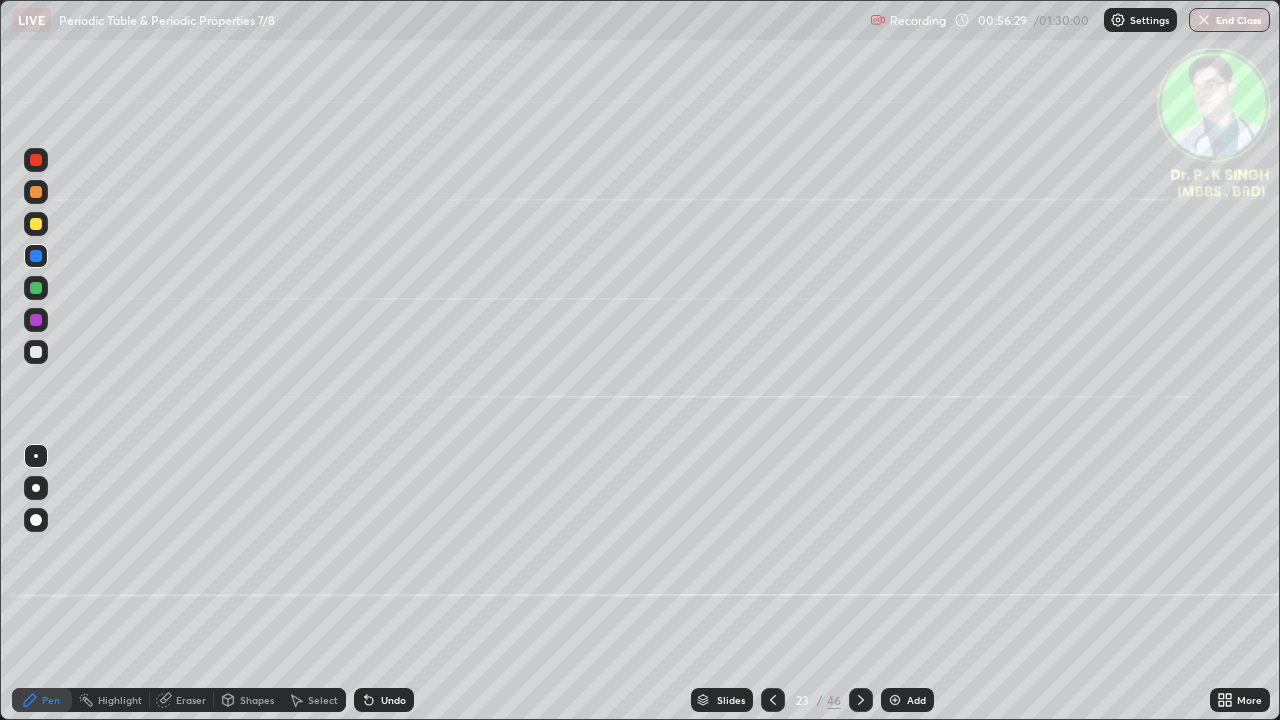 click at bounding box center [36, 224] 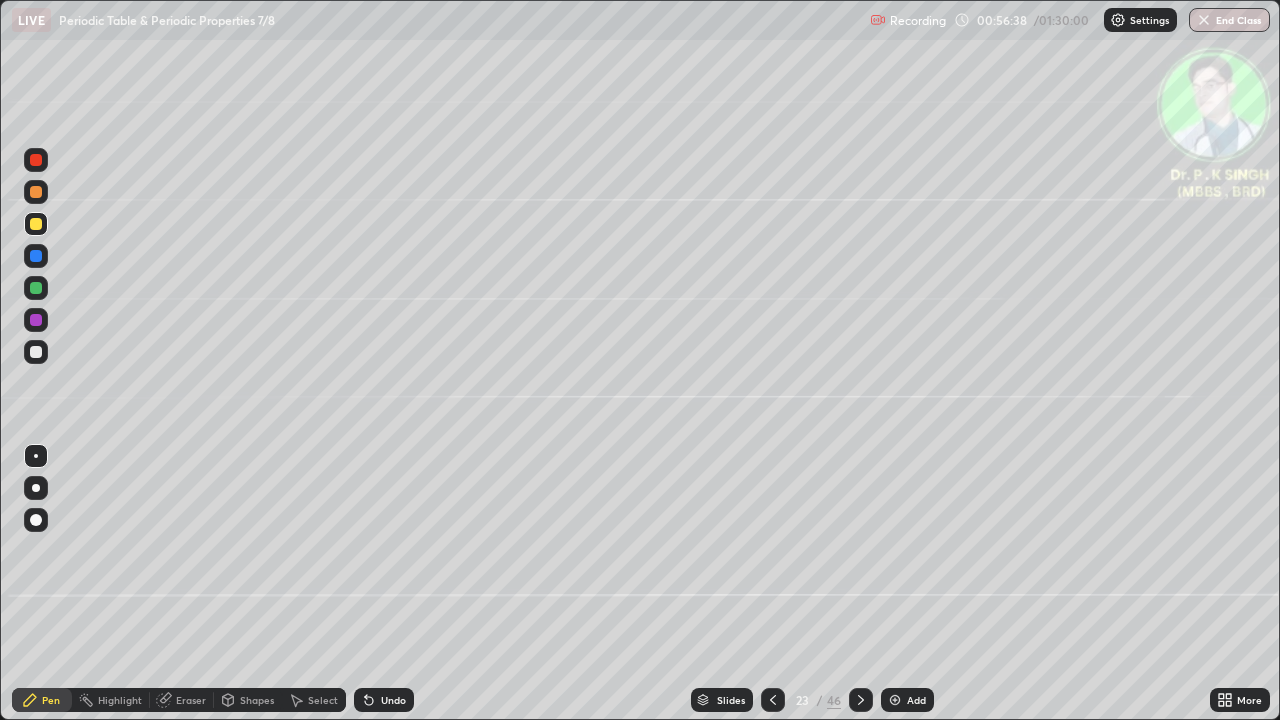 click 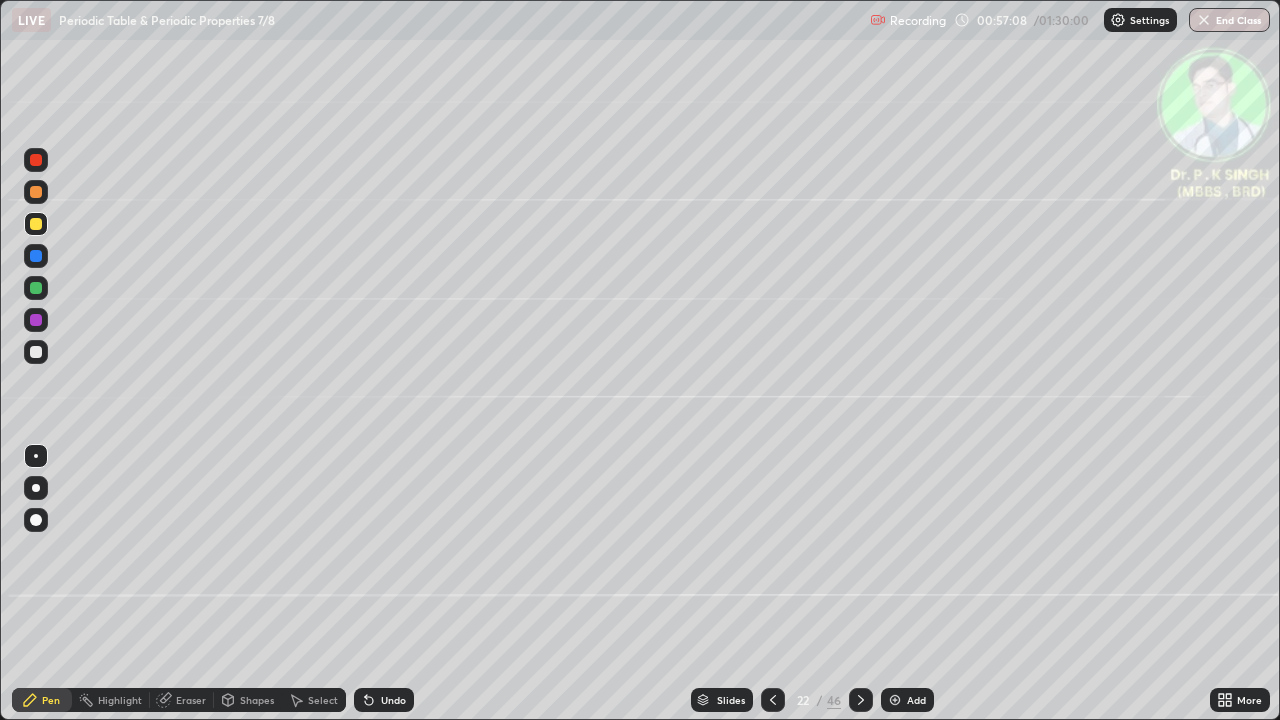 click 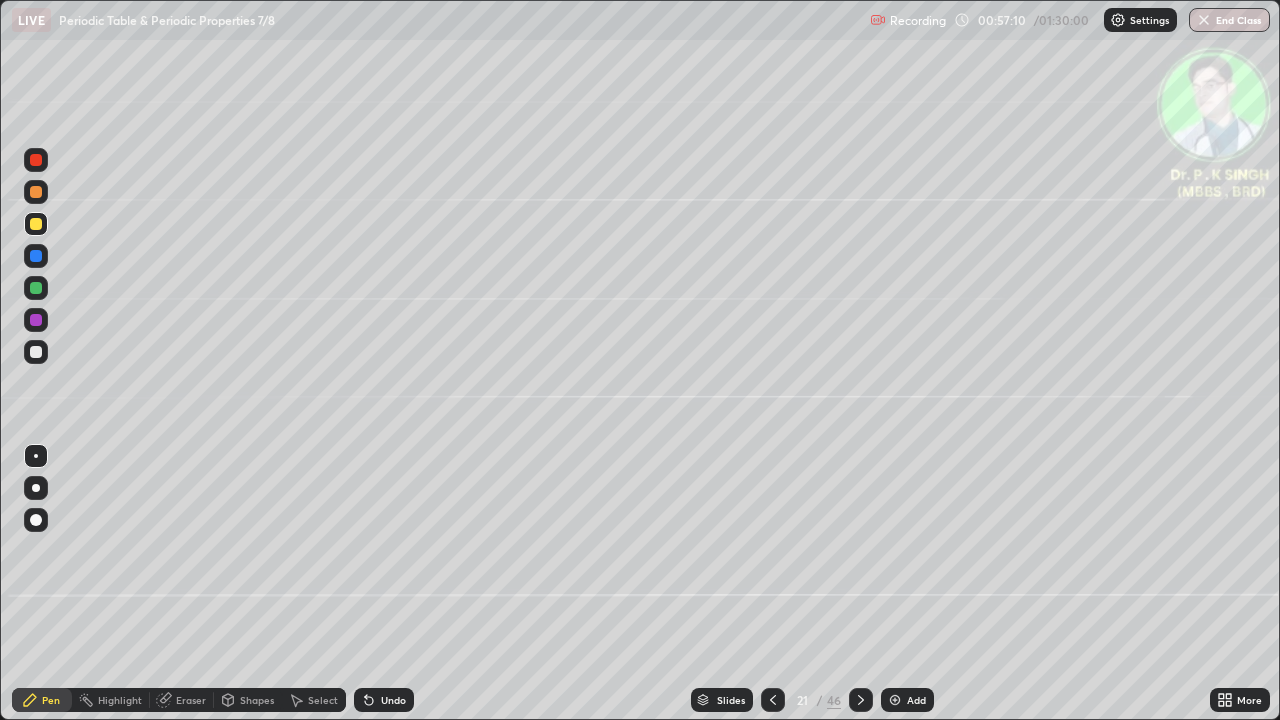 click 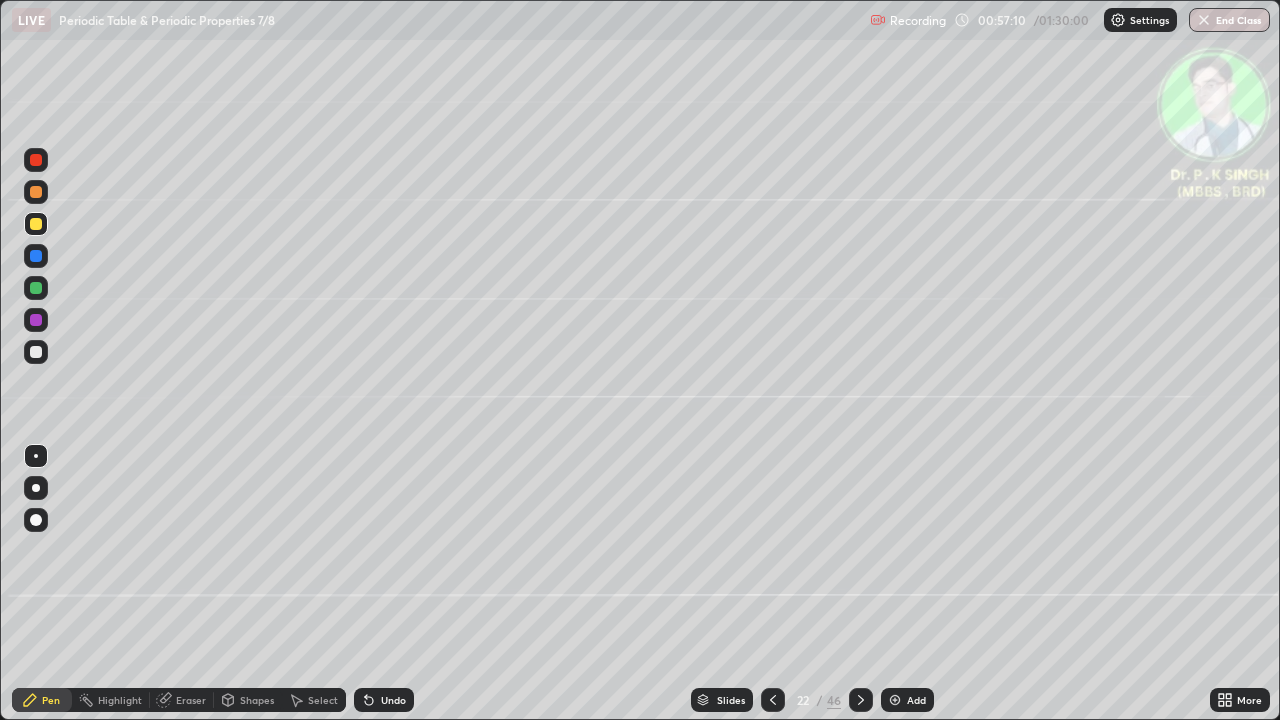 click 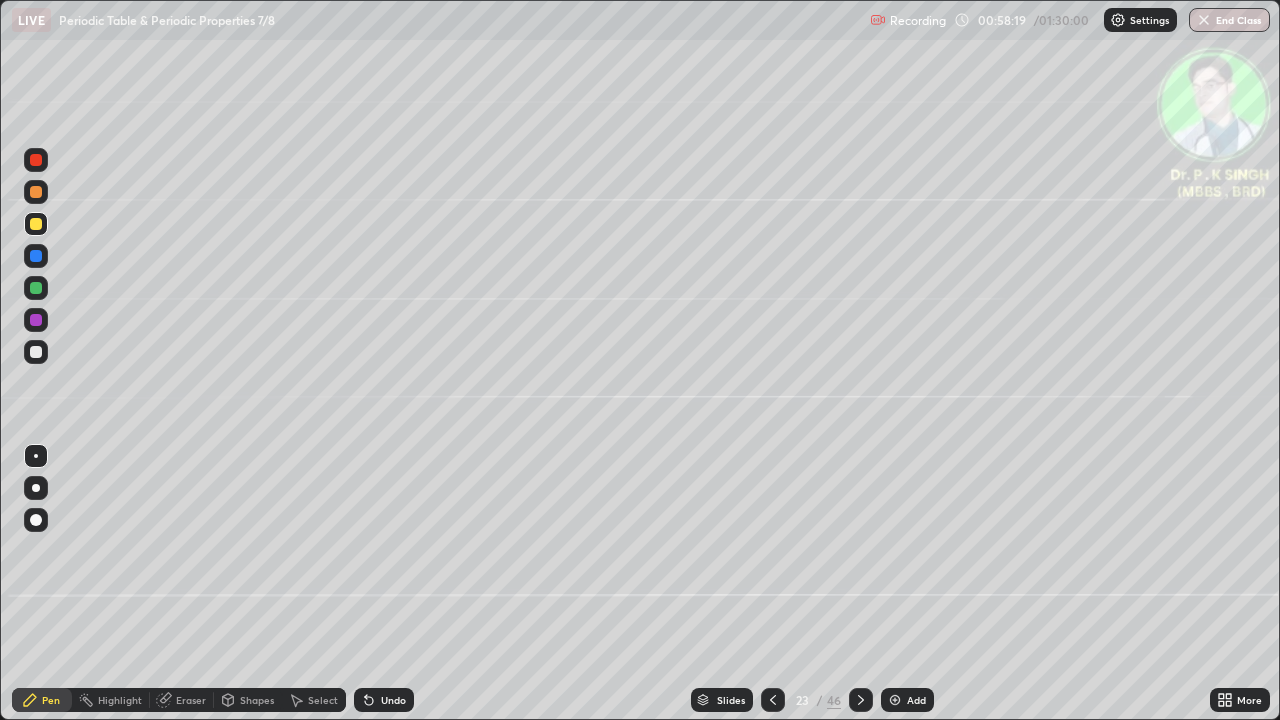 click 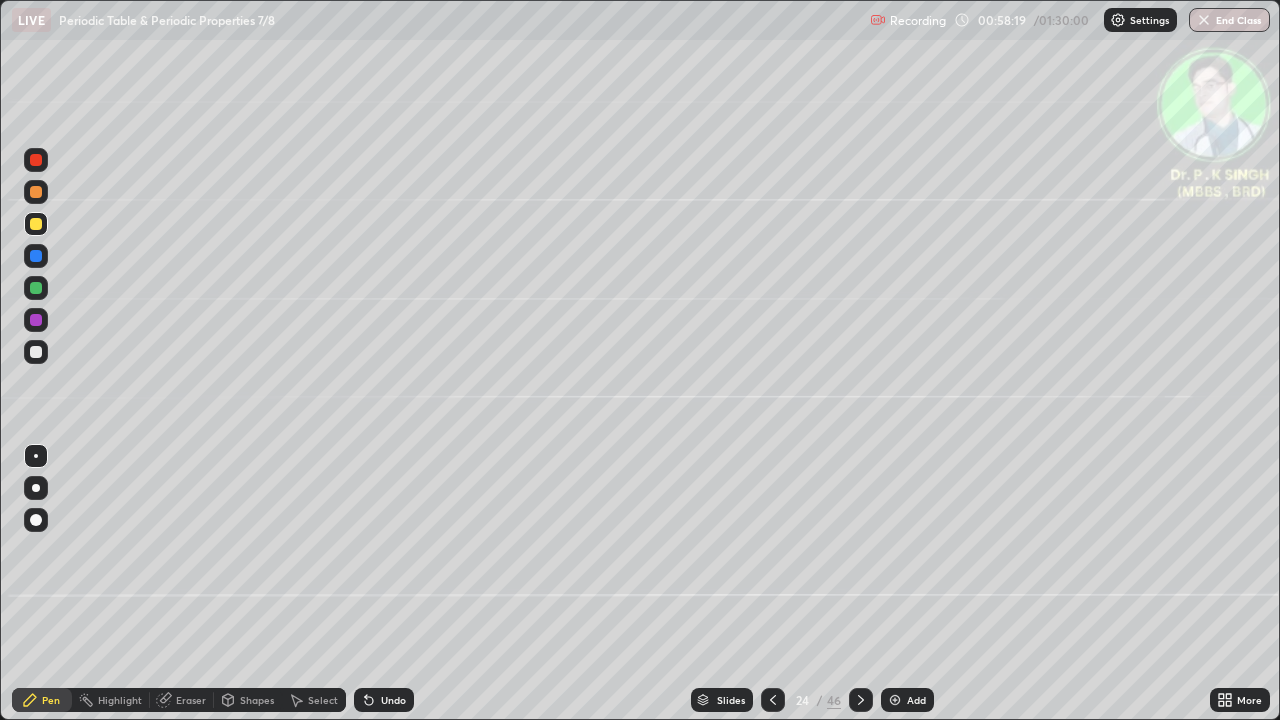 click at bounding box center [861, 700] 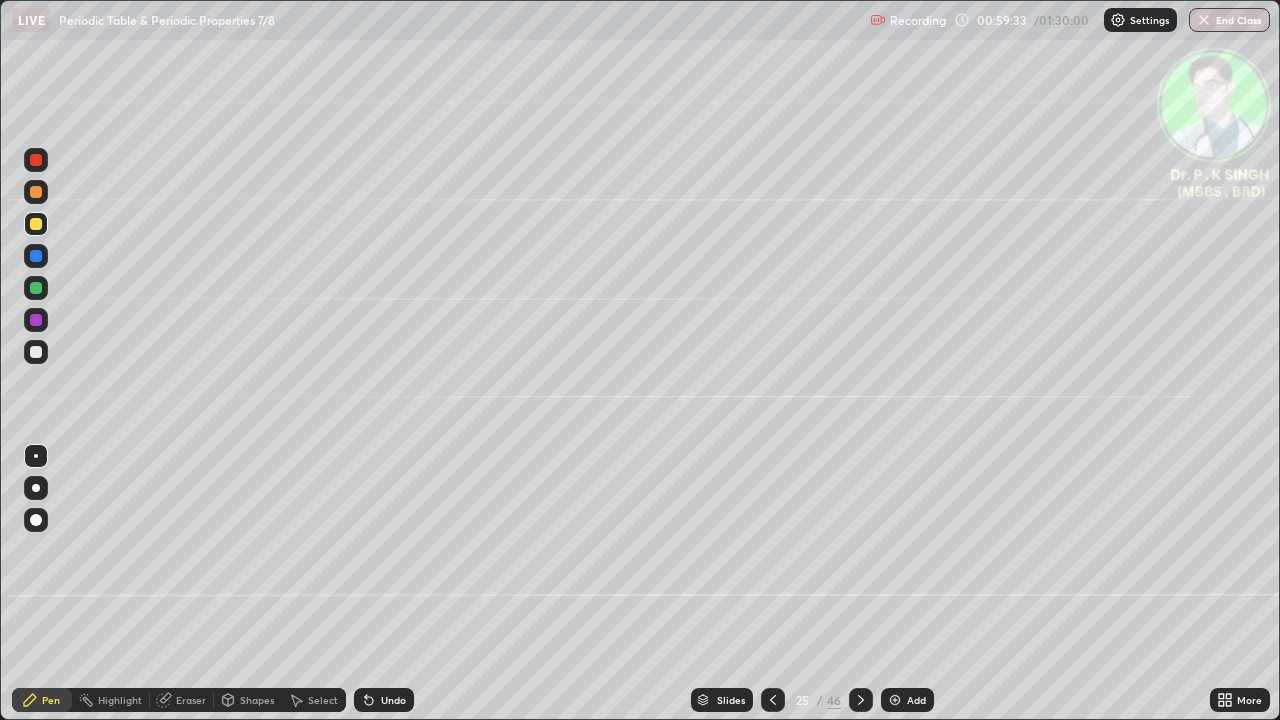 click 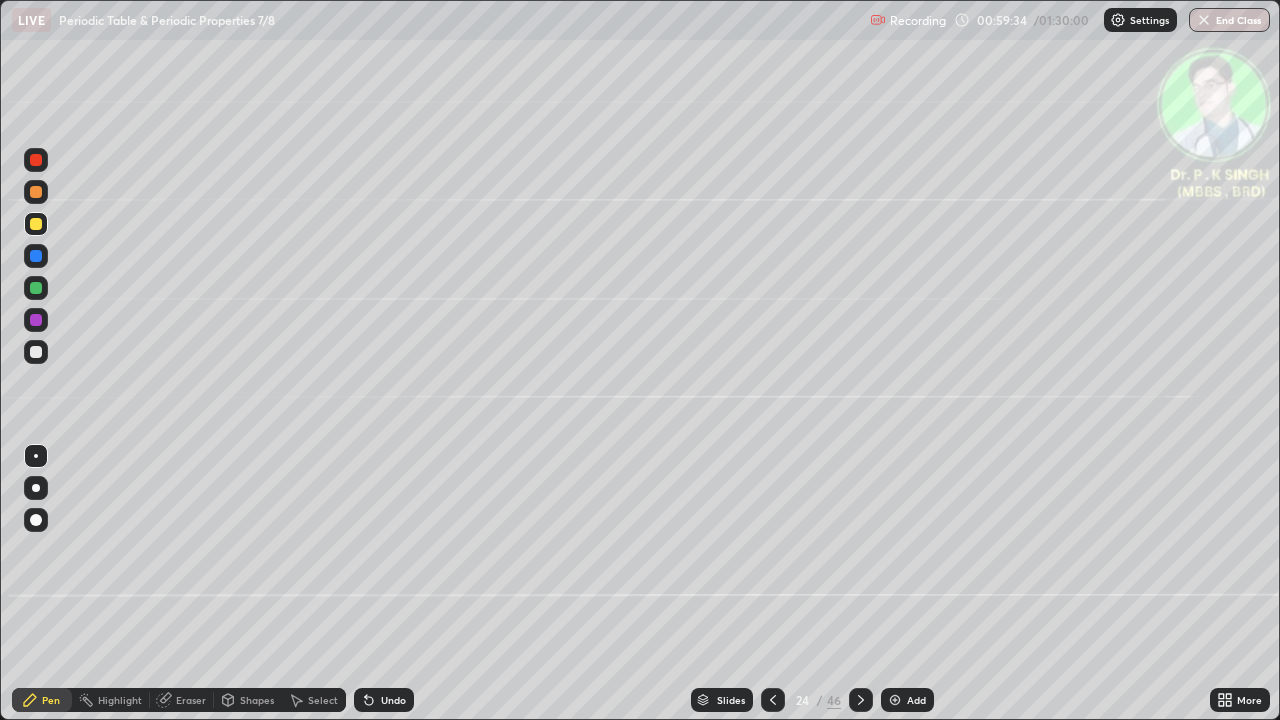 click 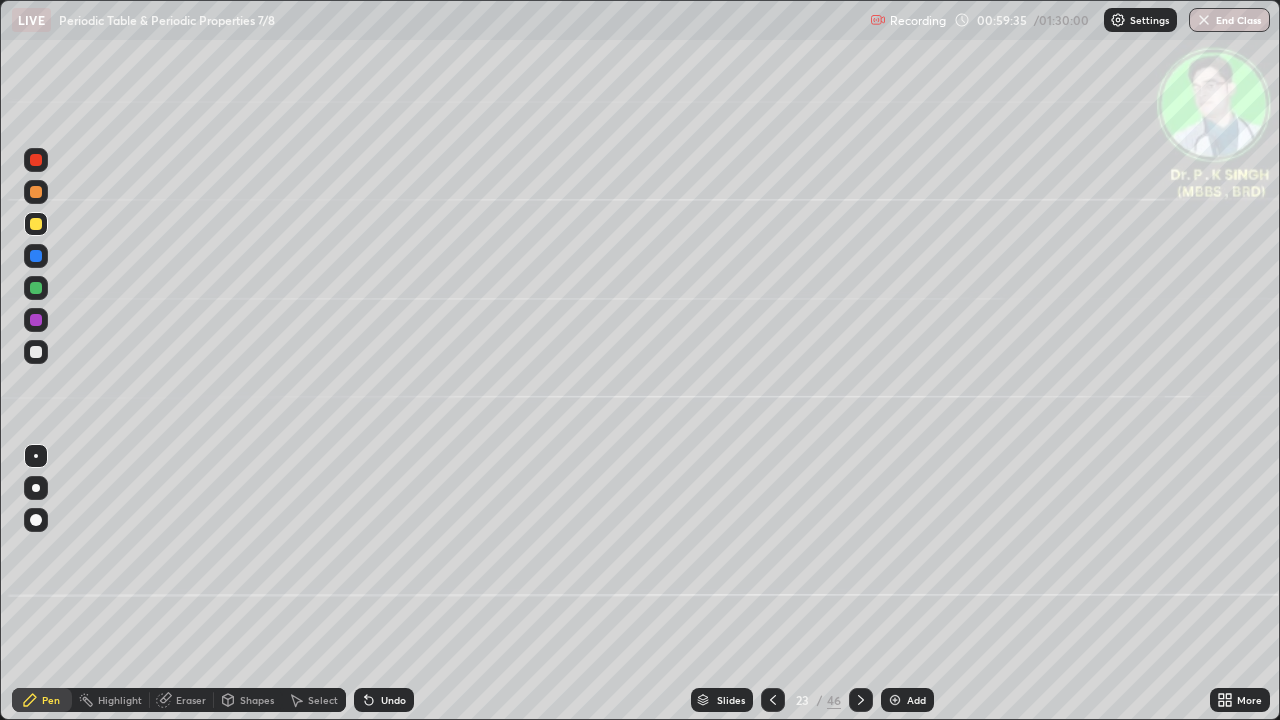 click at bounding box center (861, 700) 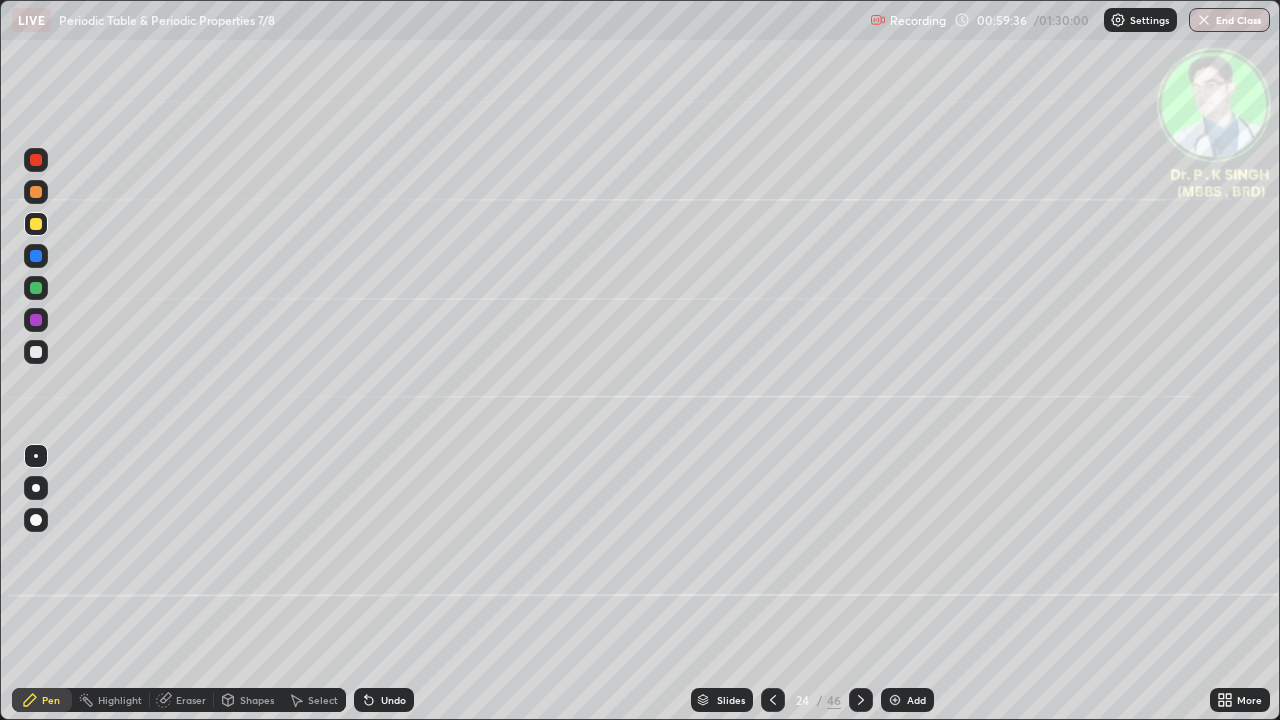 click 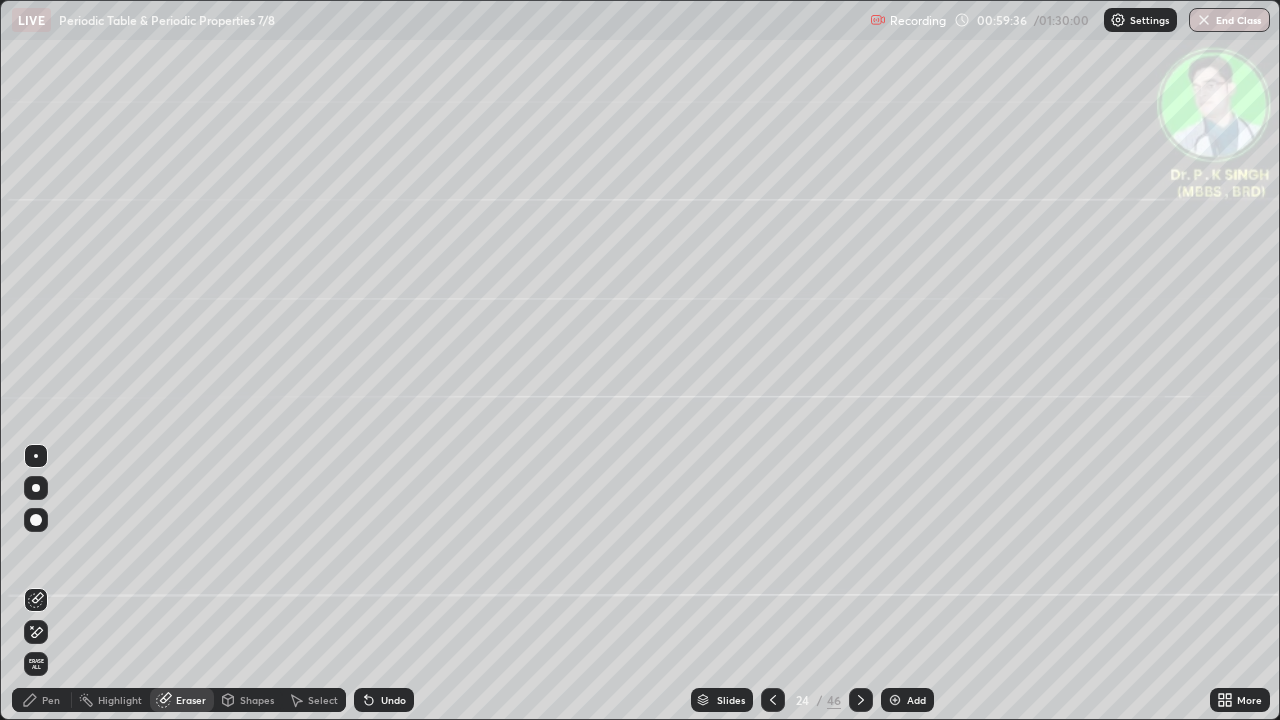 click on "Erase all" at bounding box center (36, 664) 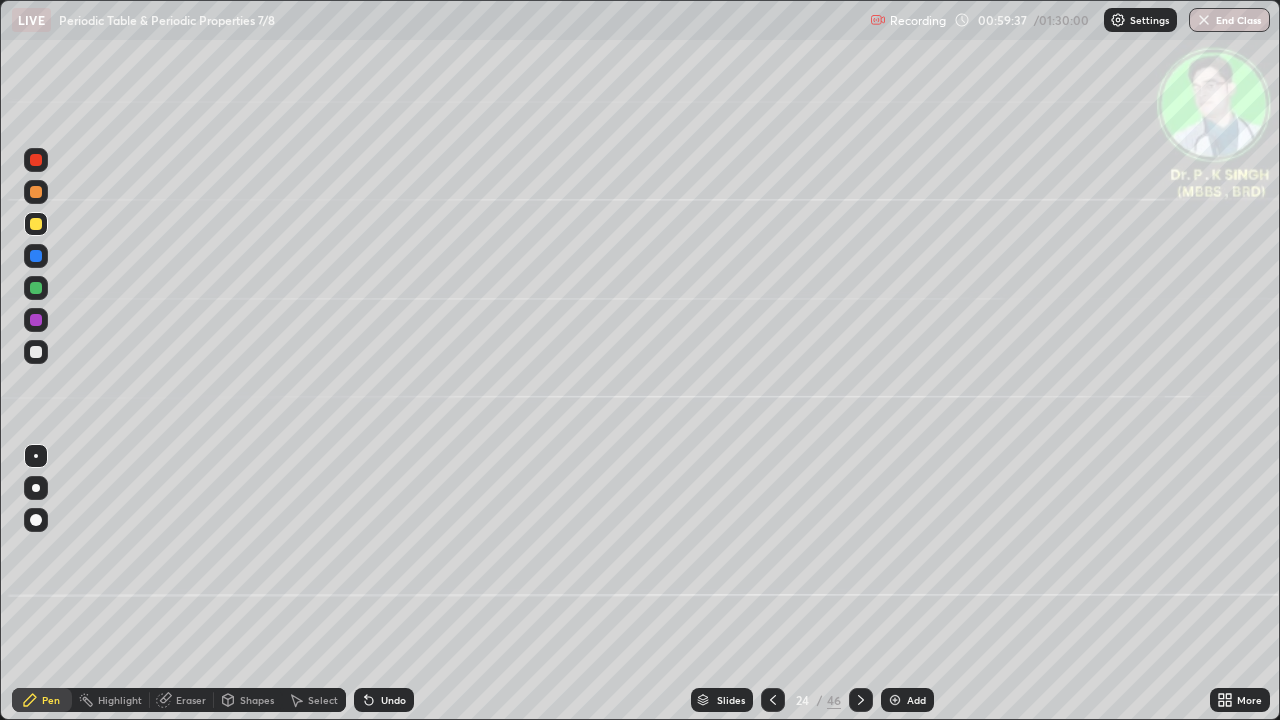 click at bounding box center [36, 256] 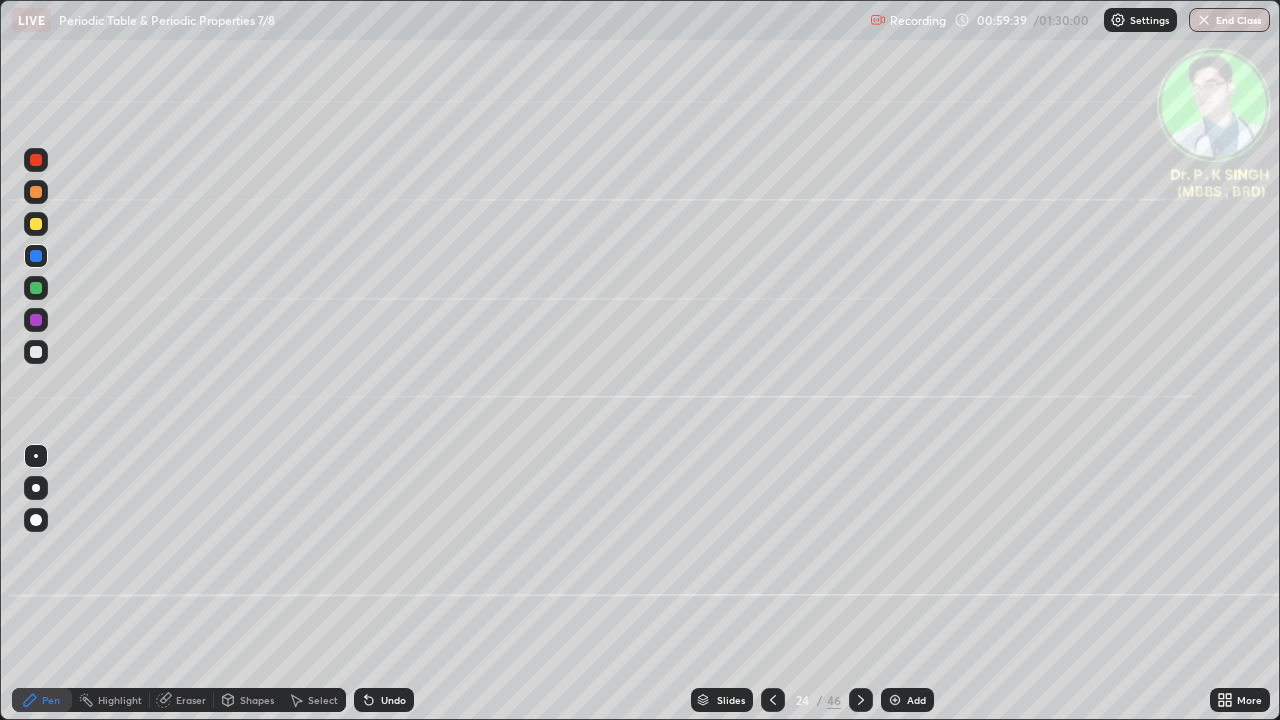 click at bounding box center (36, 224) 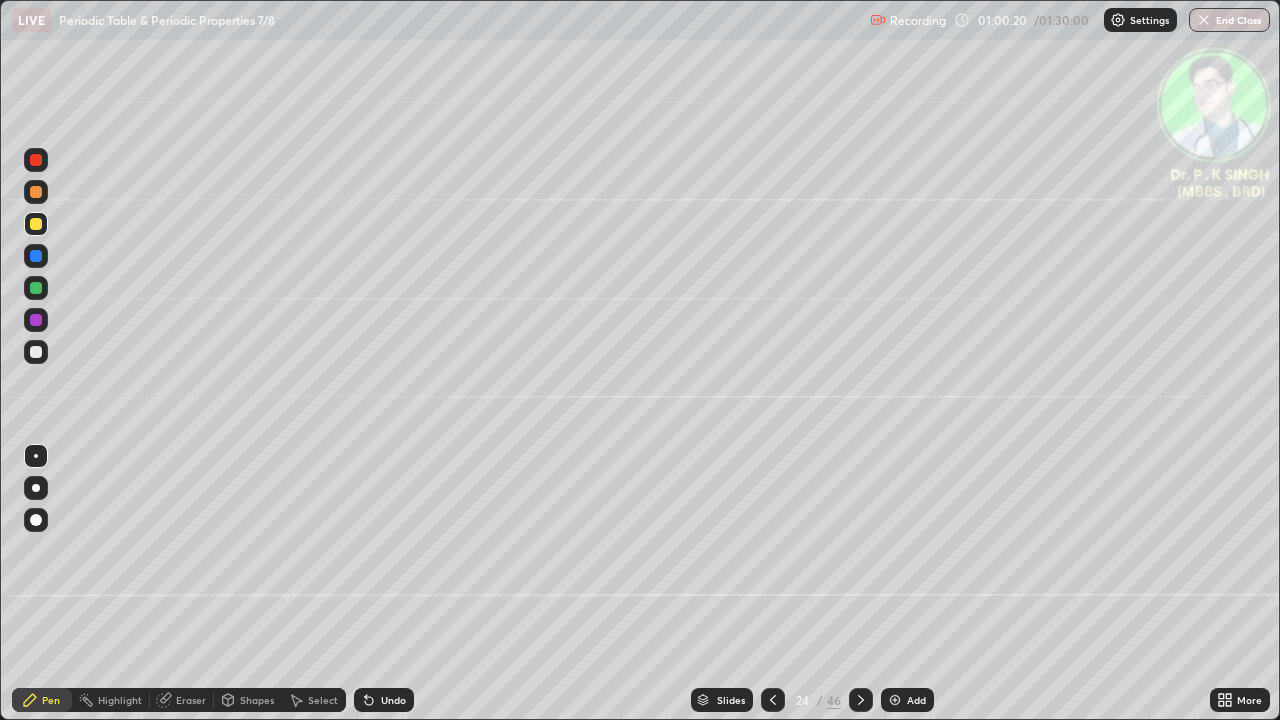 click at bounding box center [36, 256] 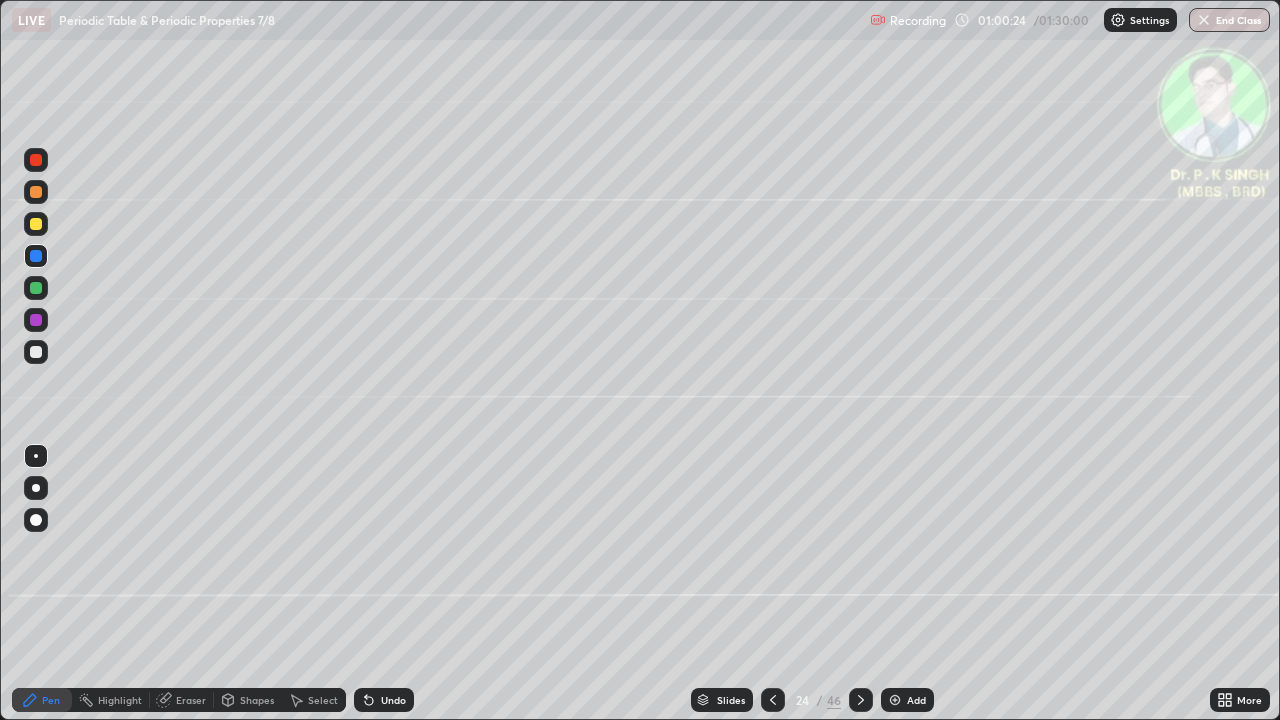 click 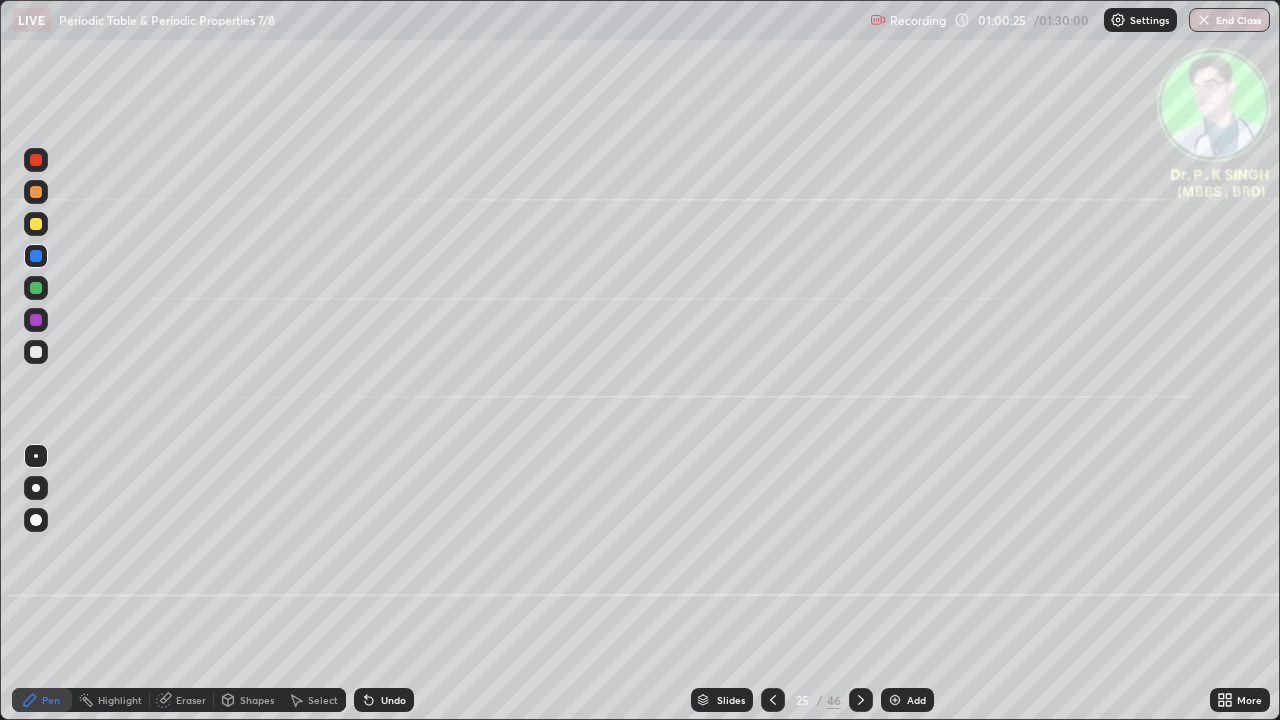 click on "Eraser" at bounding box center [182, 700] 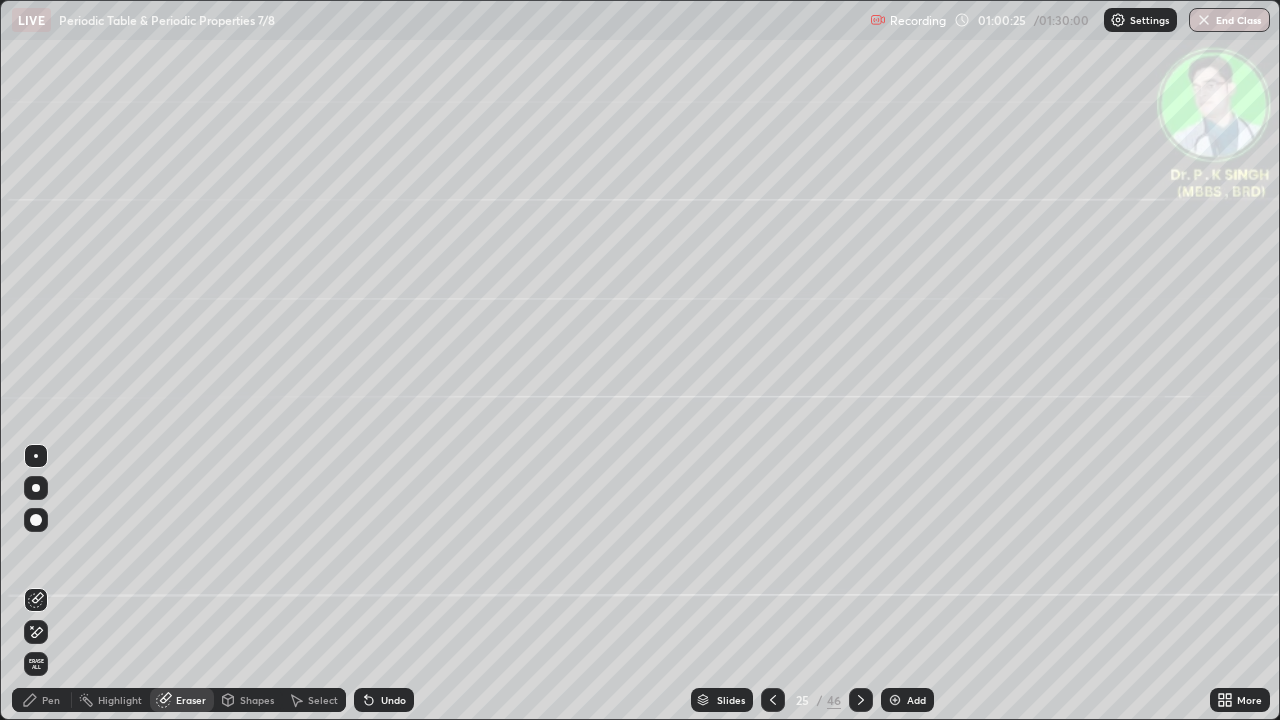 click on "Erase all" at bounding box center [36, 664] 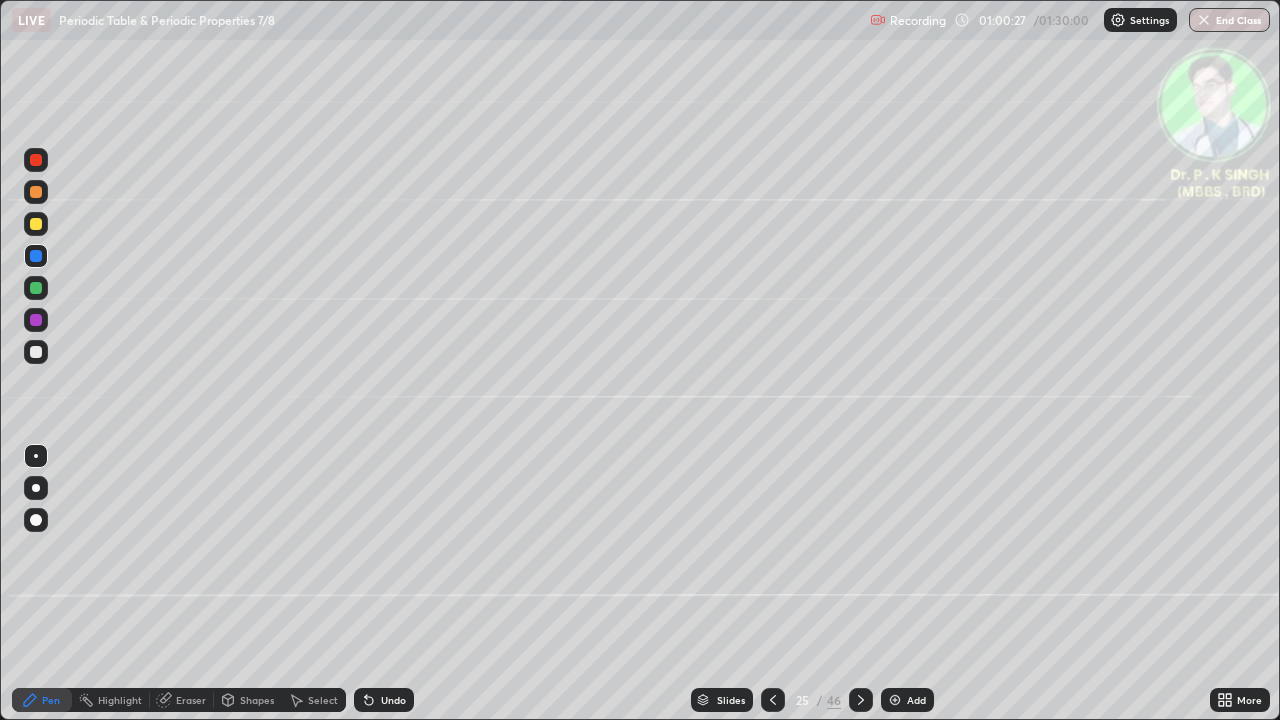 click at bounding box center (36, 288) 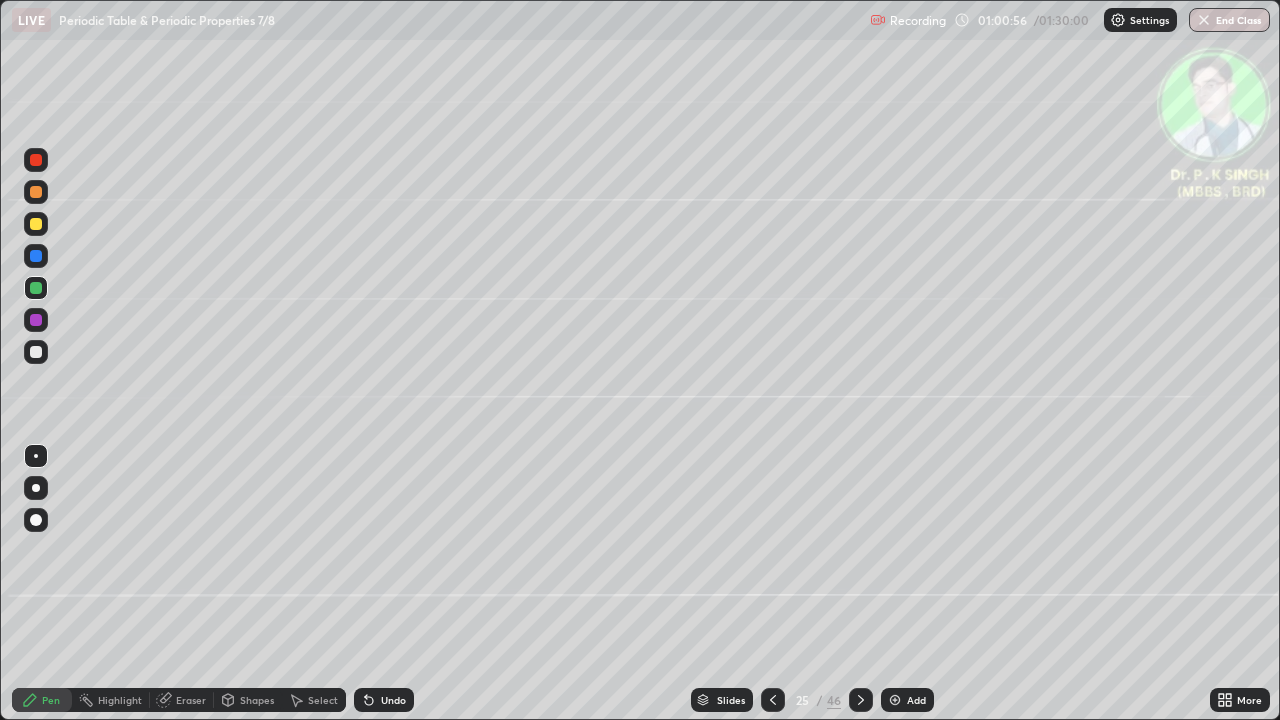 click at bounding box center [36, 224] 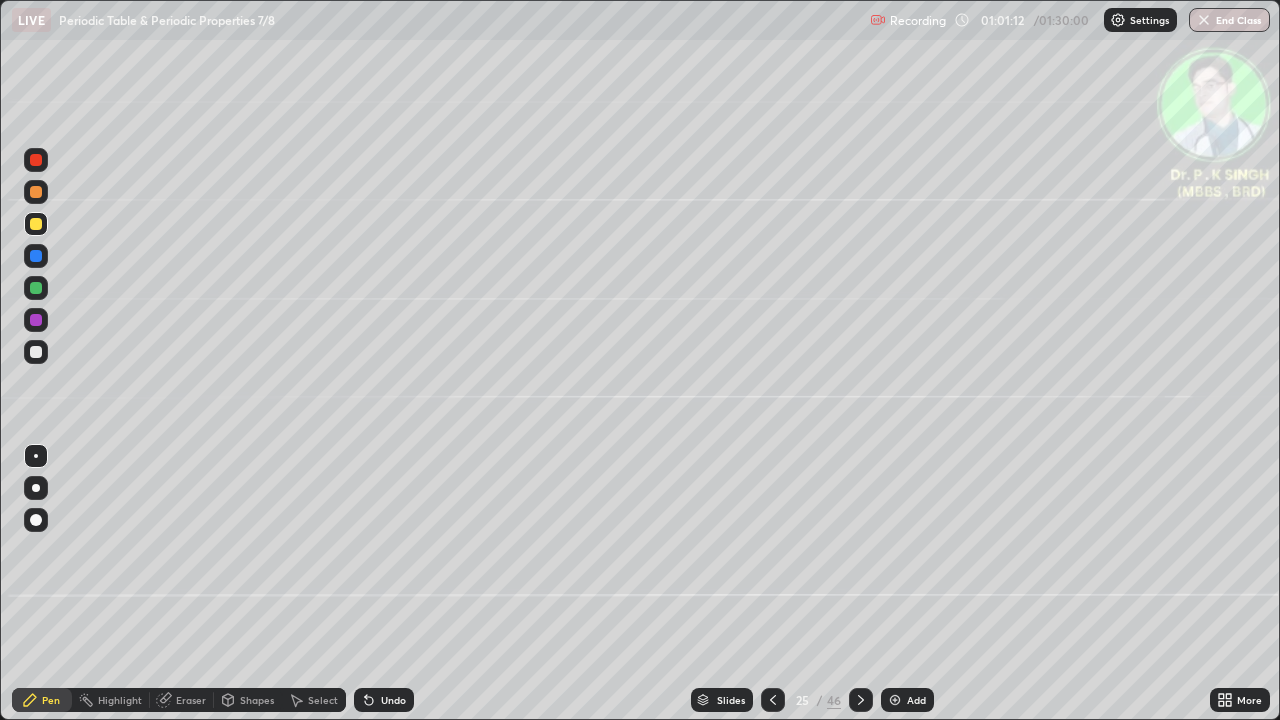 click 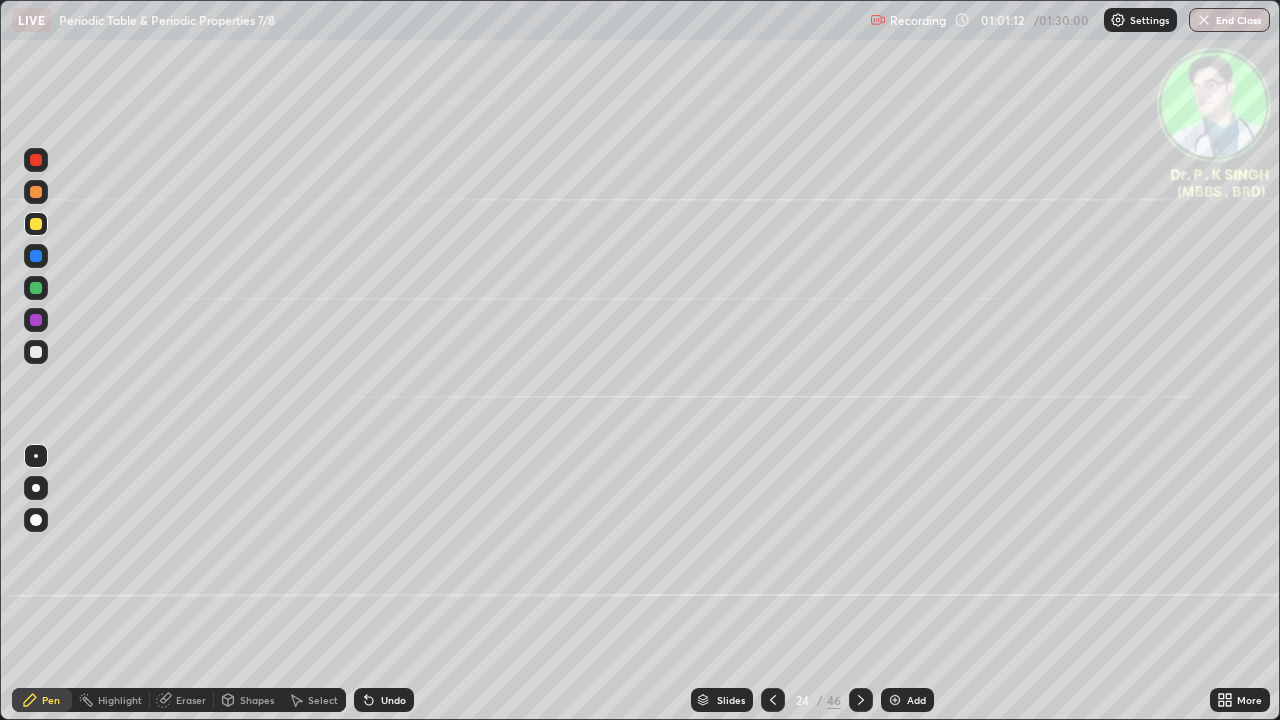click 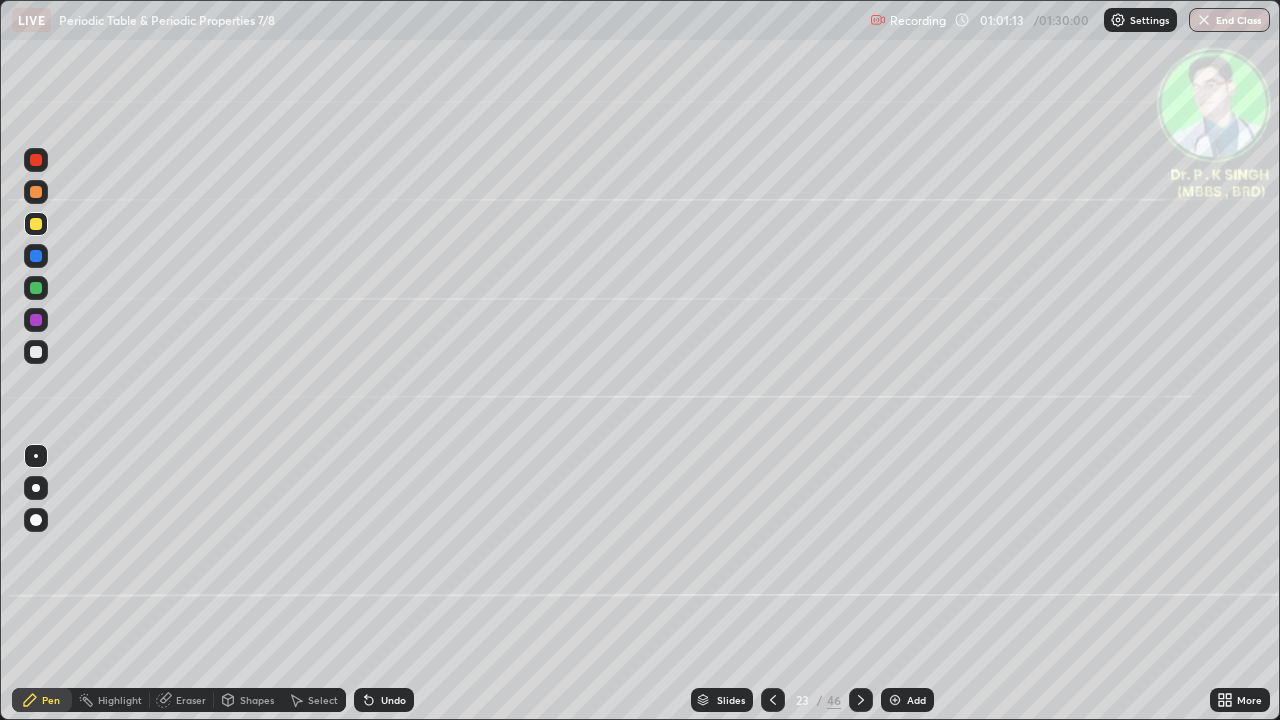 click 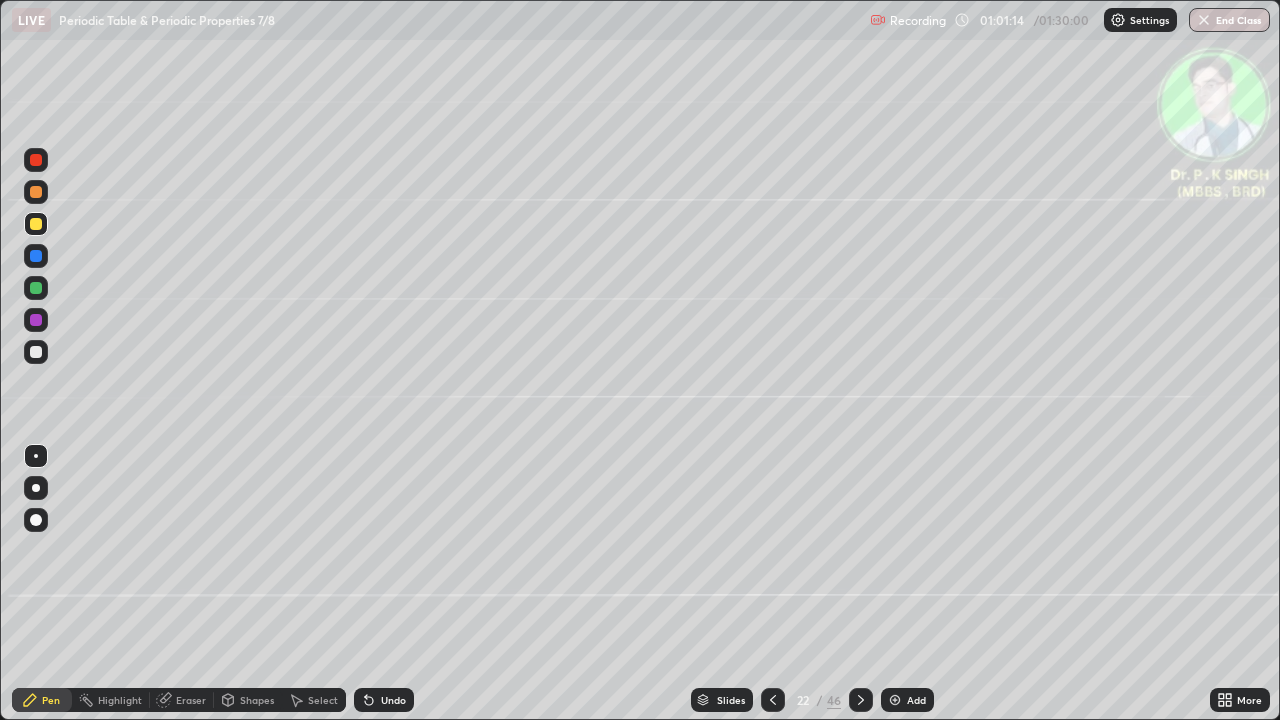 click 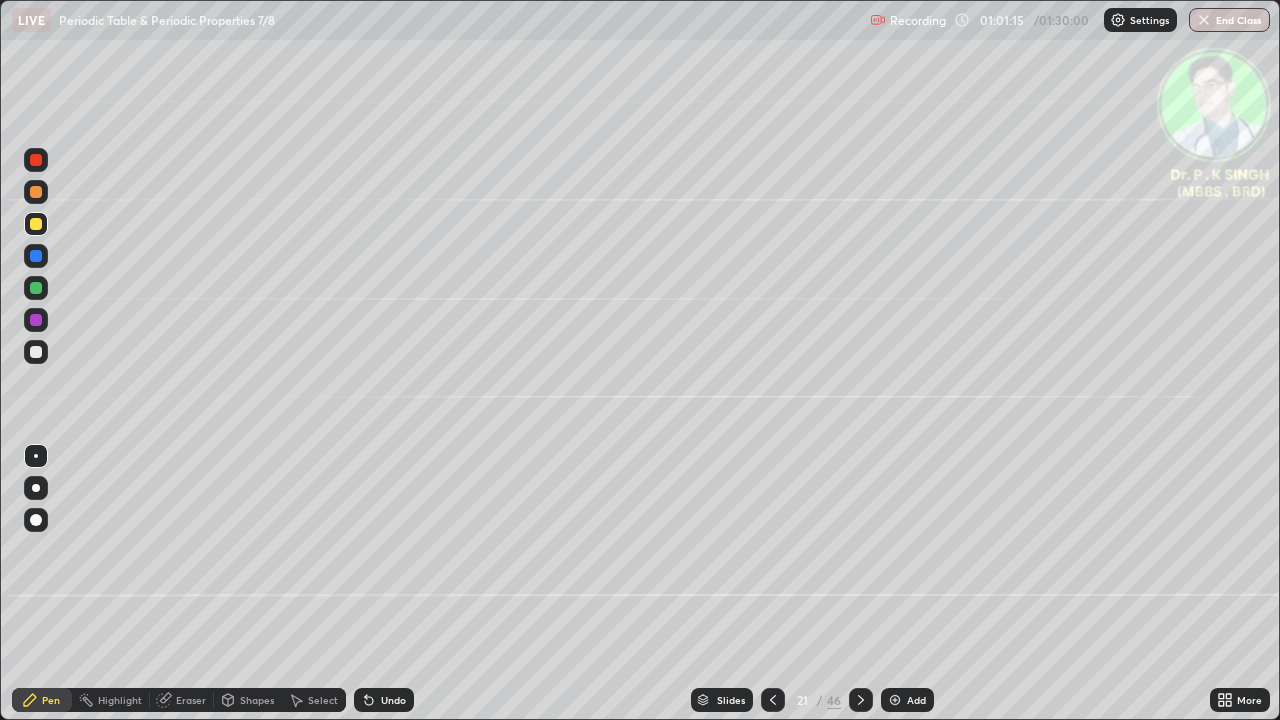 click 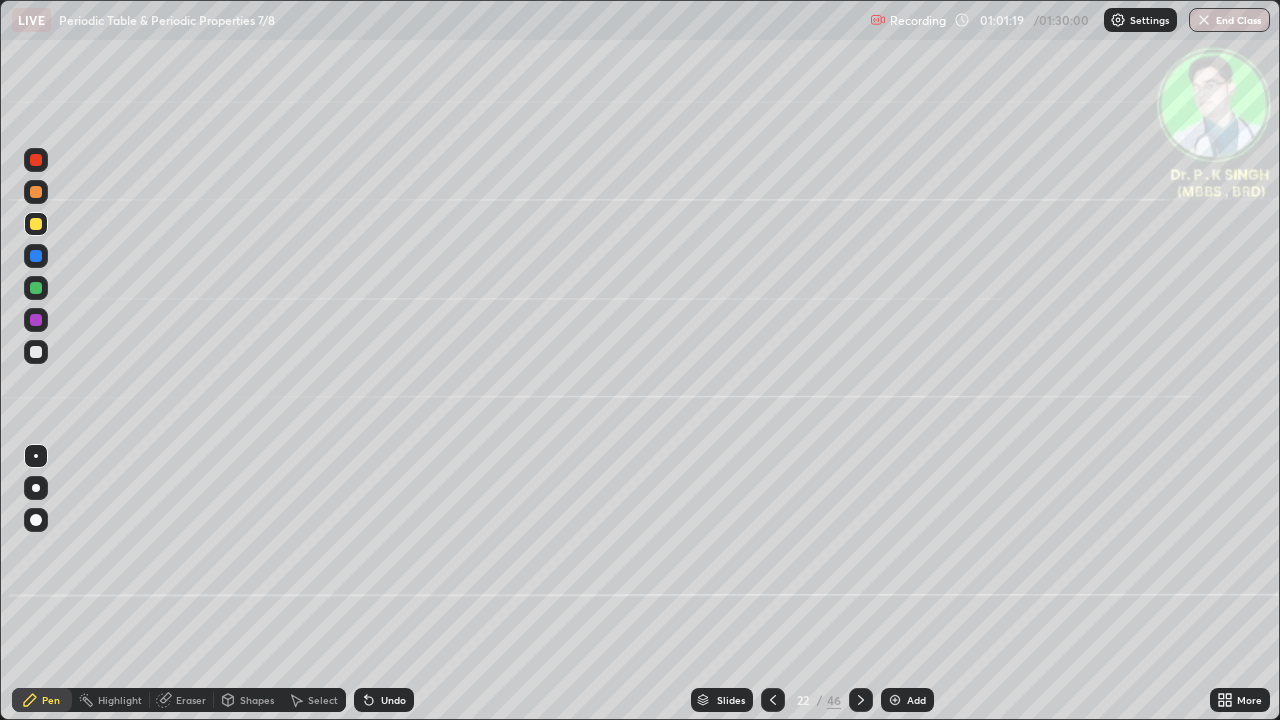 click 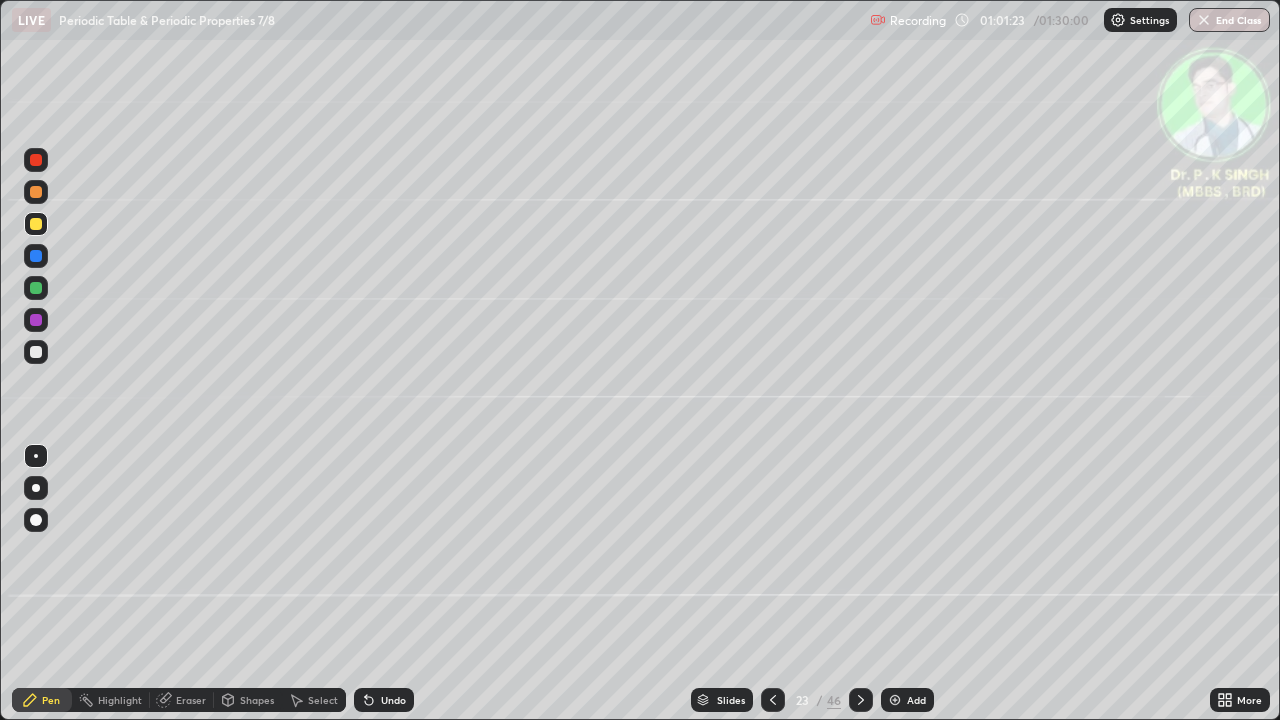 click 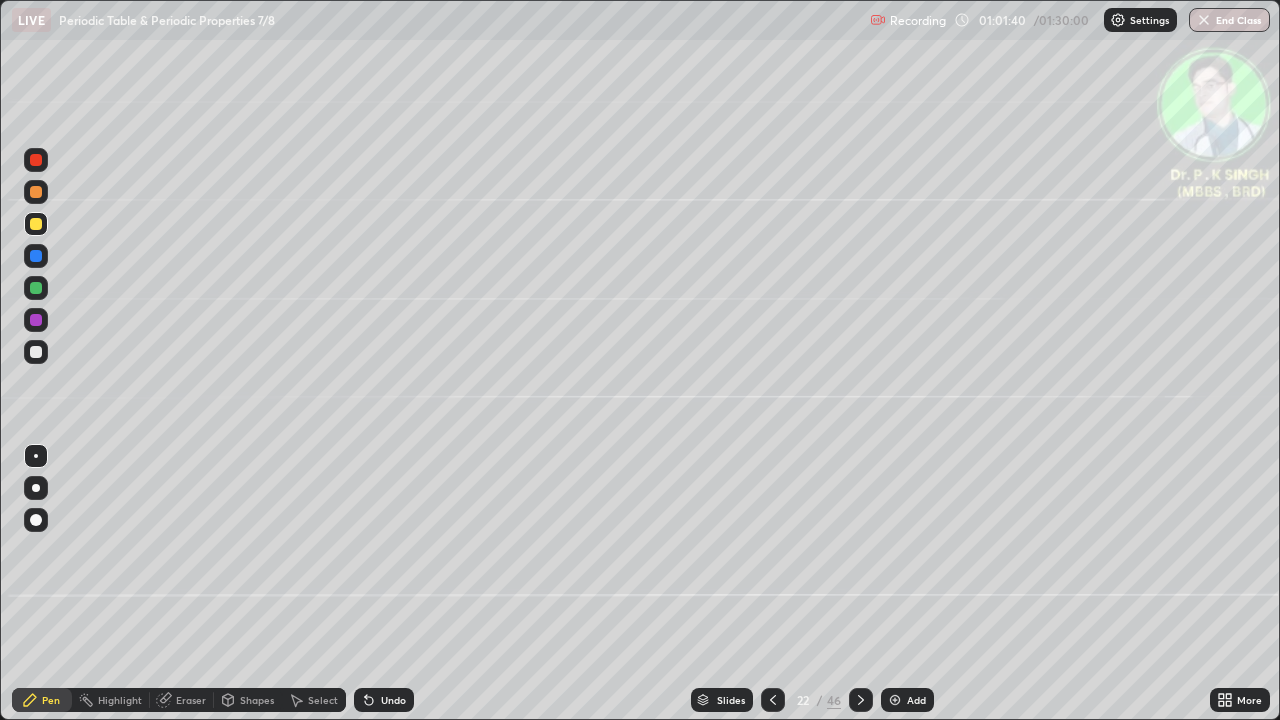 click 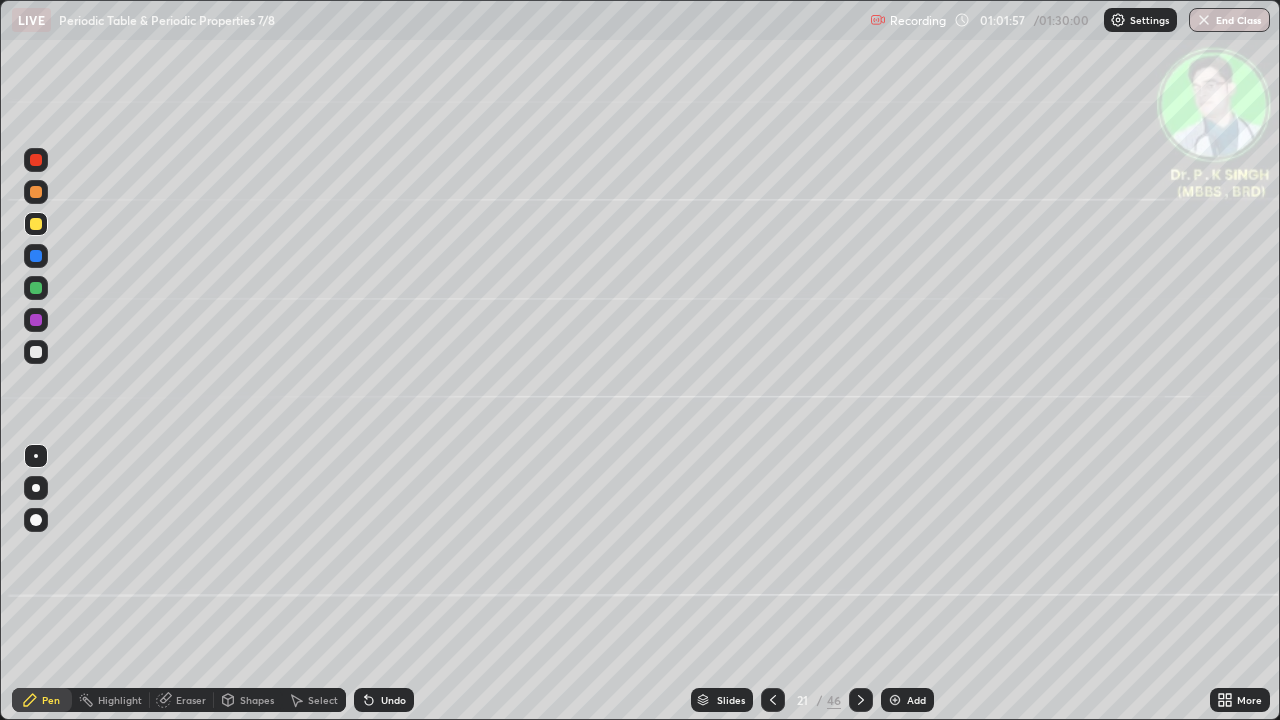click 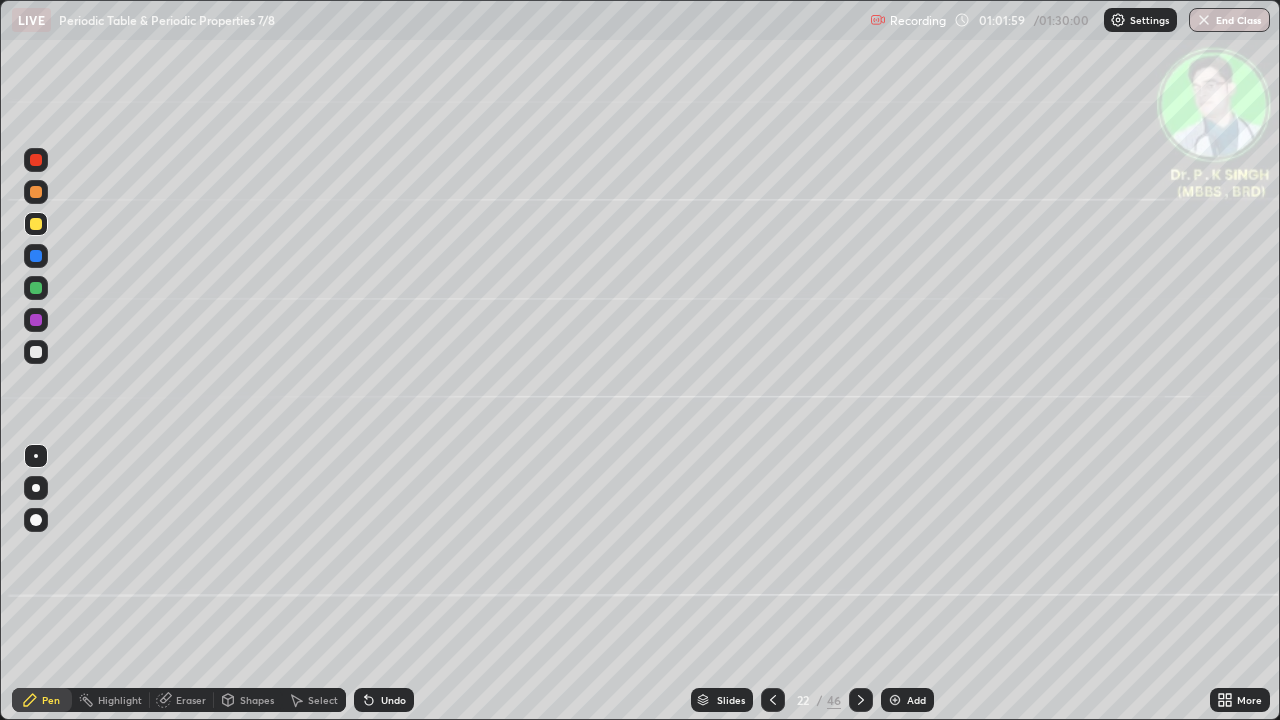 click 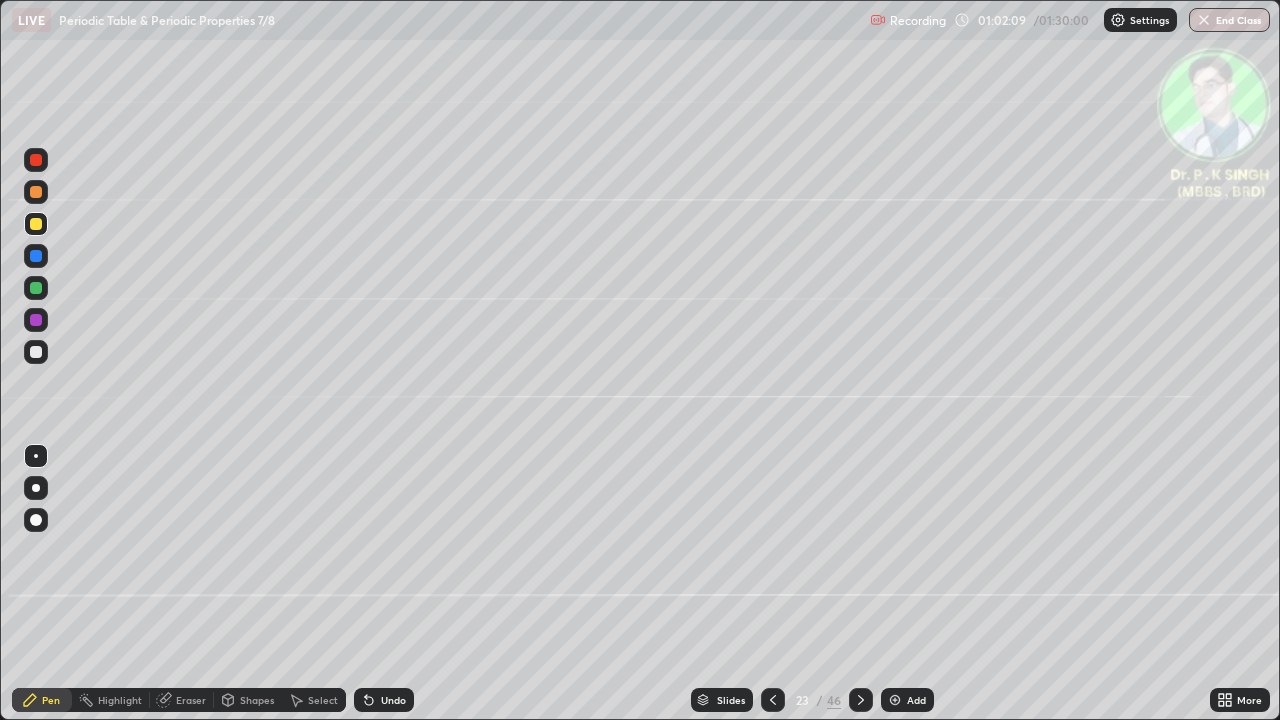 click 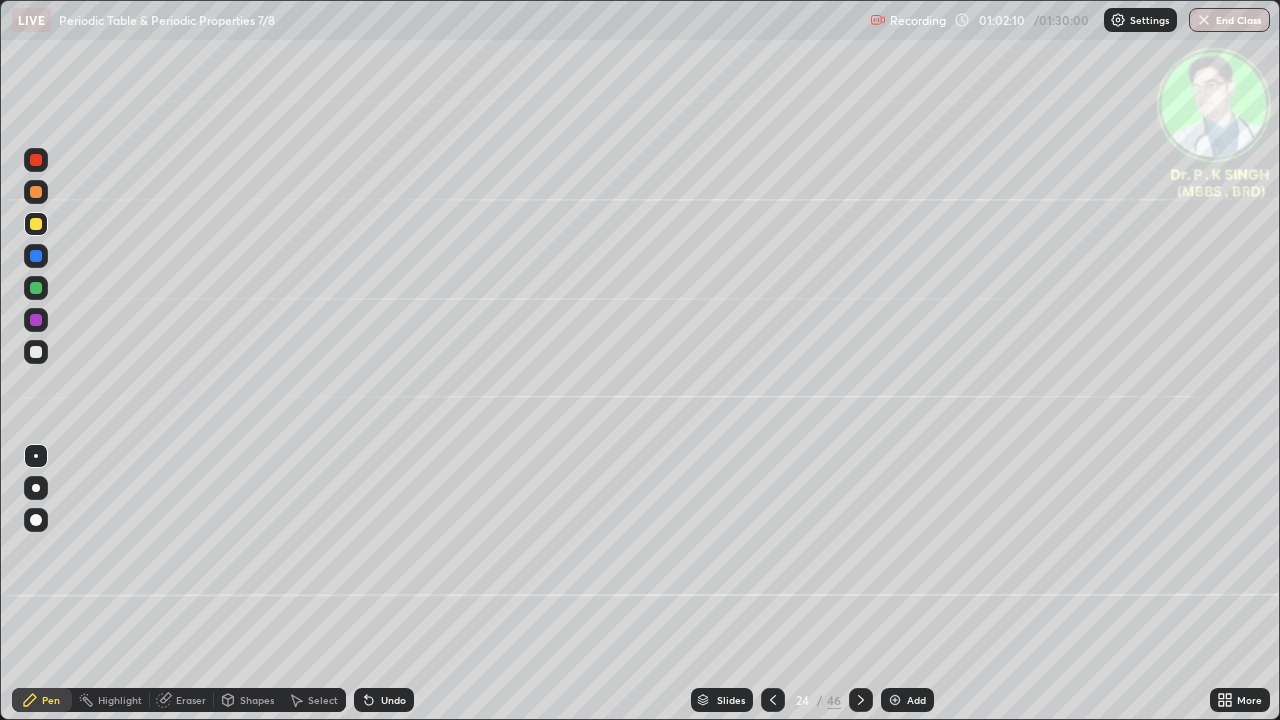click at bounding box center (861, 700) 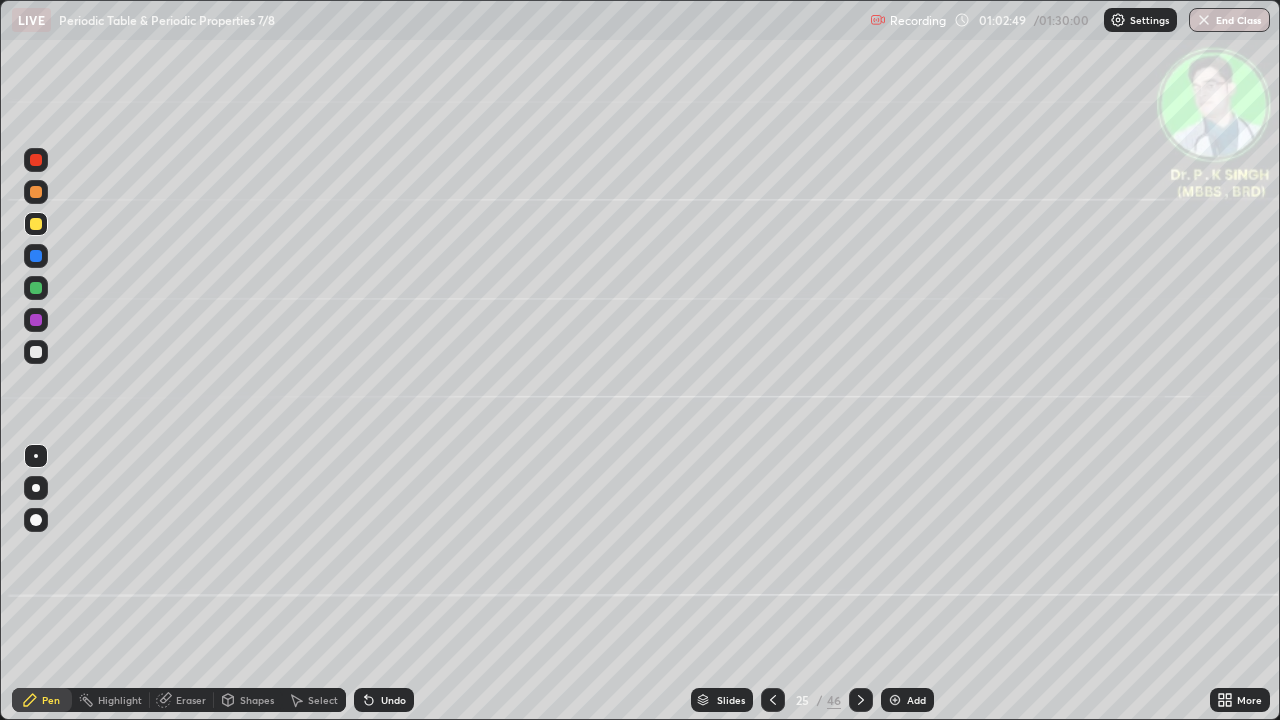 click 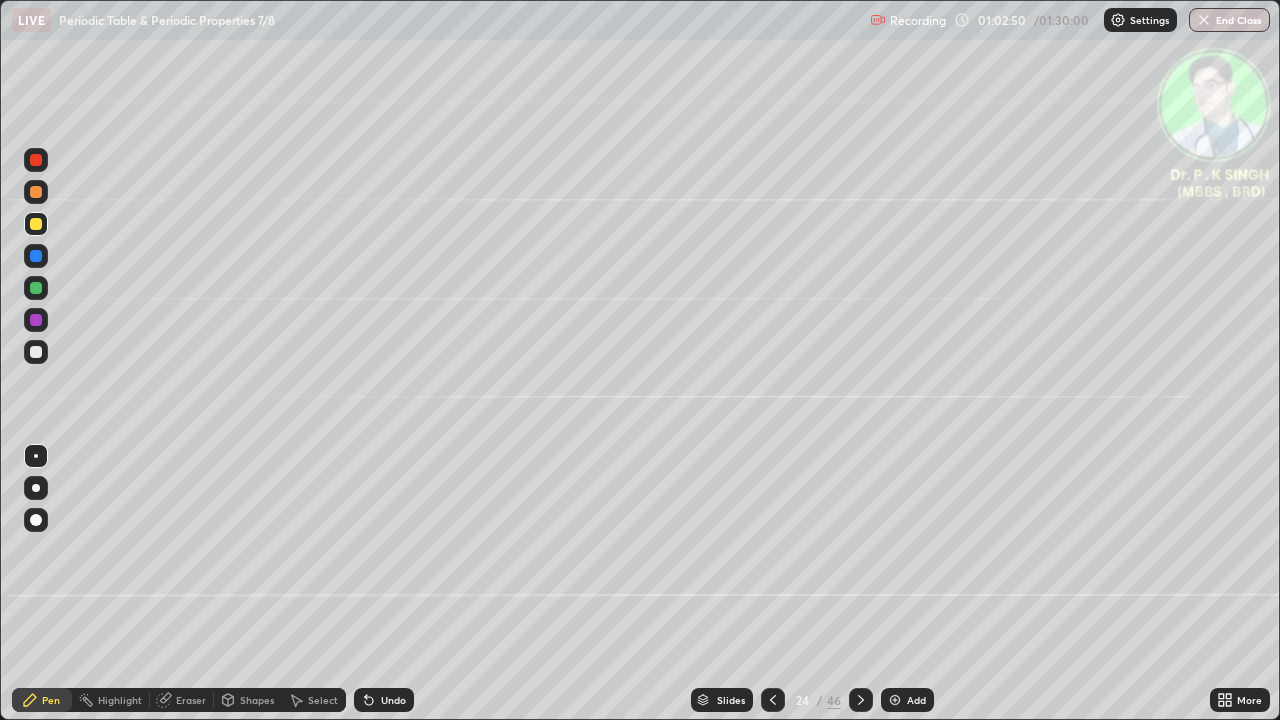click 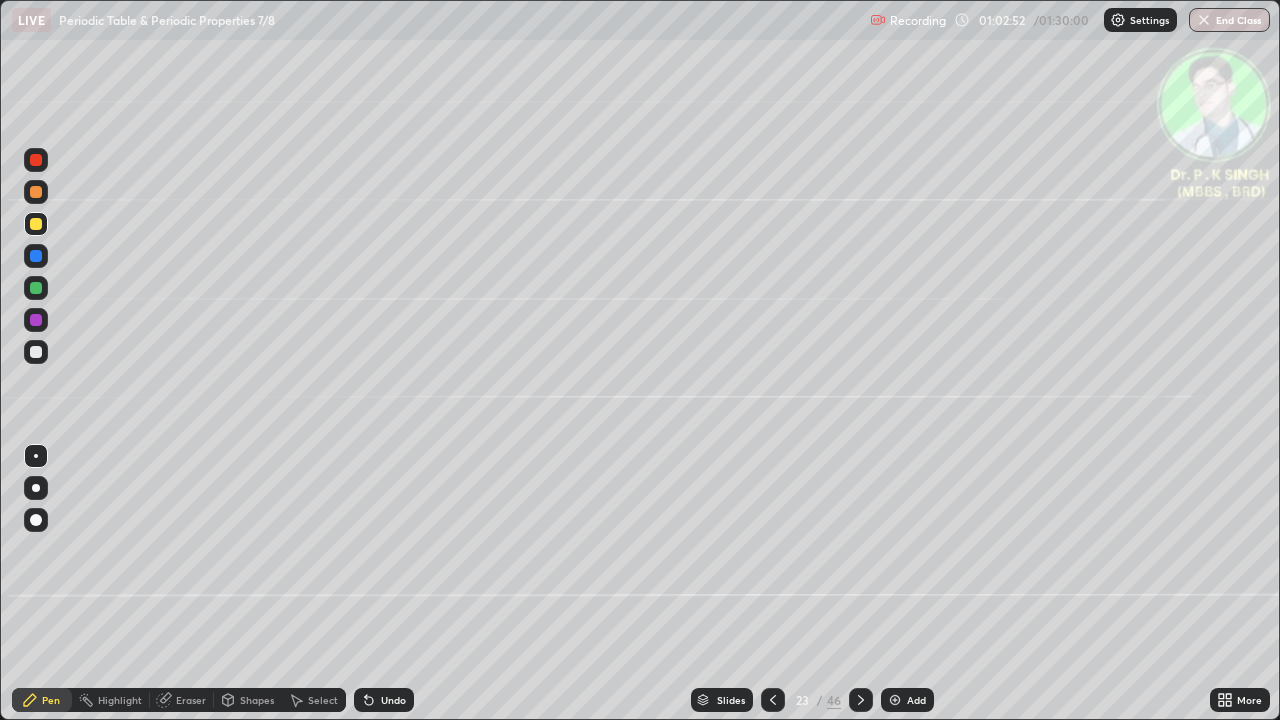 click 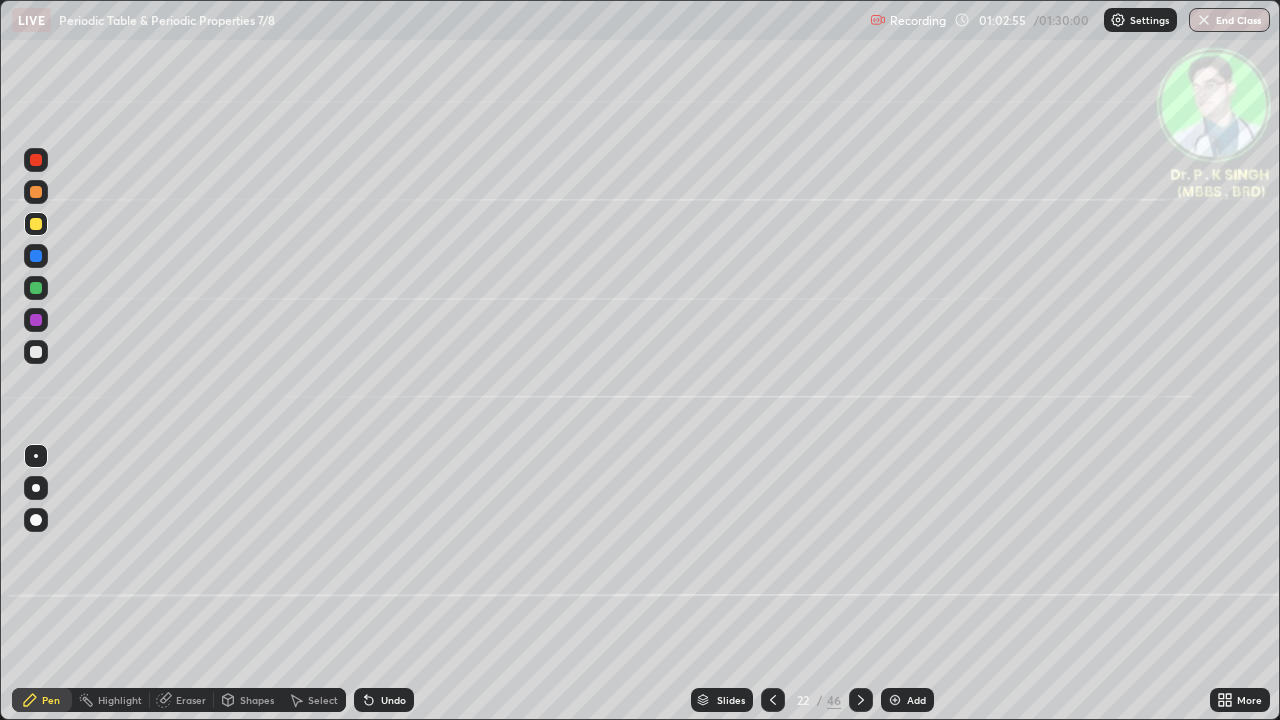 click 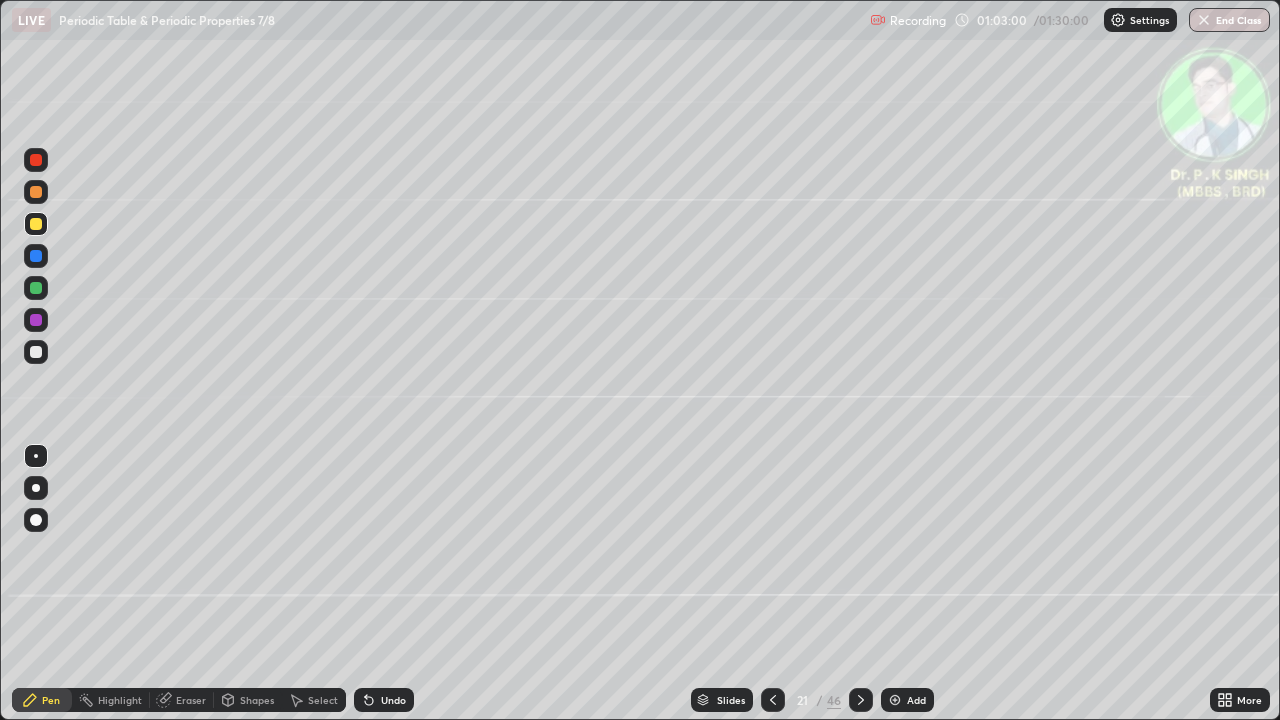 click 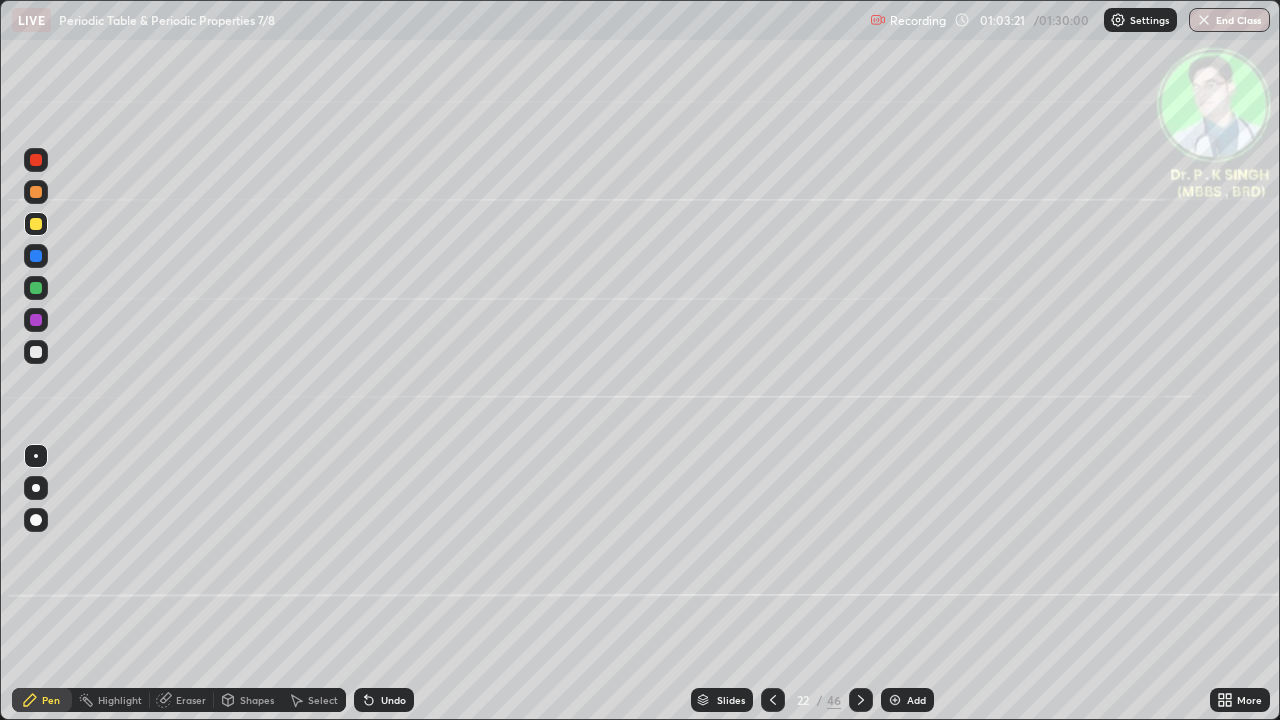 click 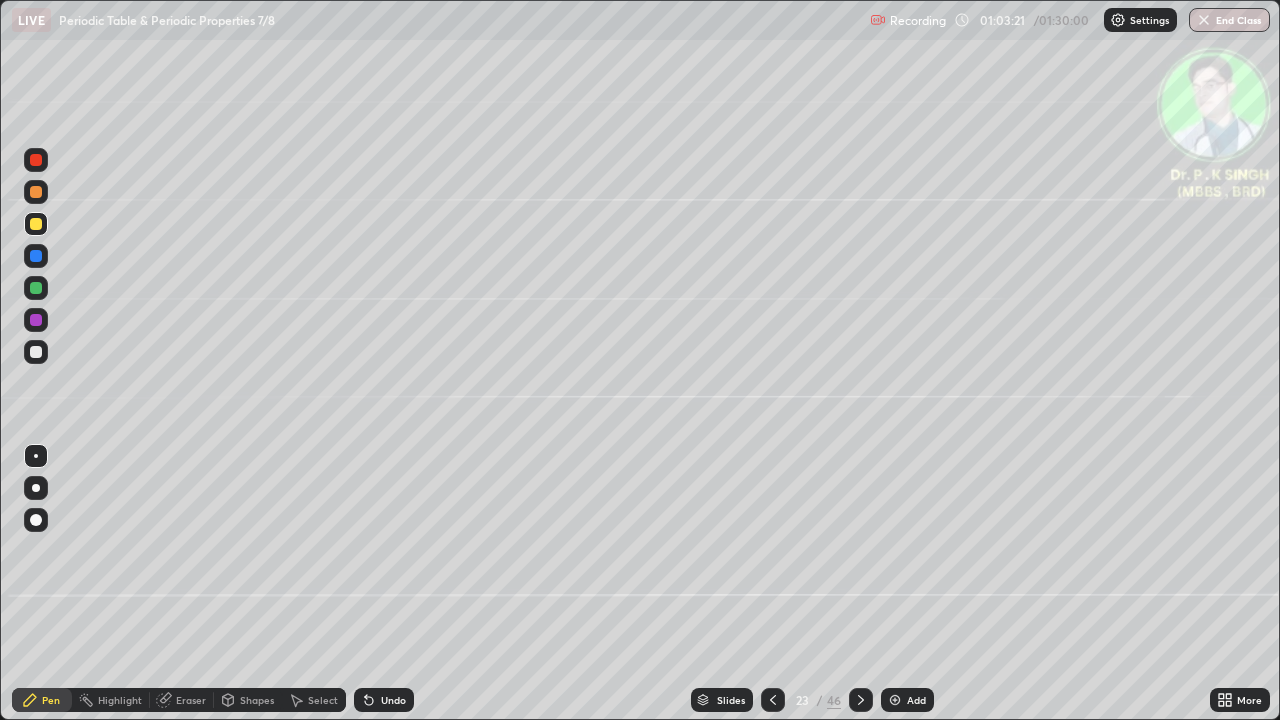click 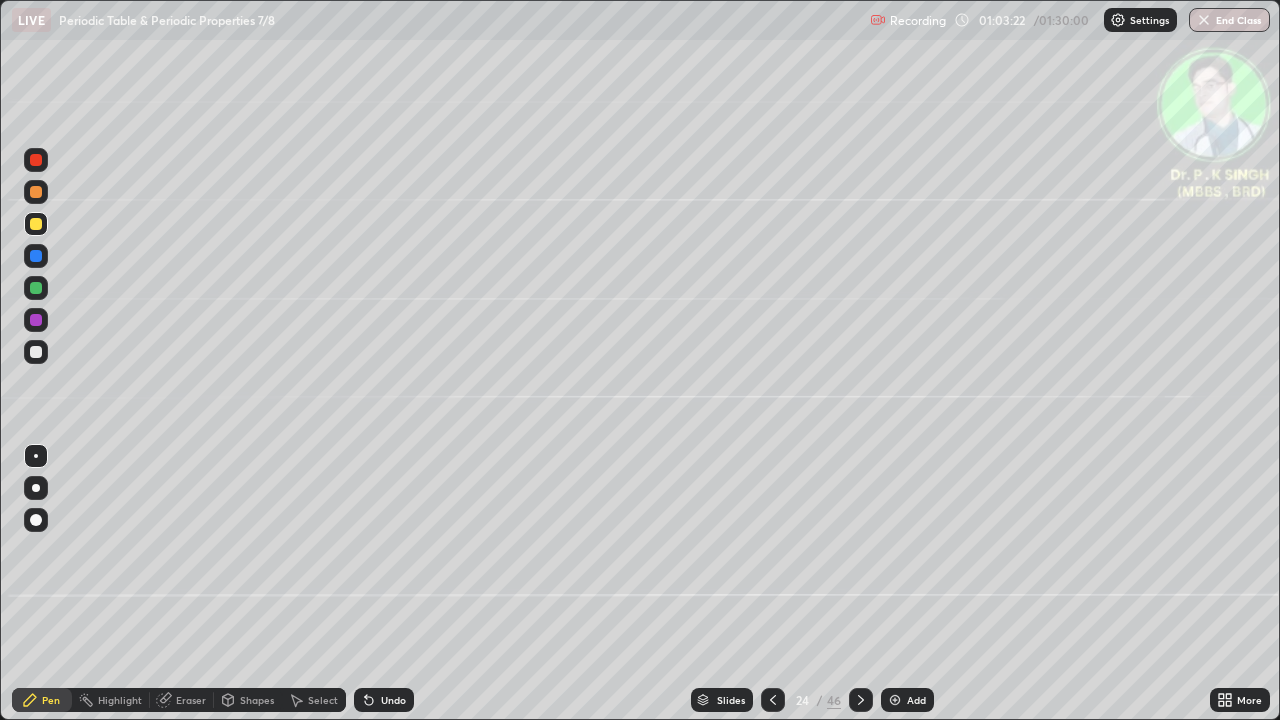 click on "46" at bounding box center [834, 700] 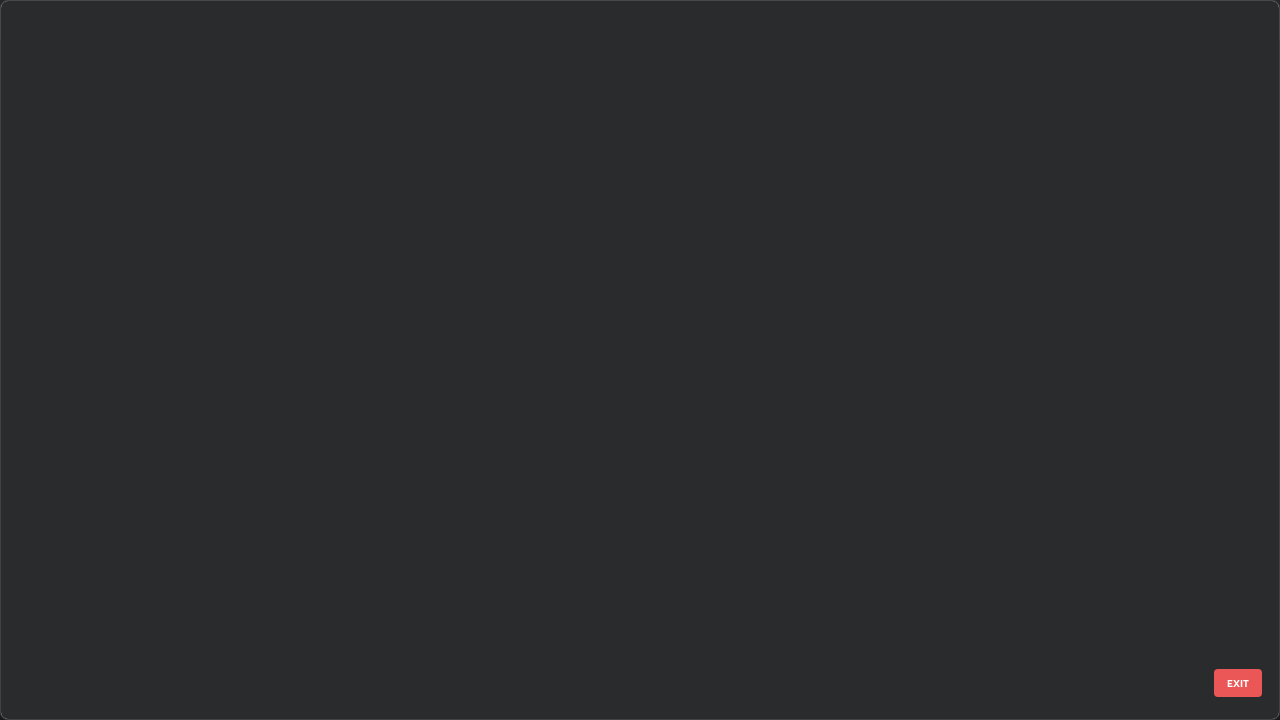 scroll, scrollTop: 1079, scrollLeft: 0, axis: vertical 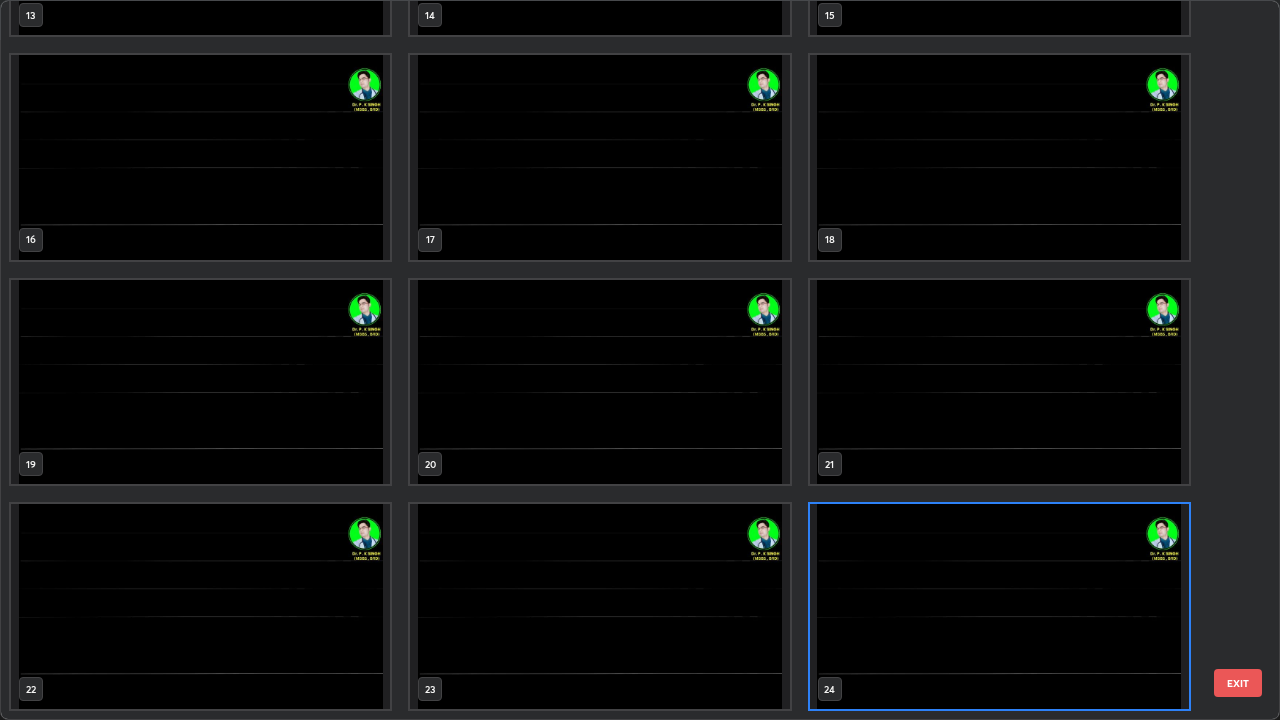 click at bounding box center [999, 606] 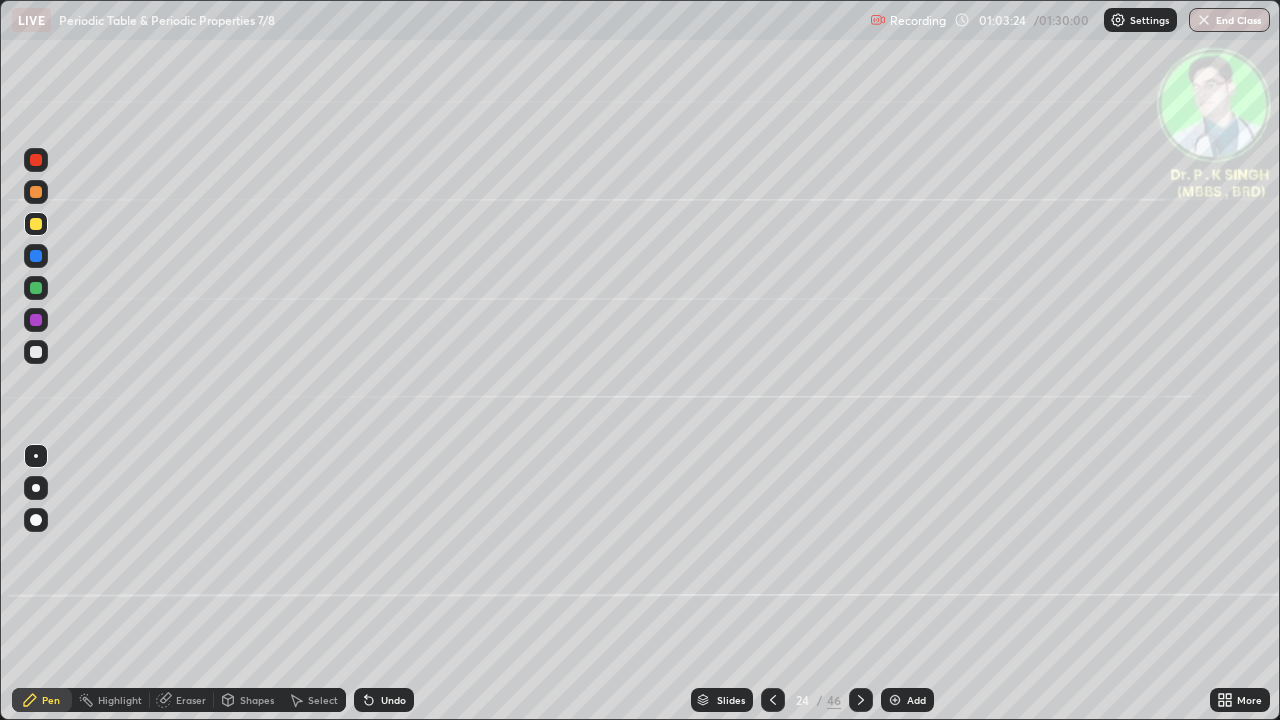 click 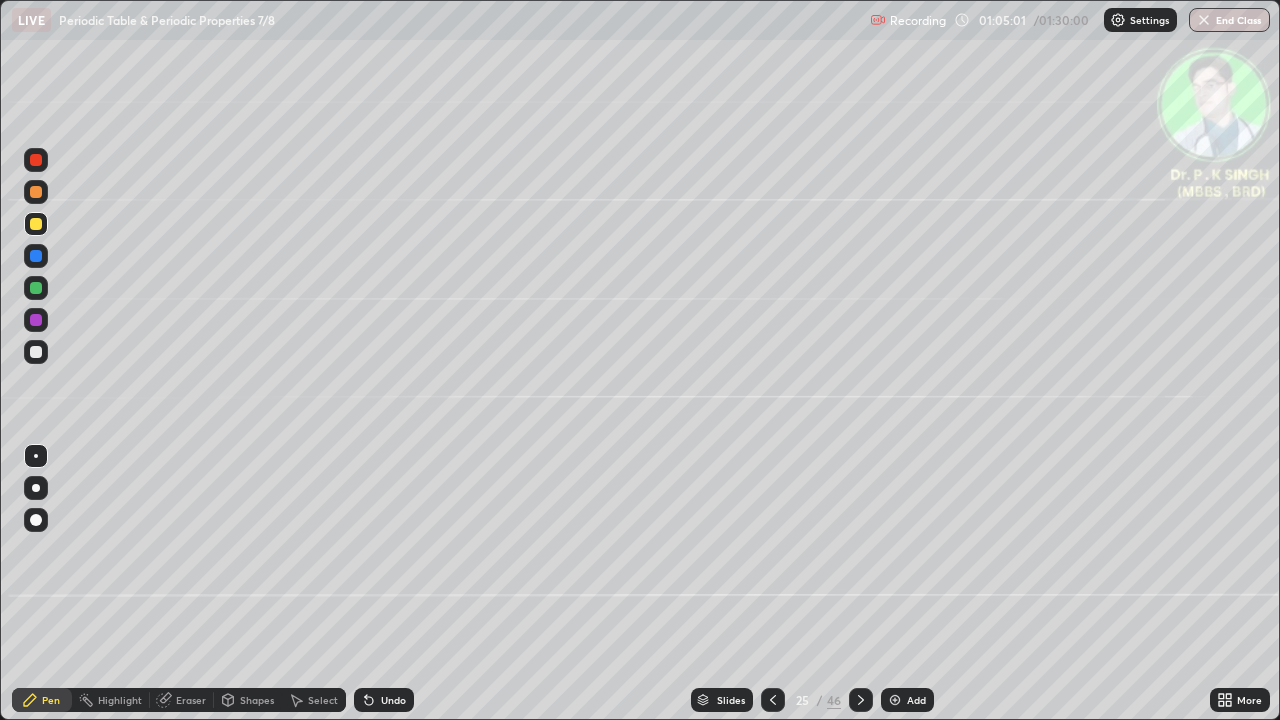 click 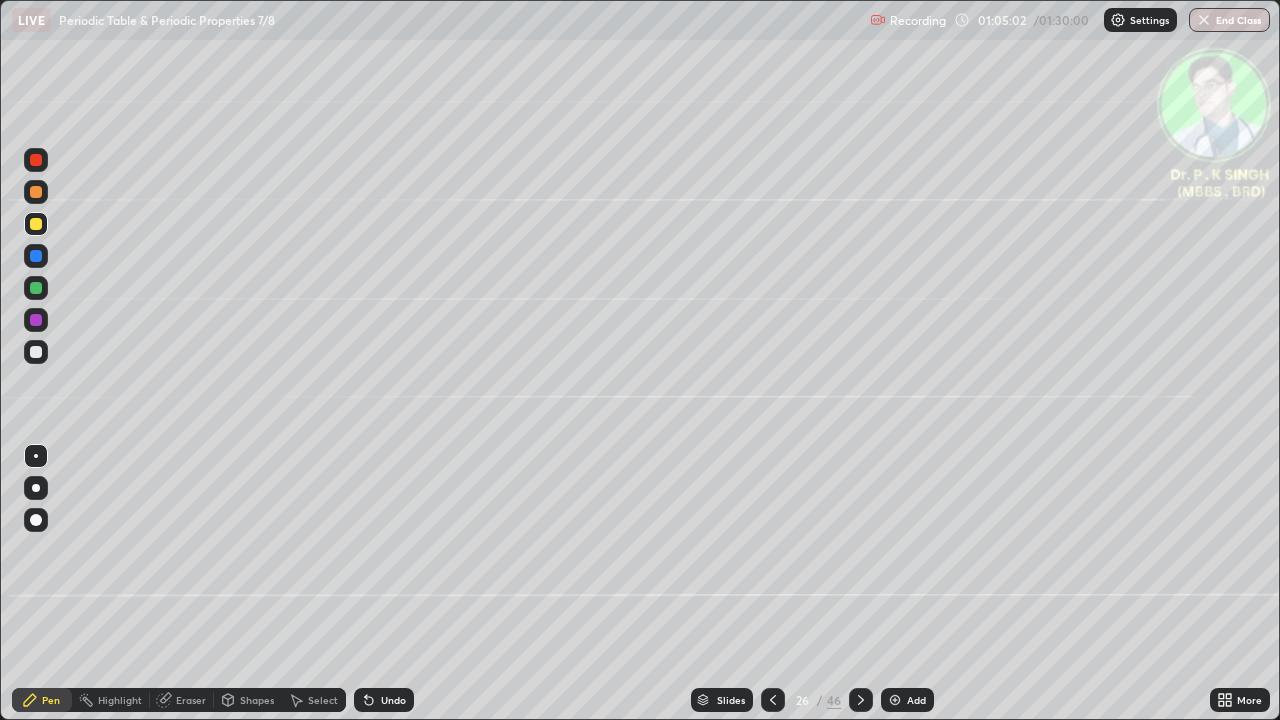 click at bounding box center [36, 224] 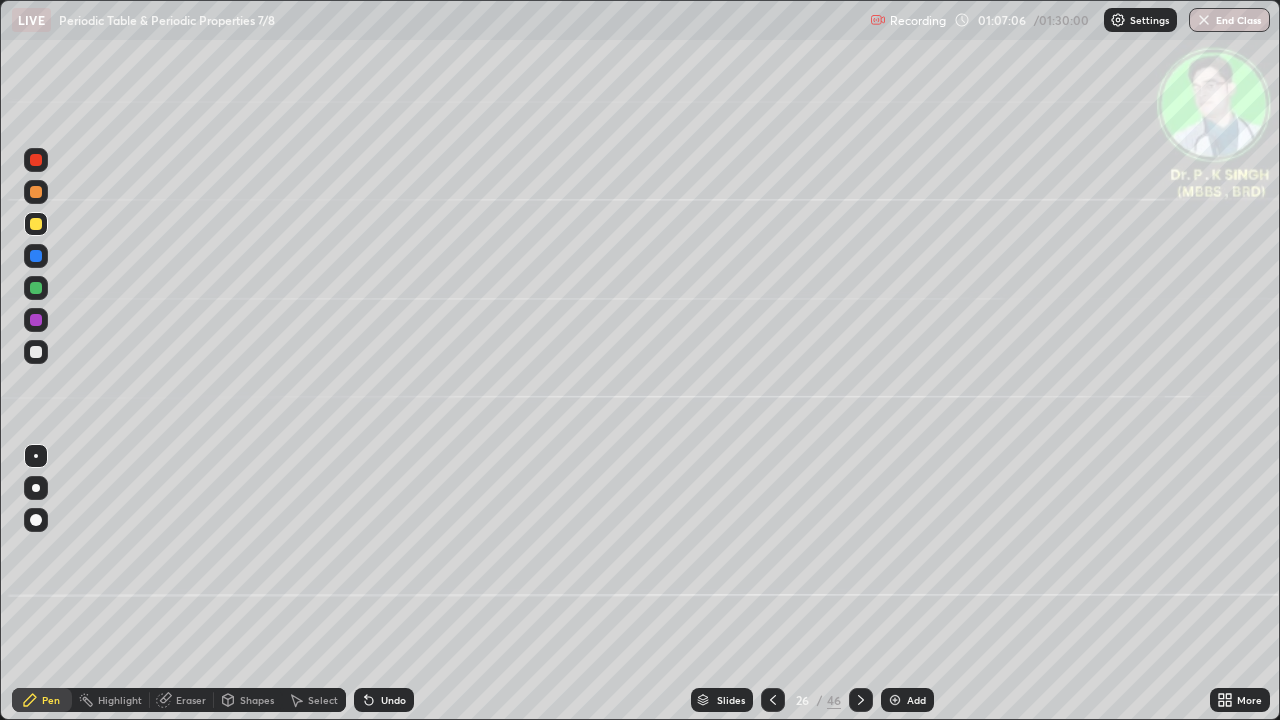 click at bounding box center [773, 700] 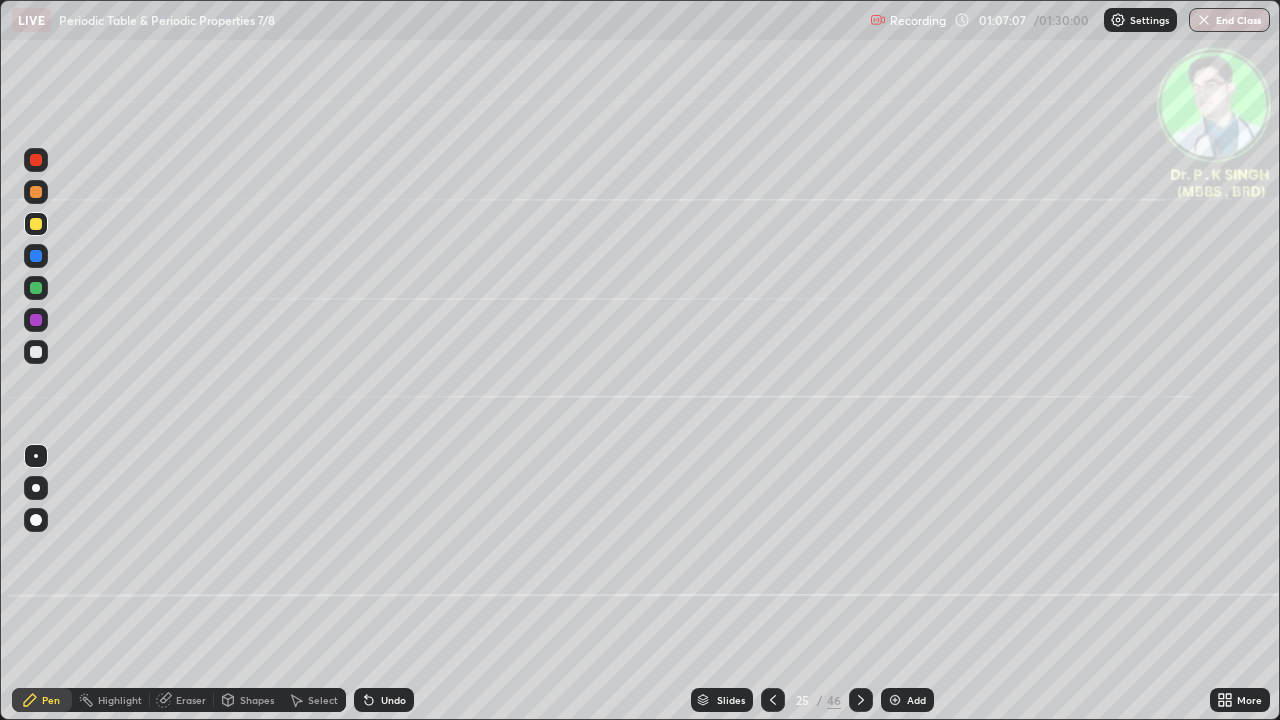 click at bounding box center (773, 700) 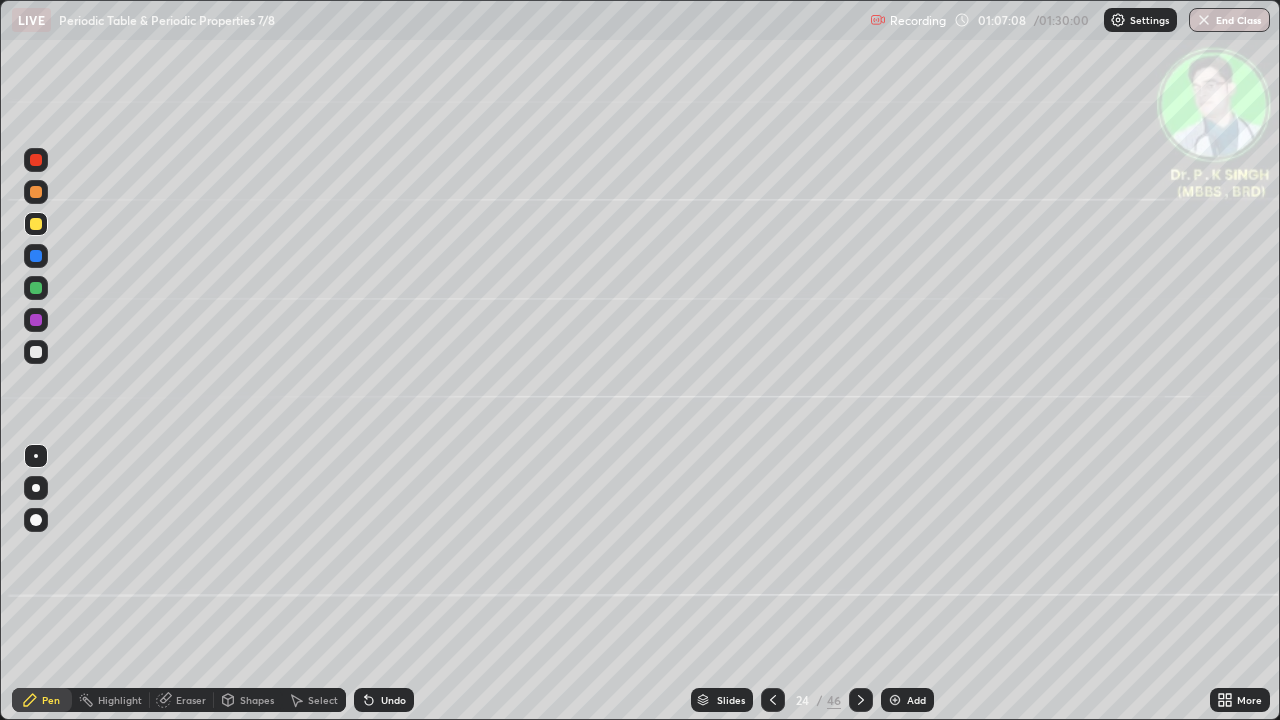 click 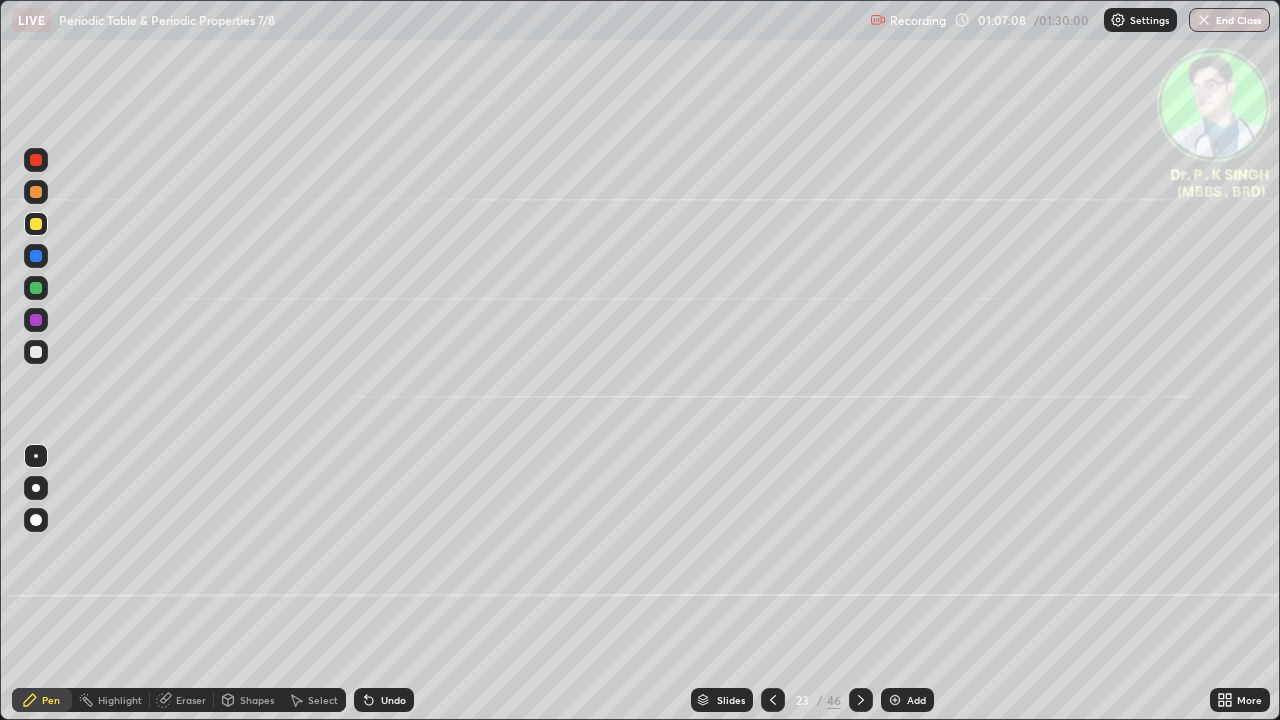 click at bounding box center (773, 700) 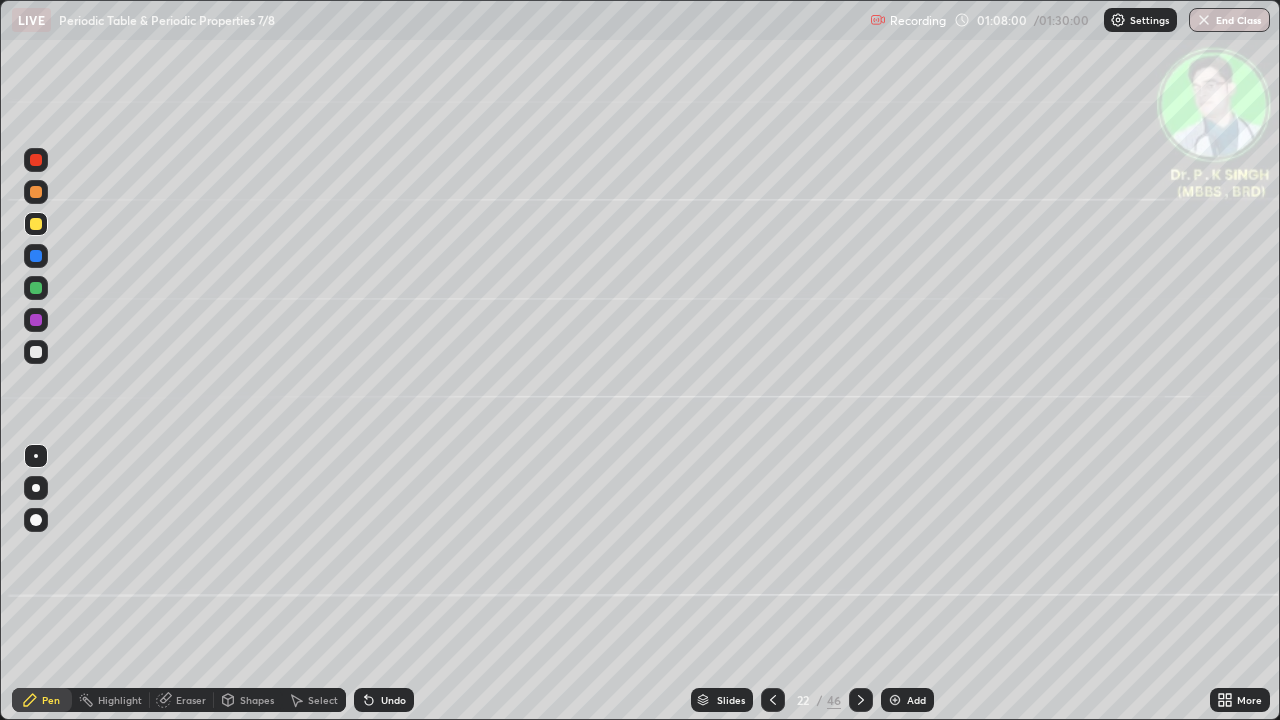 click 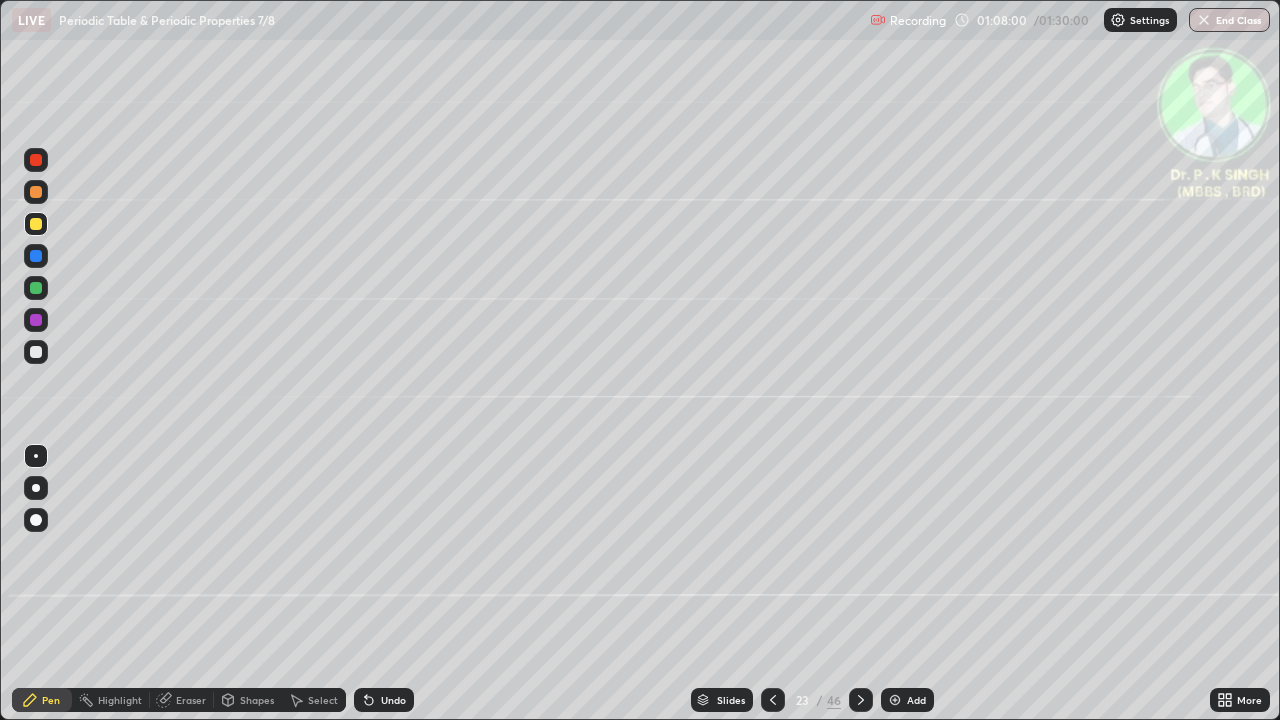 click at bounding box center [861, 700] 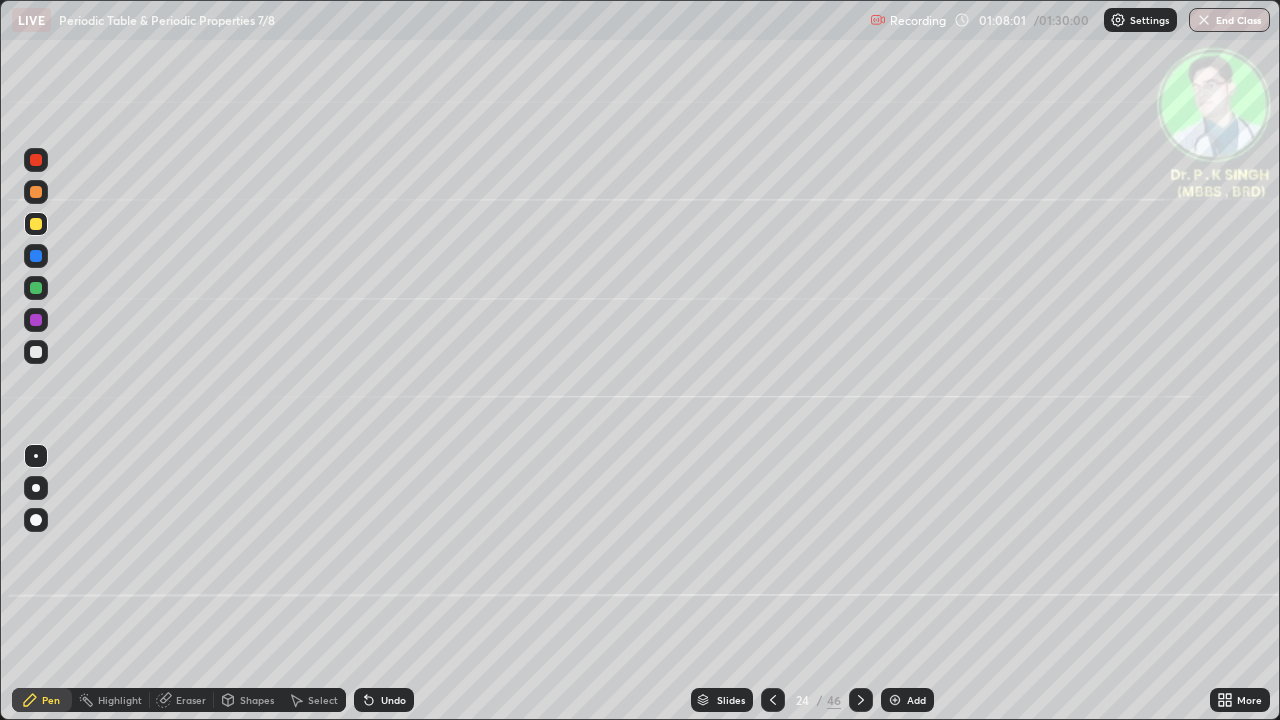 click 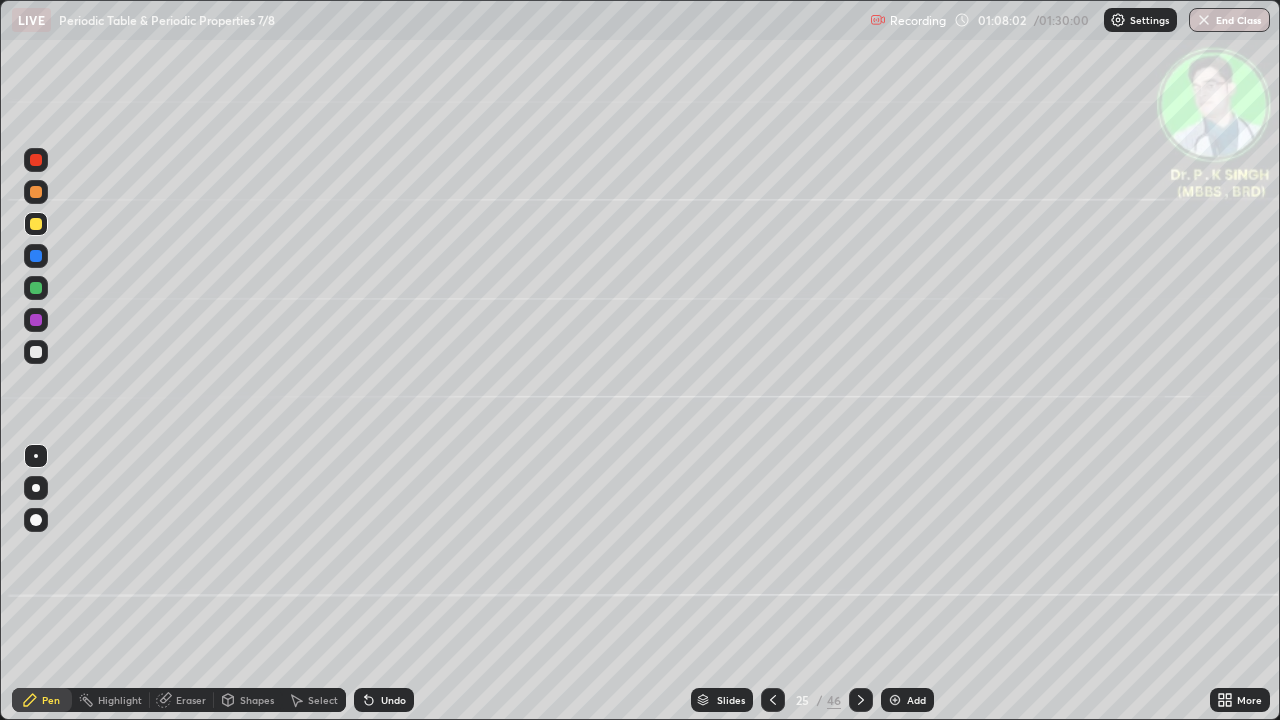 click 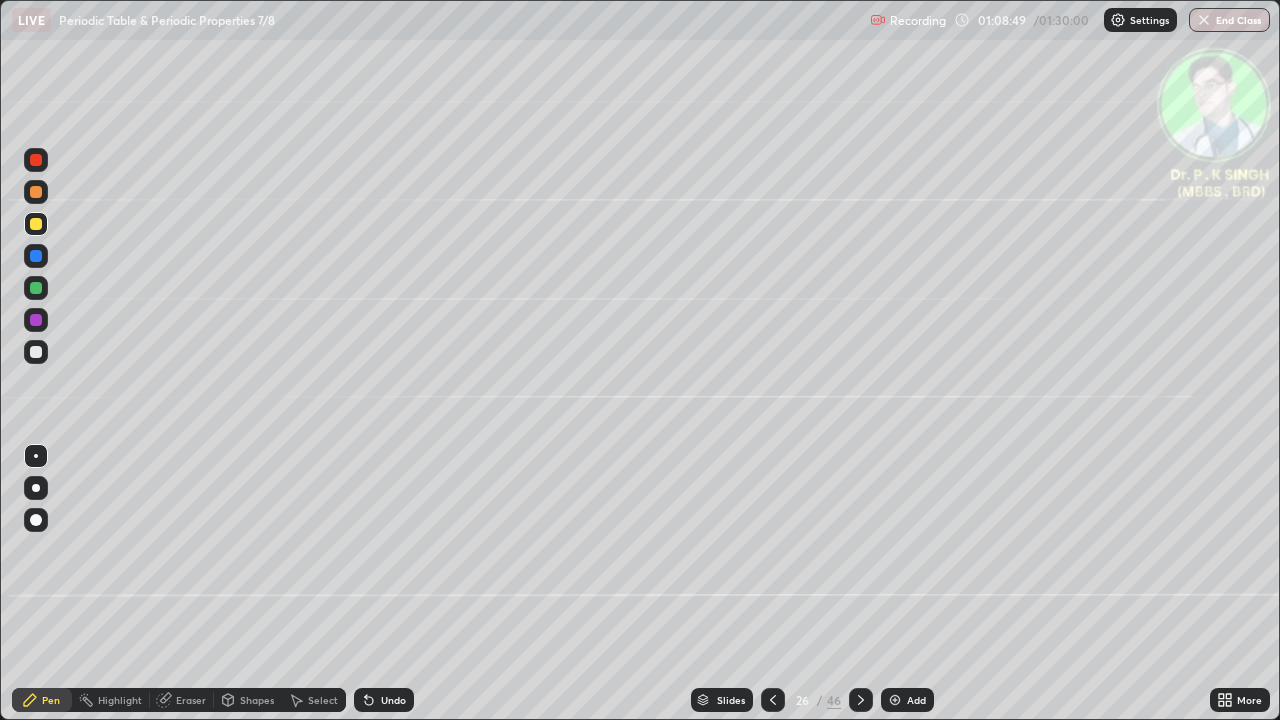 click 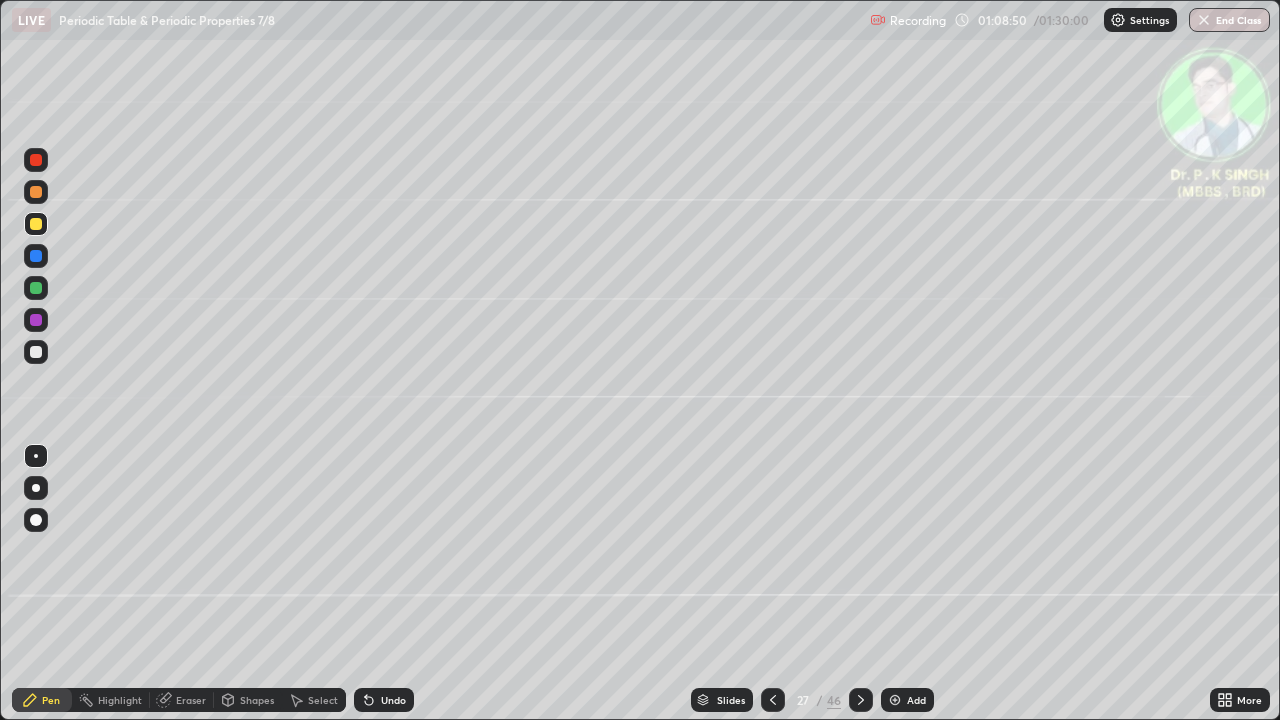 click at bounding box center [36, 256] 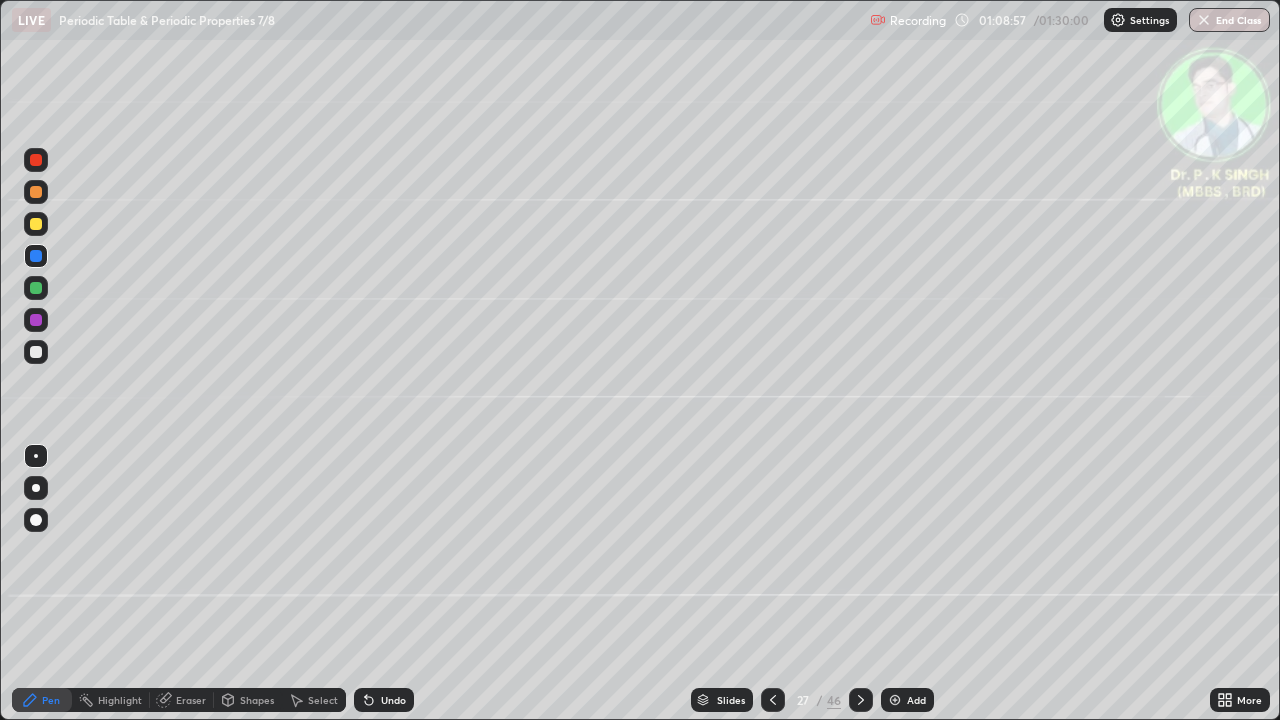 click at bounding box center [36, 224] 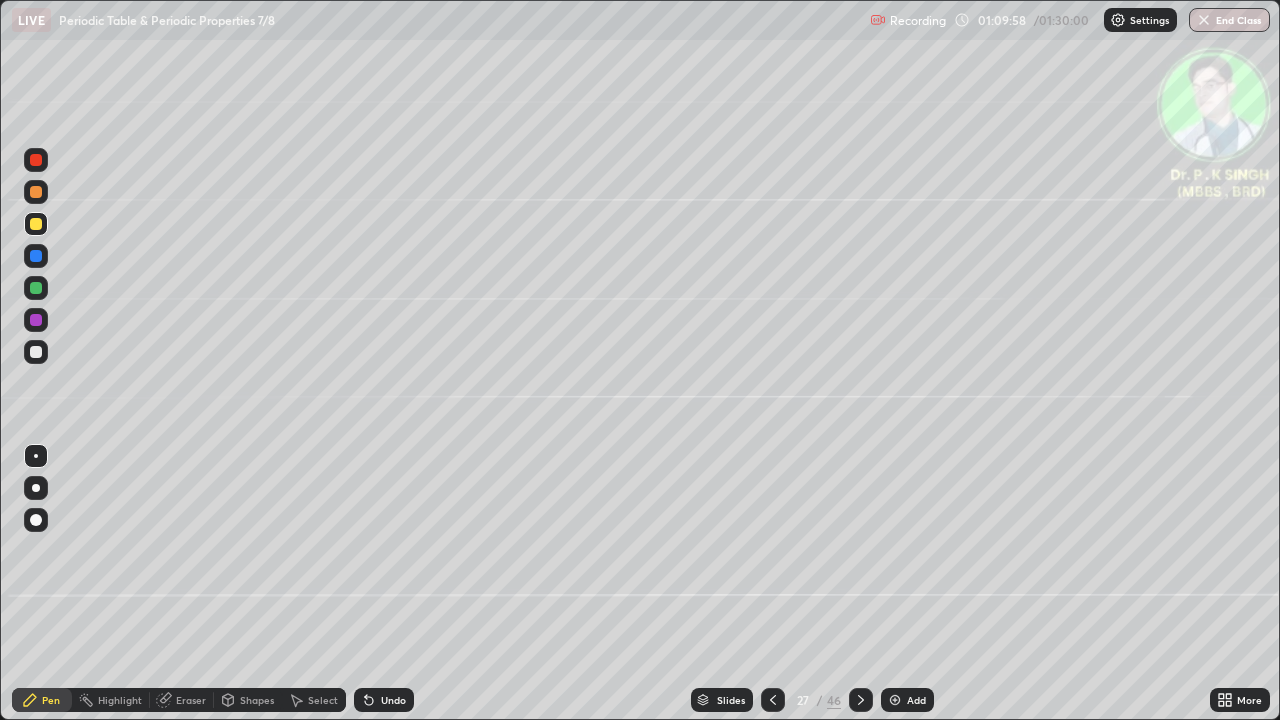click 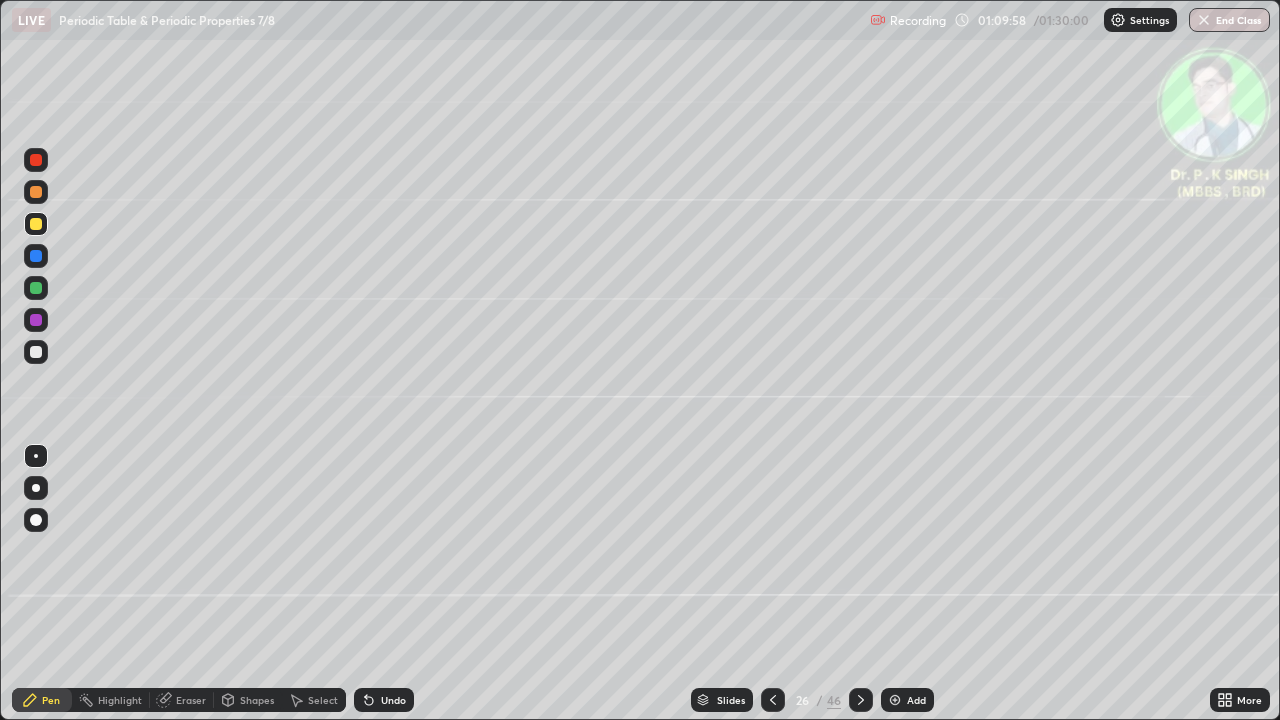 click at bounding box center (773, 700) 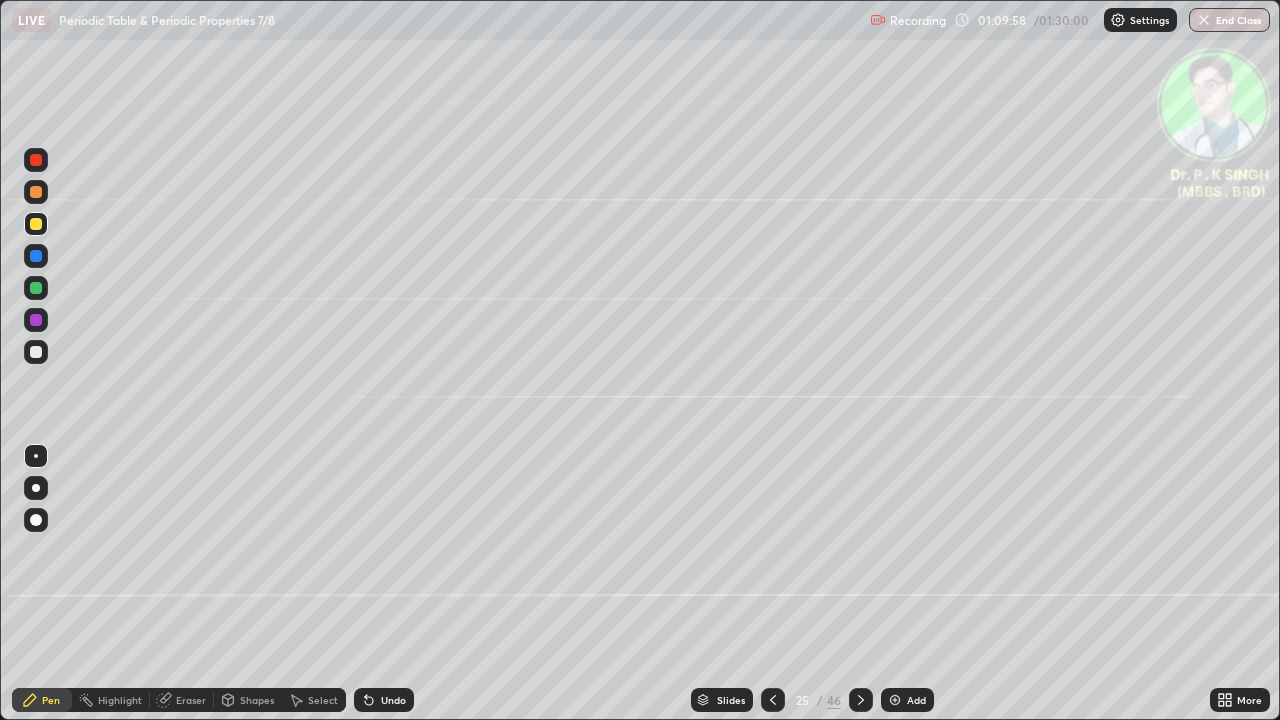 click at bounding box center (773, 700) 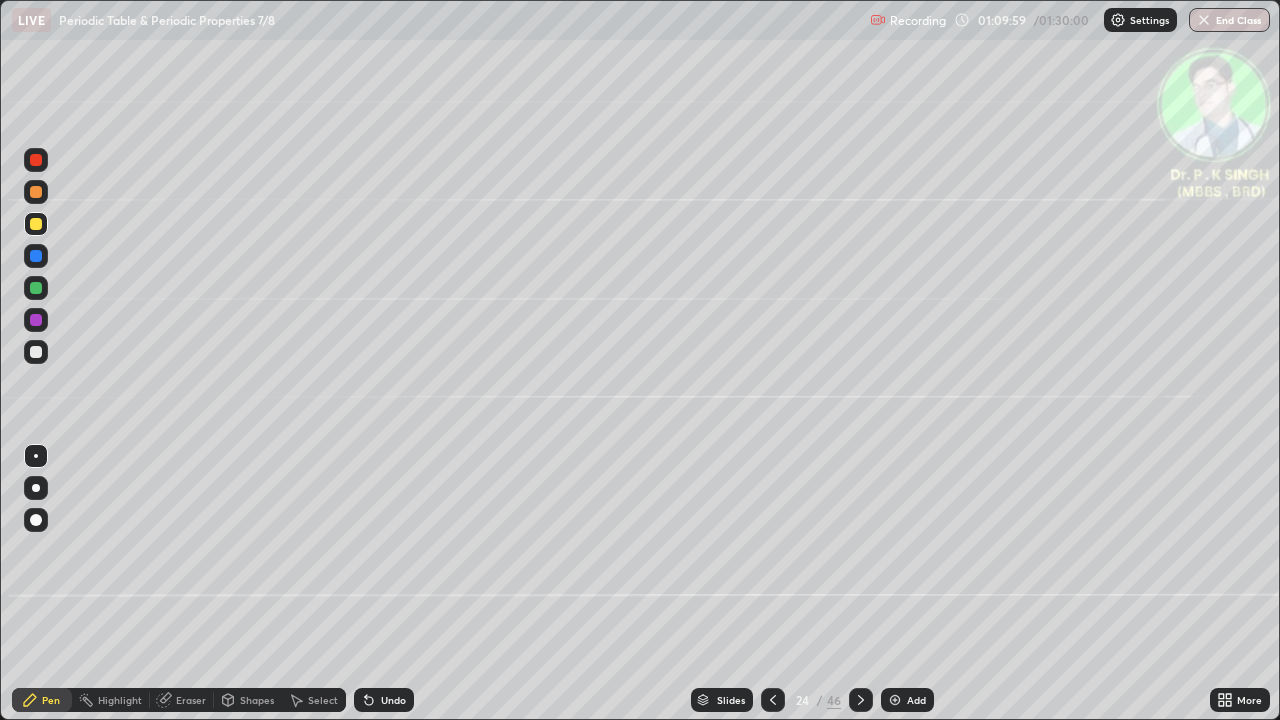 click at bounding box center (773, 700) 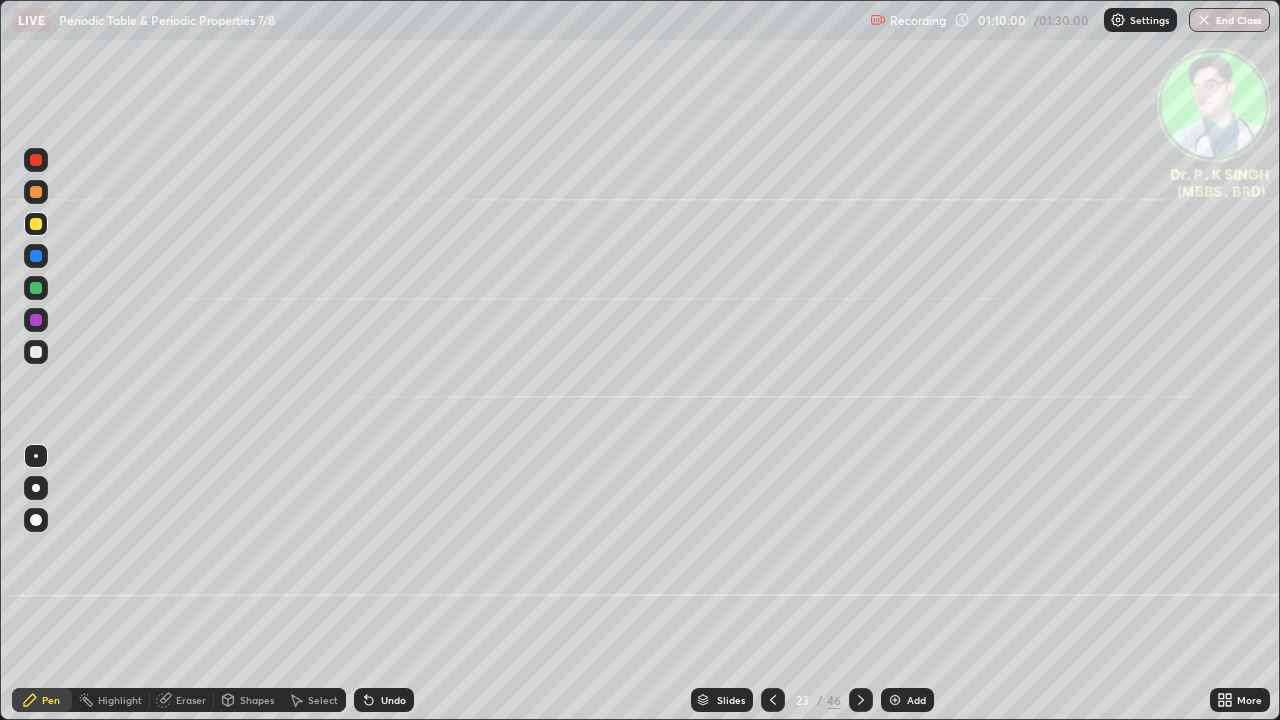 click at bounding box center [773, 700] 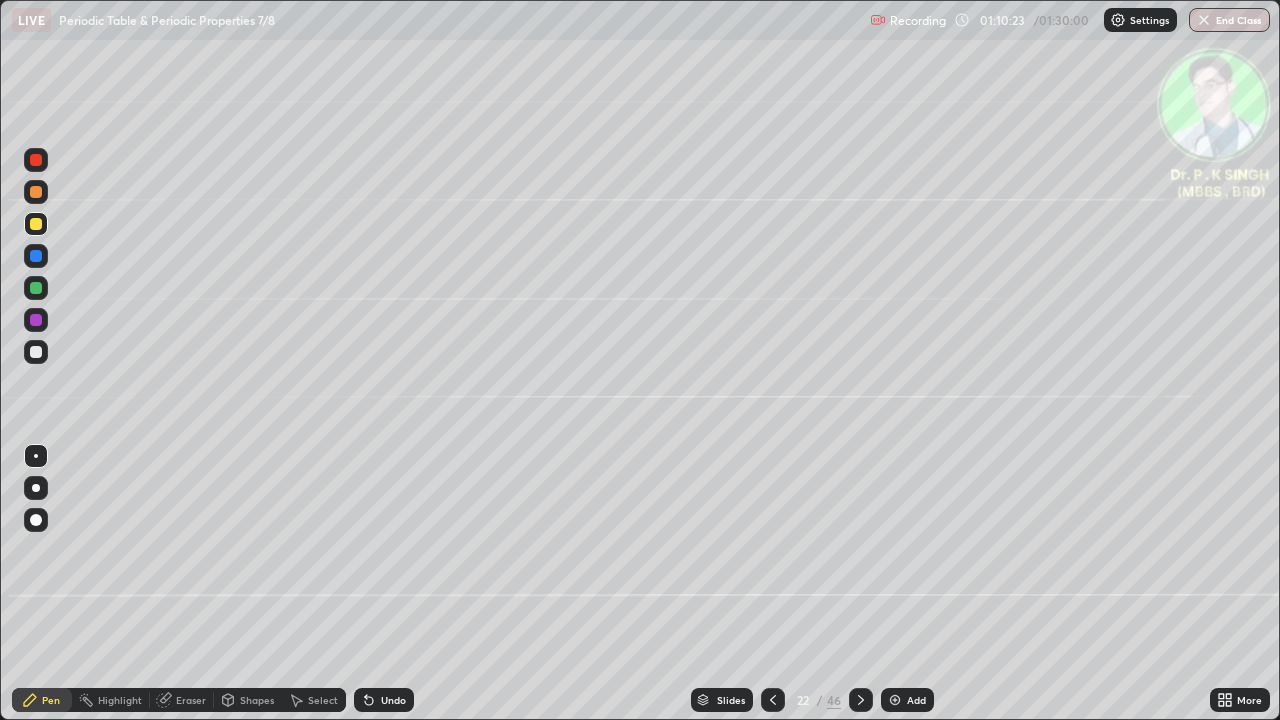 click 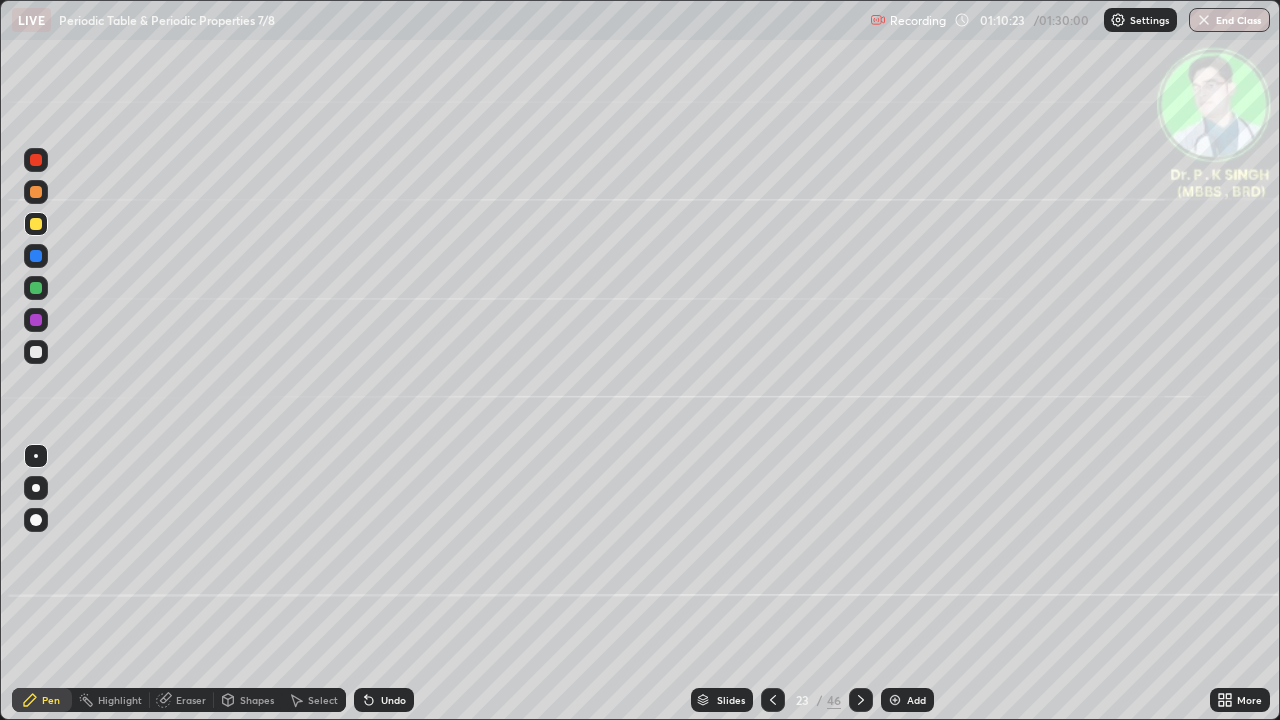 click 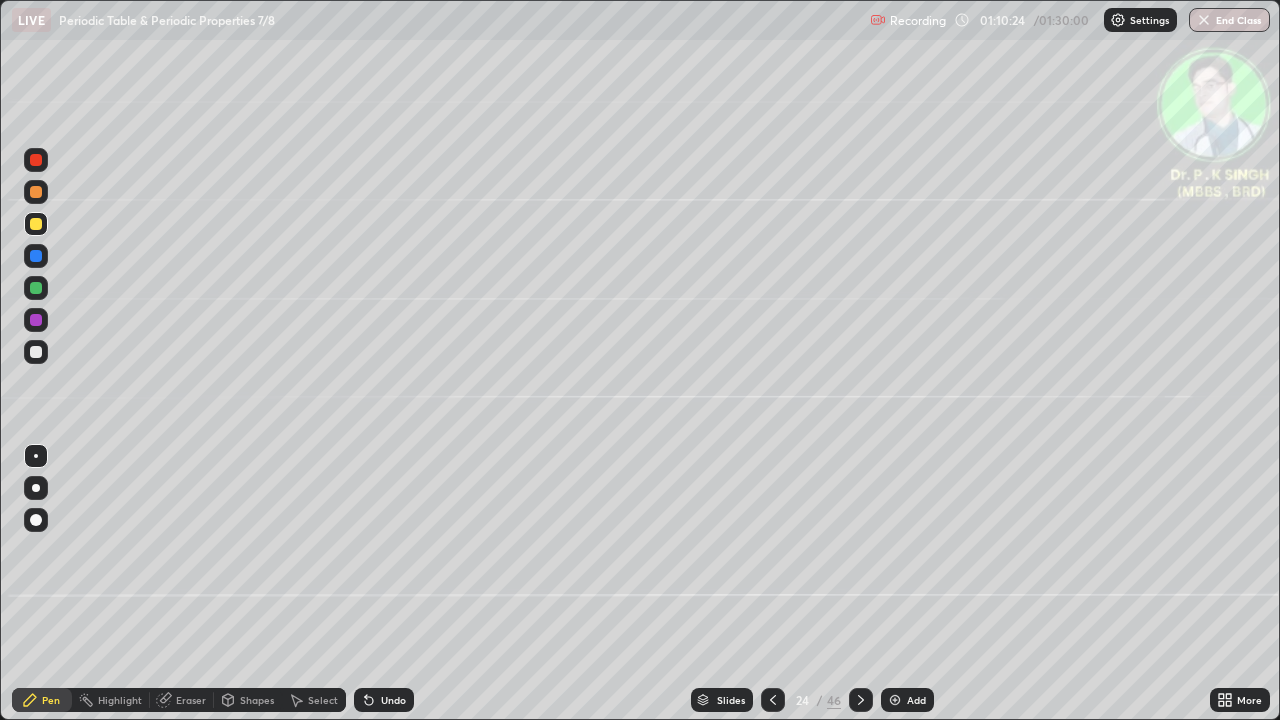 click at bounding box center (861, 700) 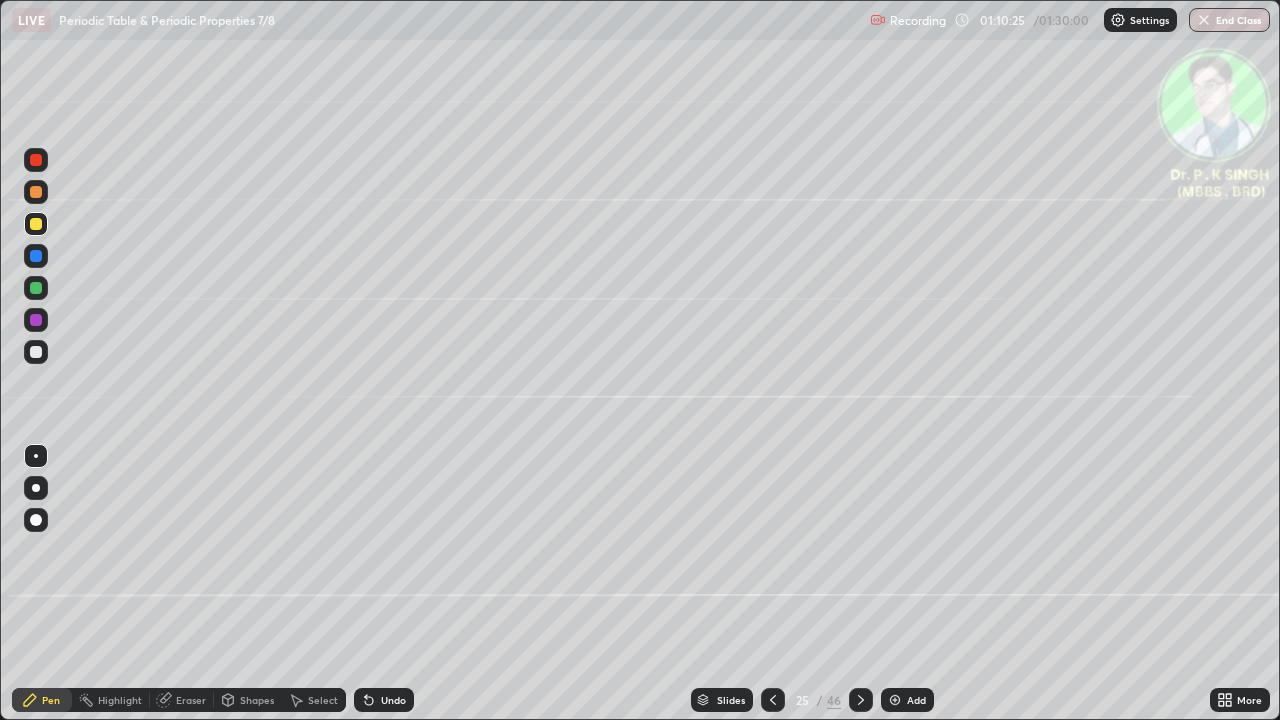 click 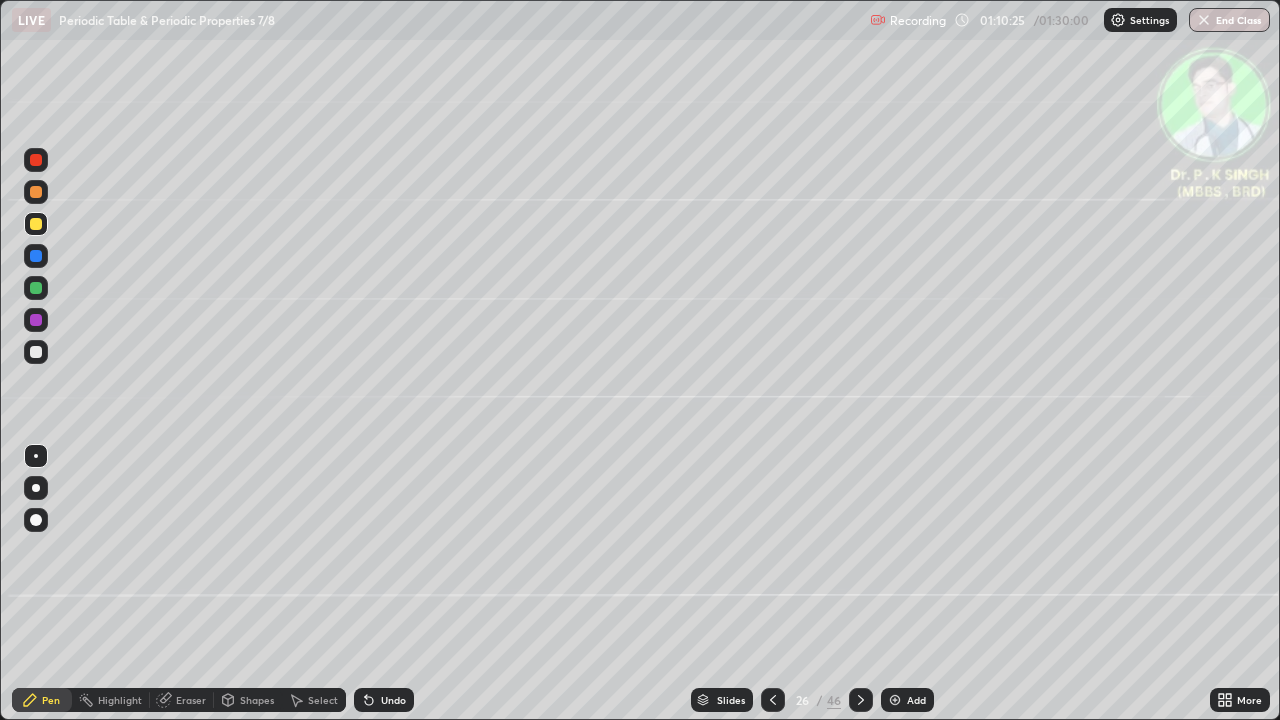 click at bounding box center (861, 700) 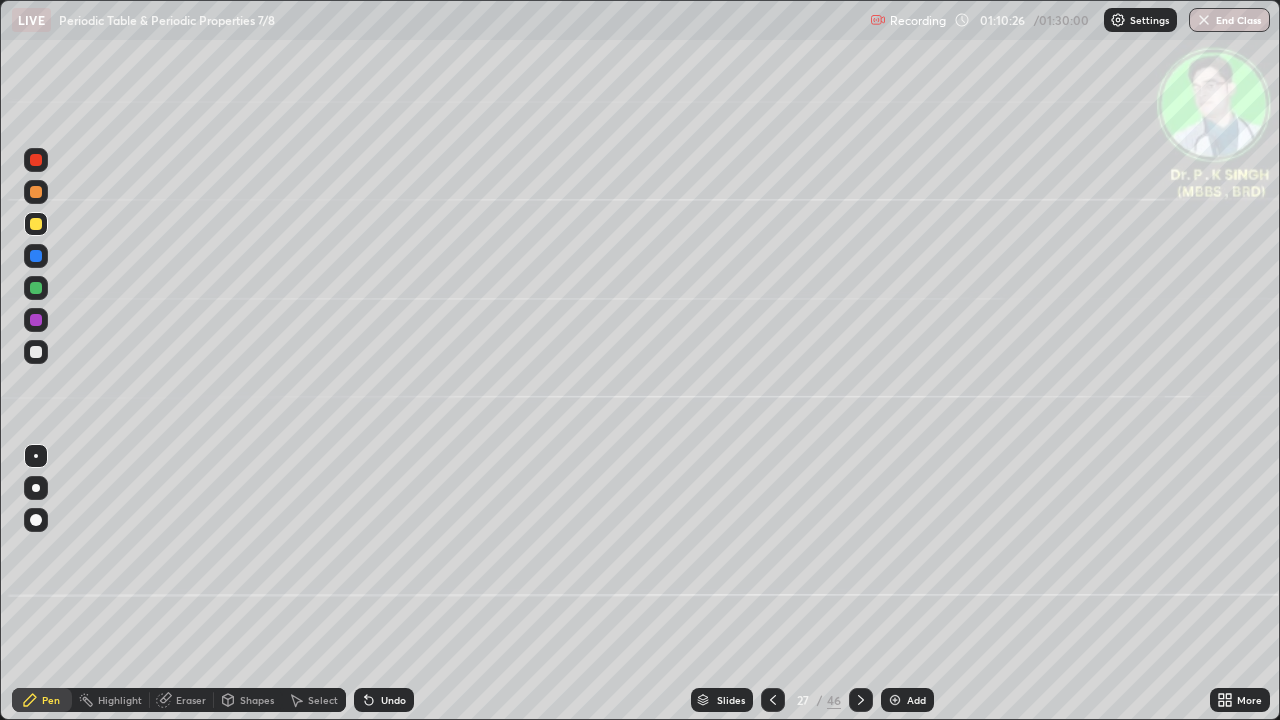 click at bounding box center [861, 700] 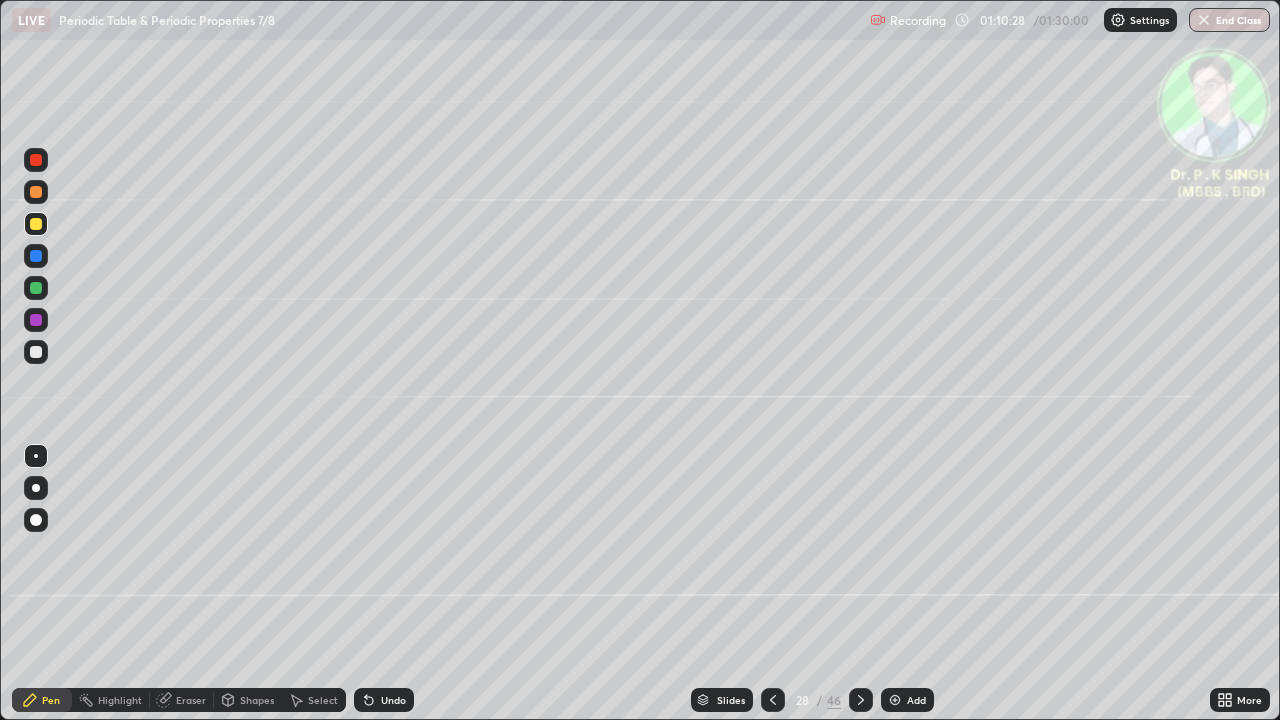click at bounding box center (36, 224) 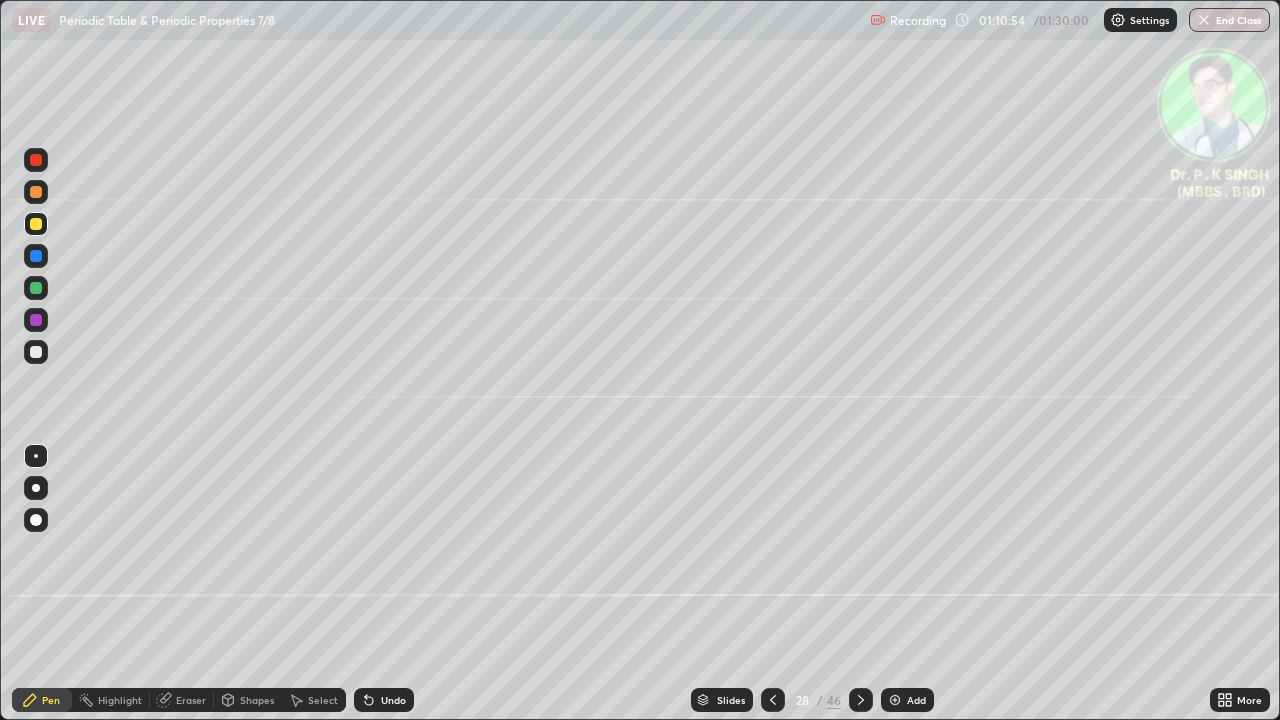 click at bounding box center (36, 224) 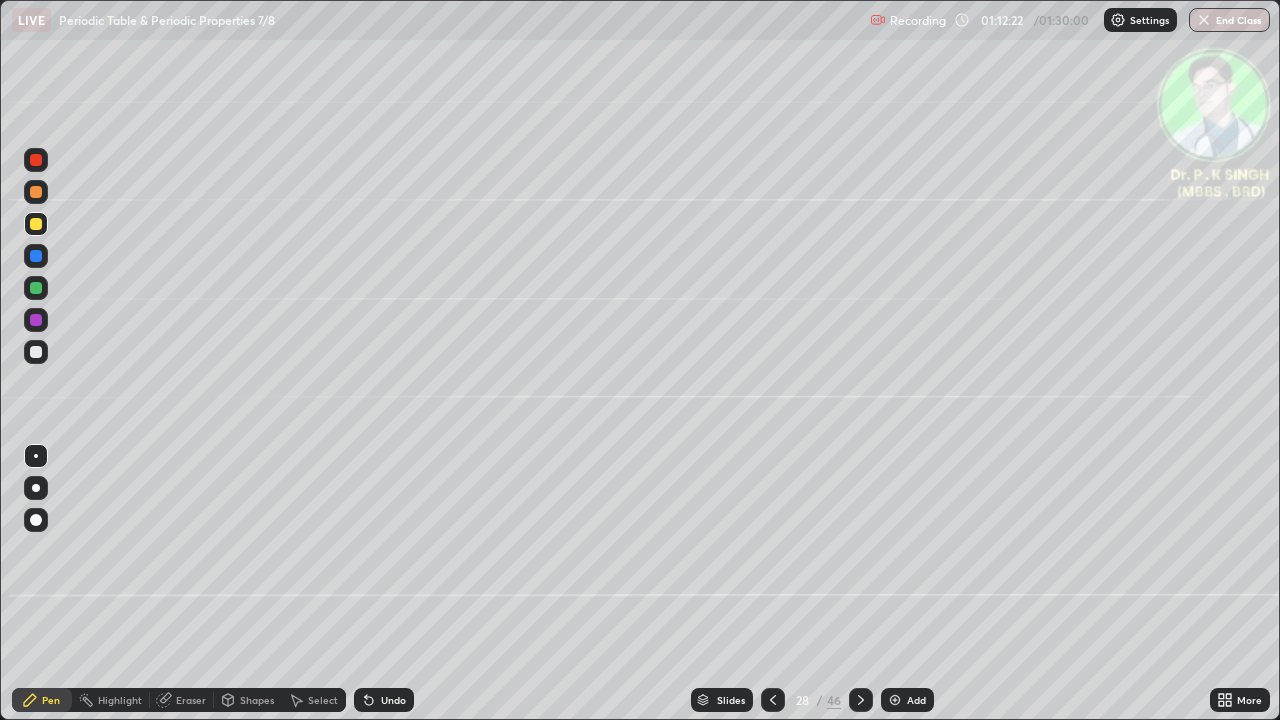 click 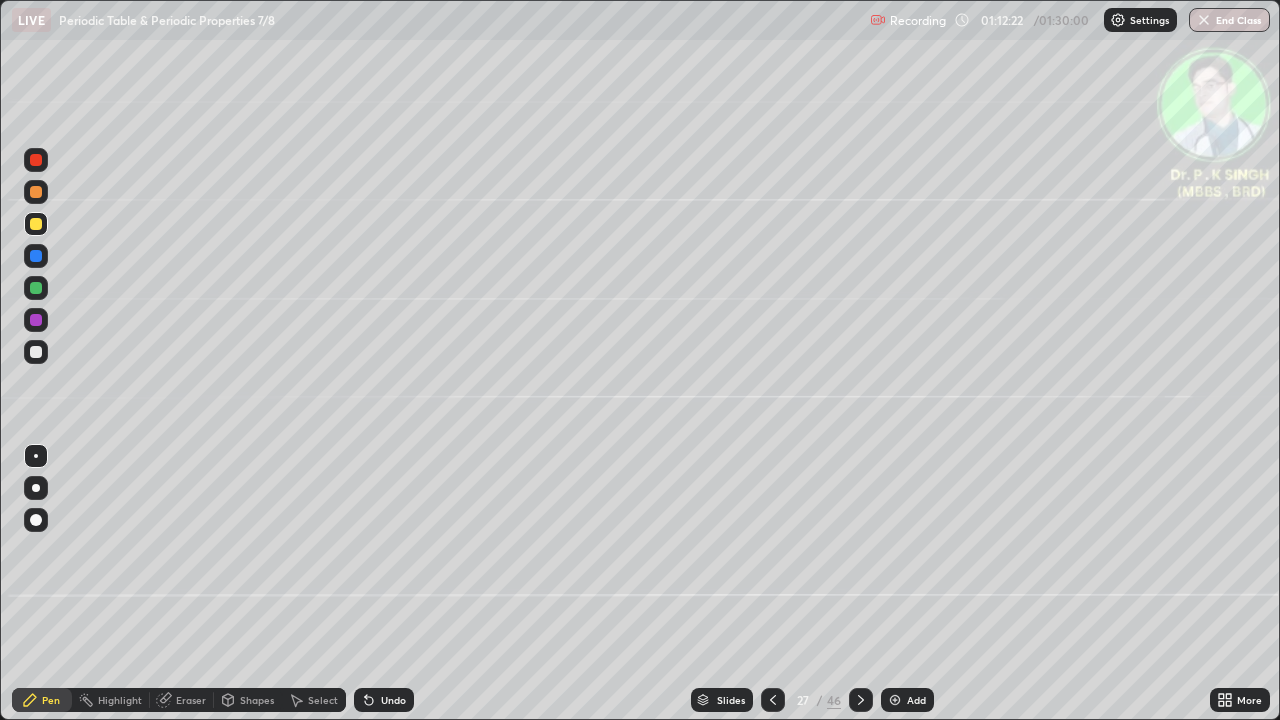 click at bounding box center (773, 700) 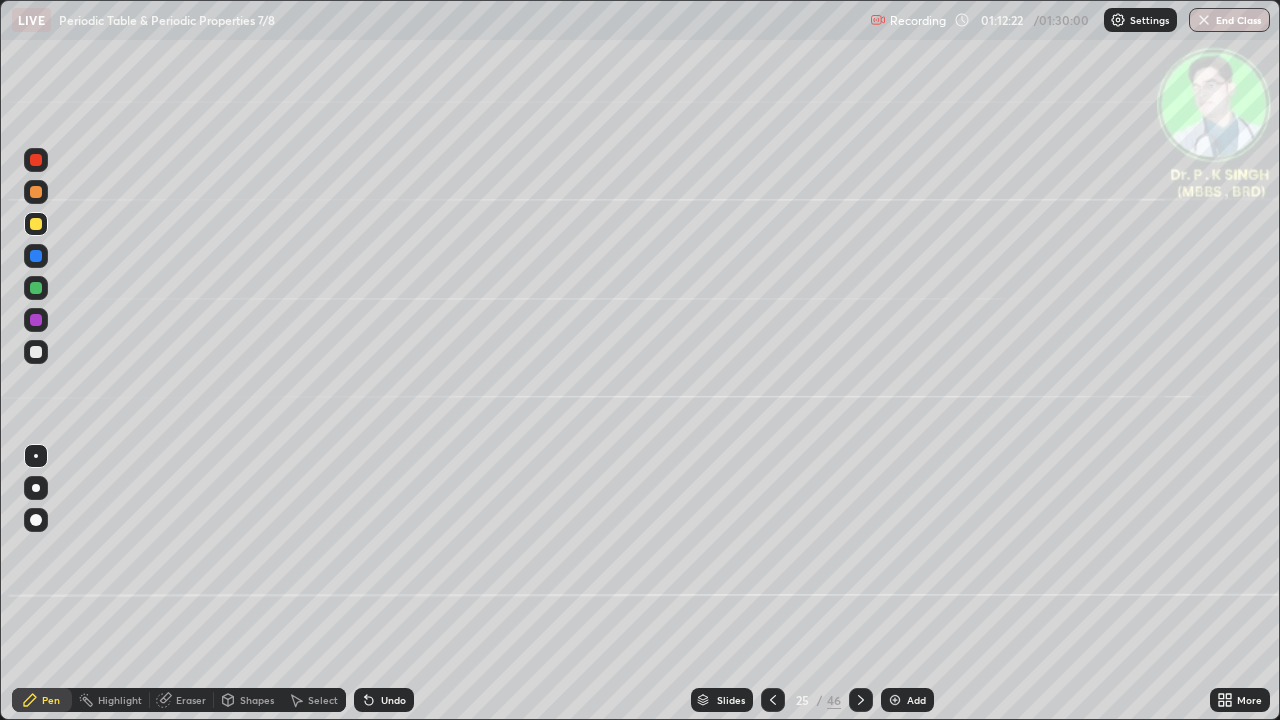 click at bounding box center (773, 700) 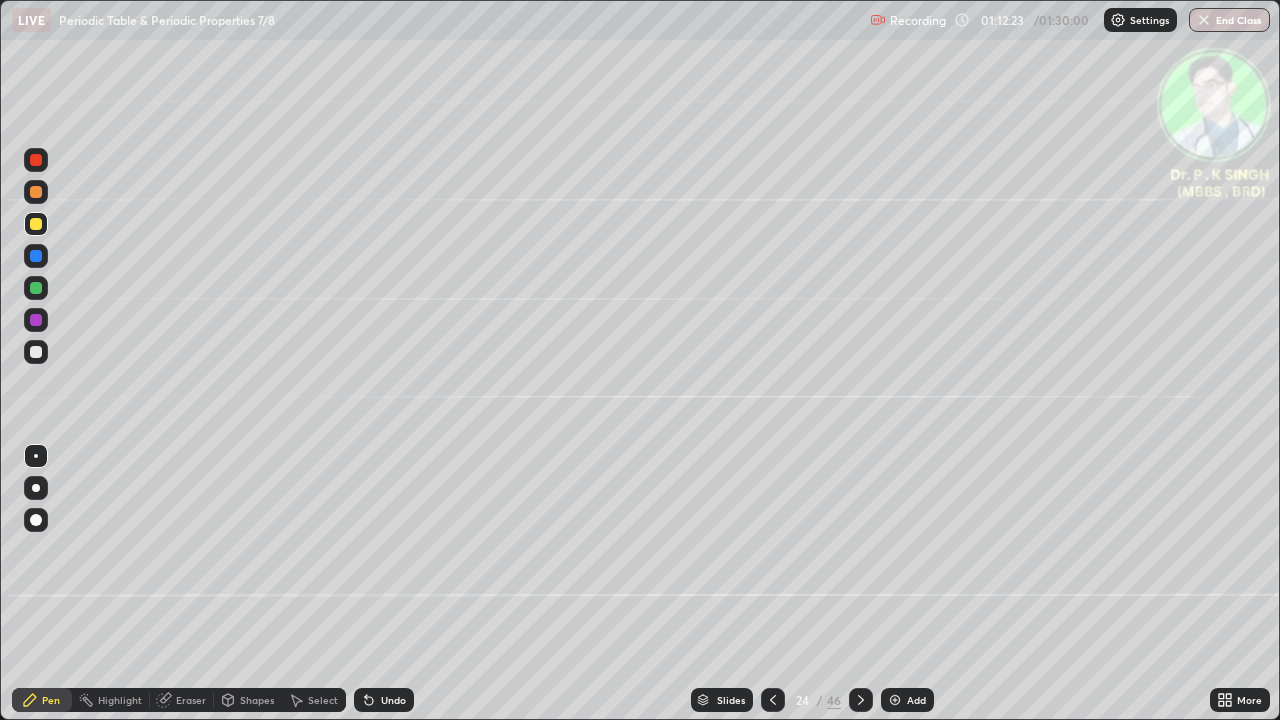 click at bounding box center [773, 700] 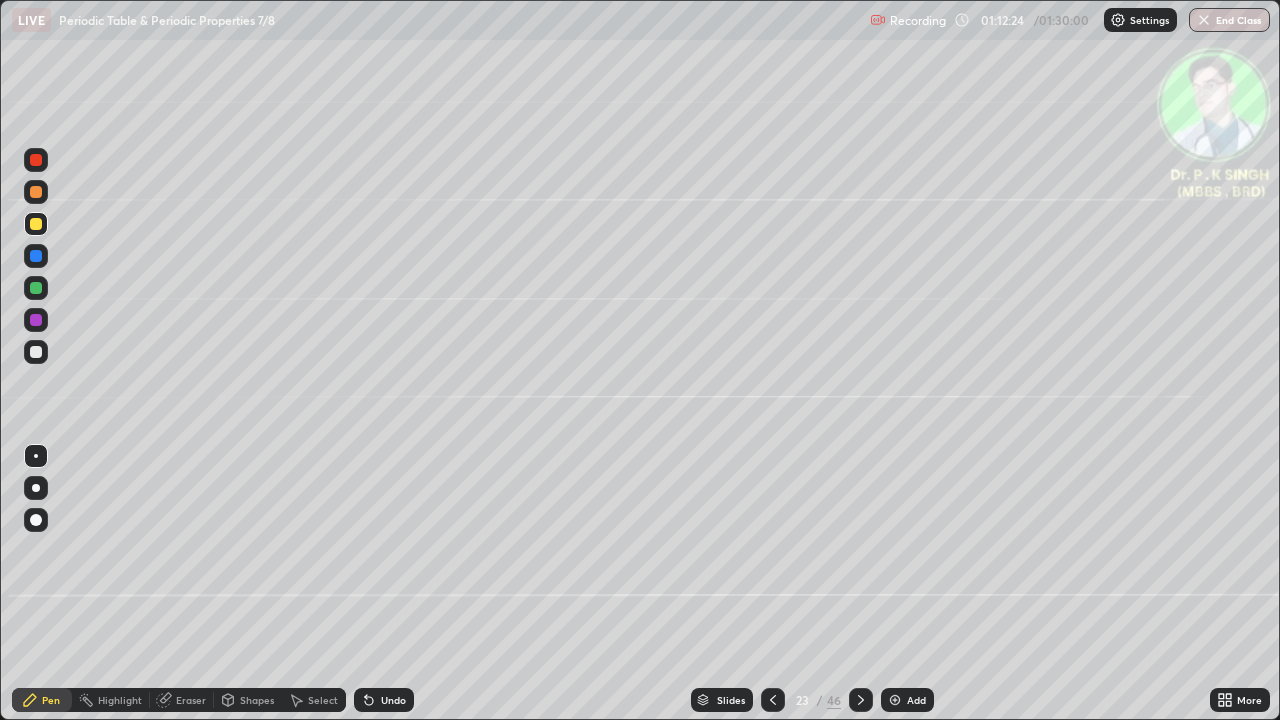 click 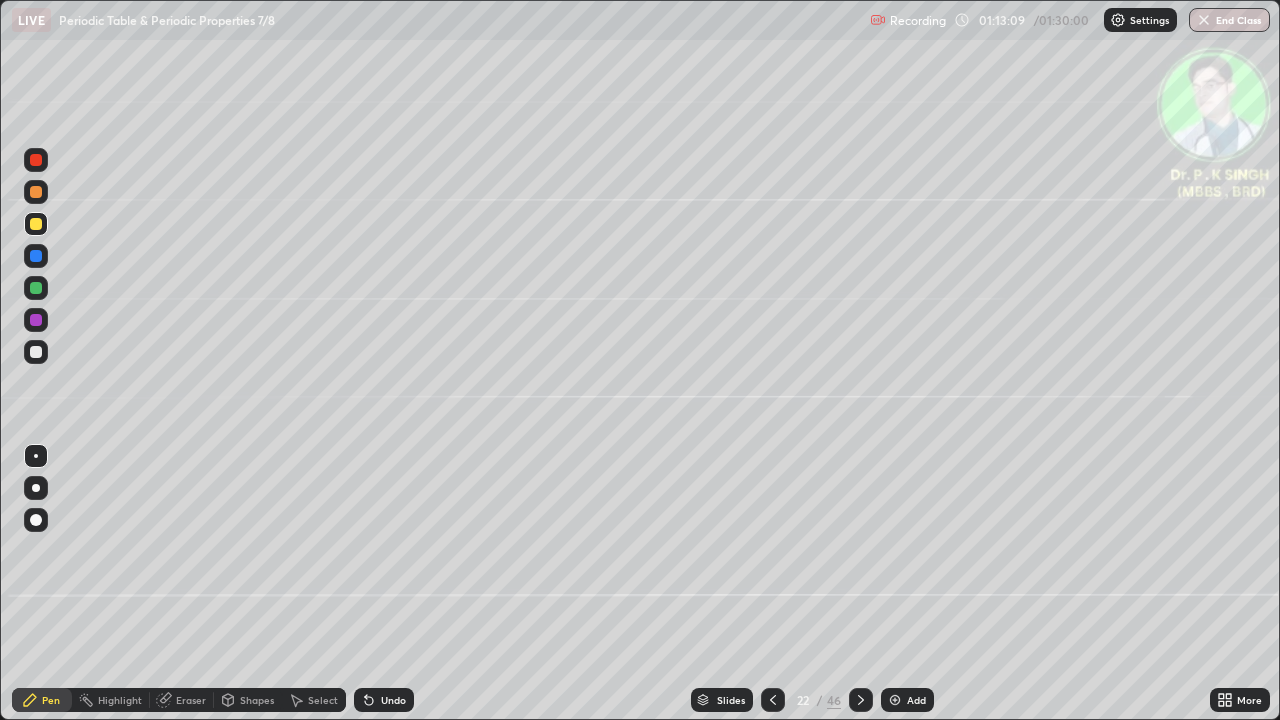 click 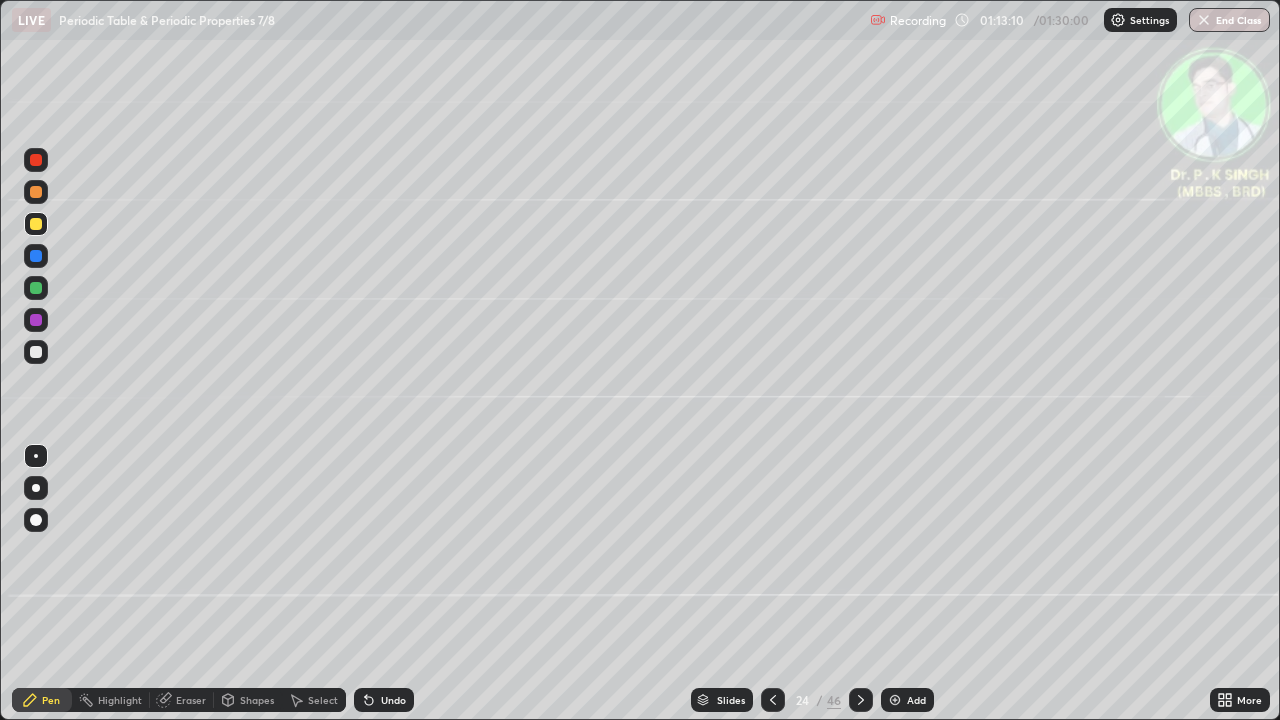 click 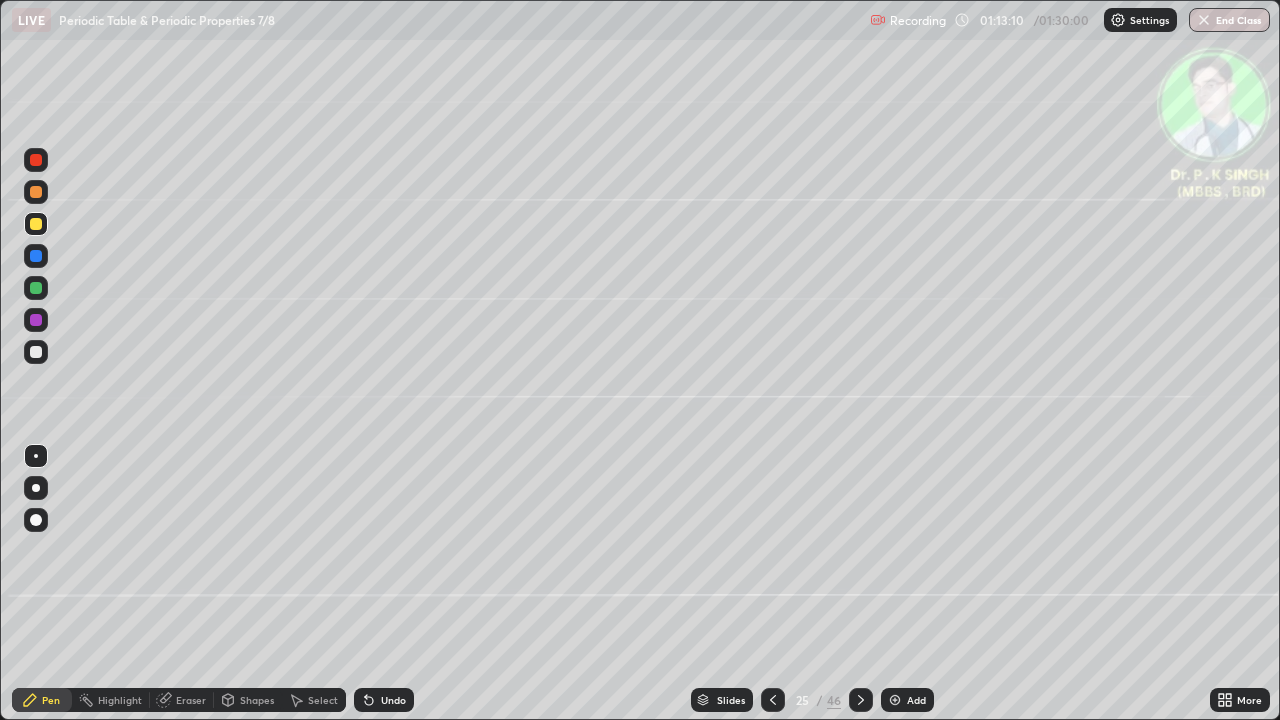click 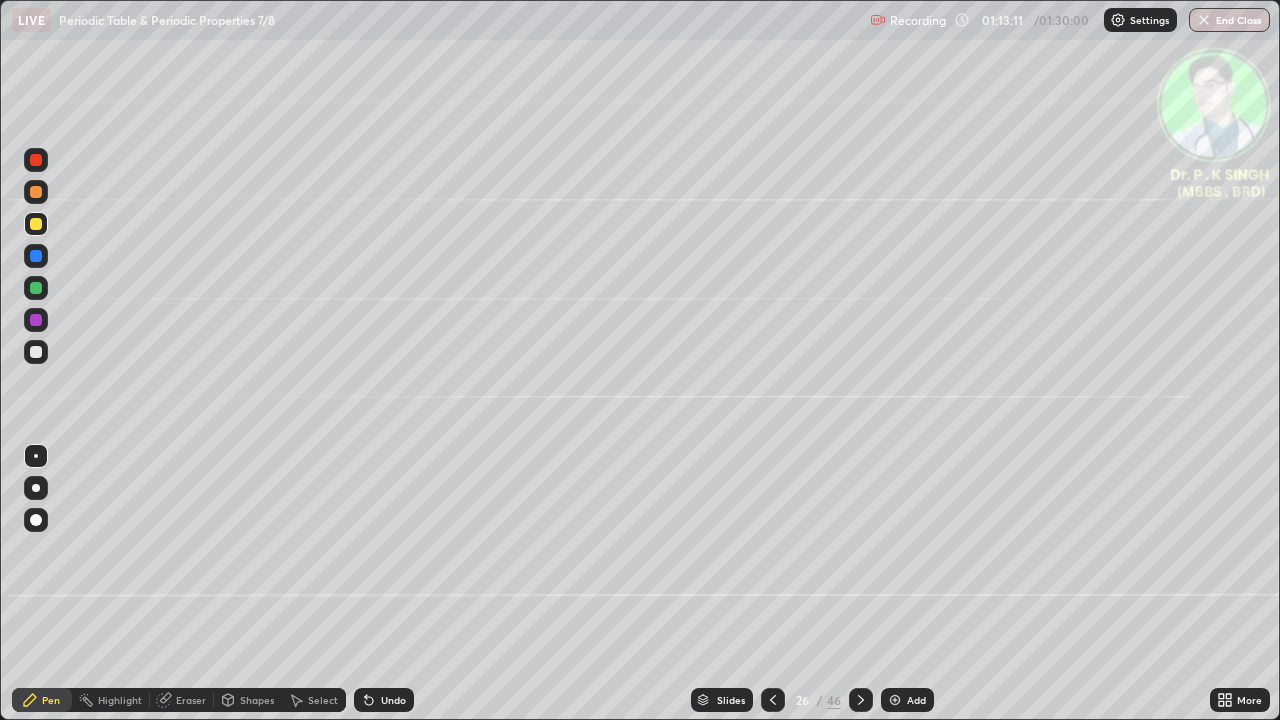 click 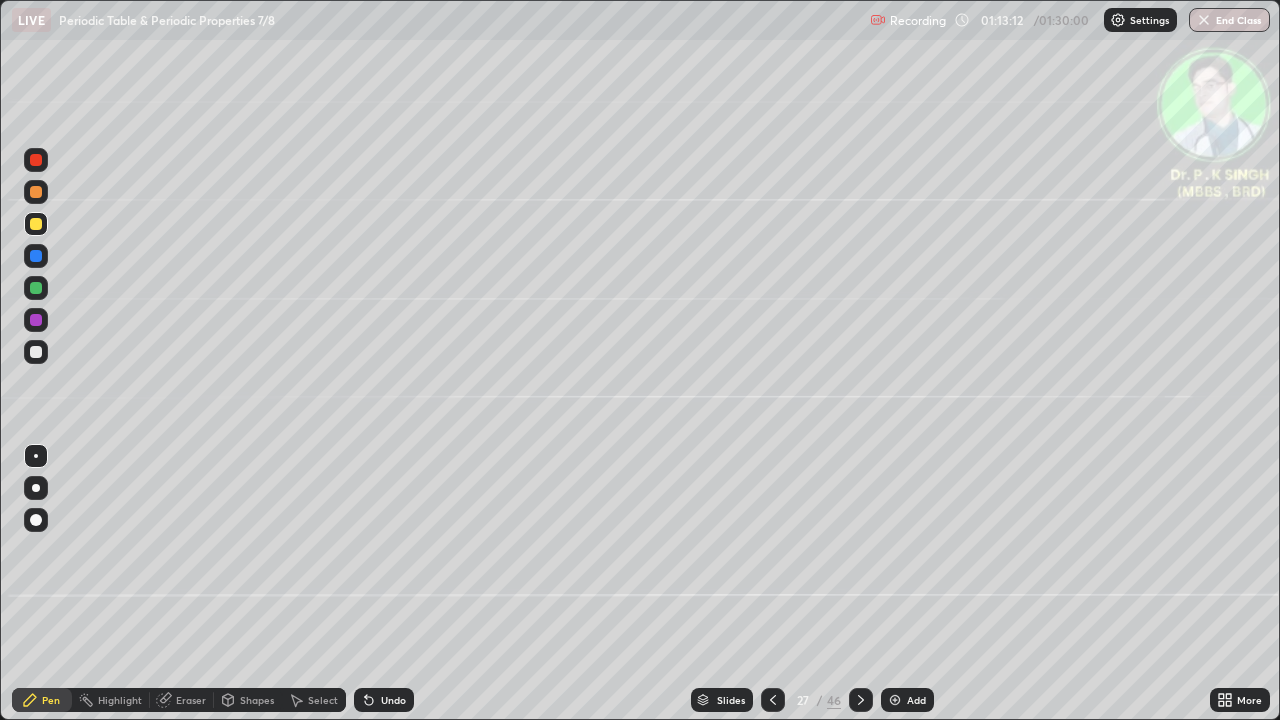 click at bounding box center (861, 700) 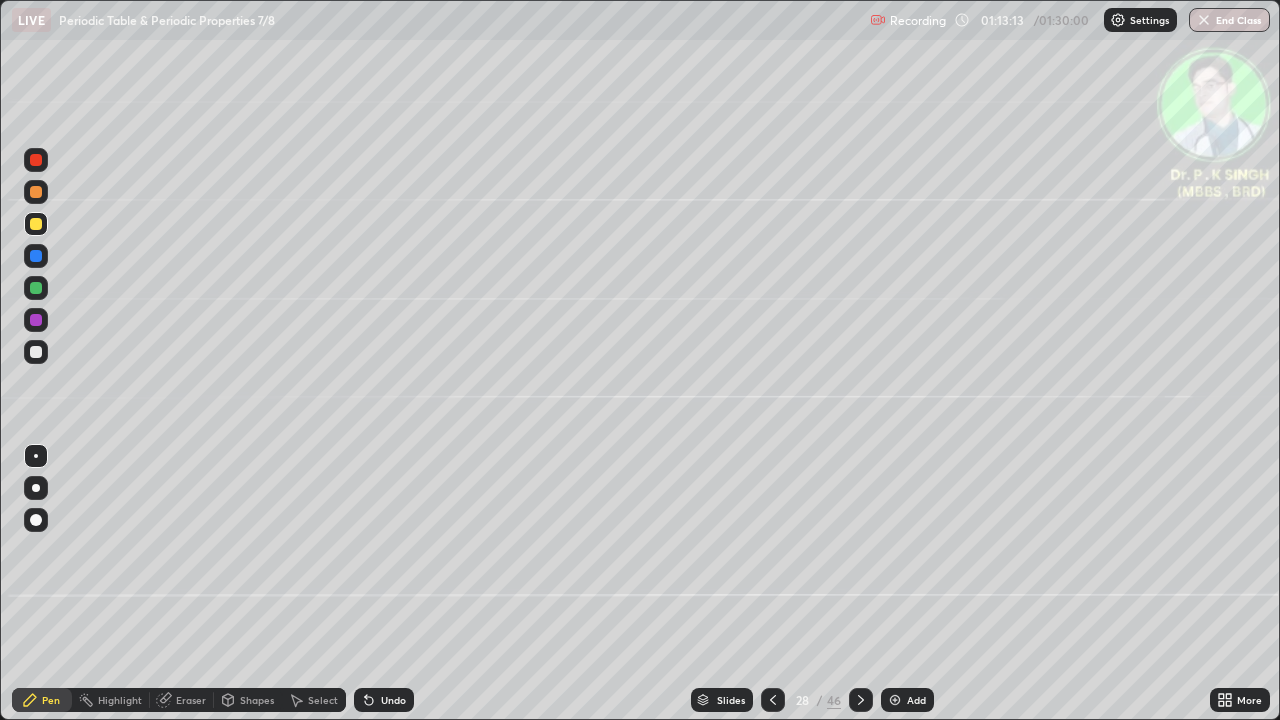 click 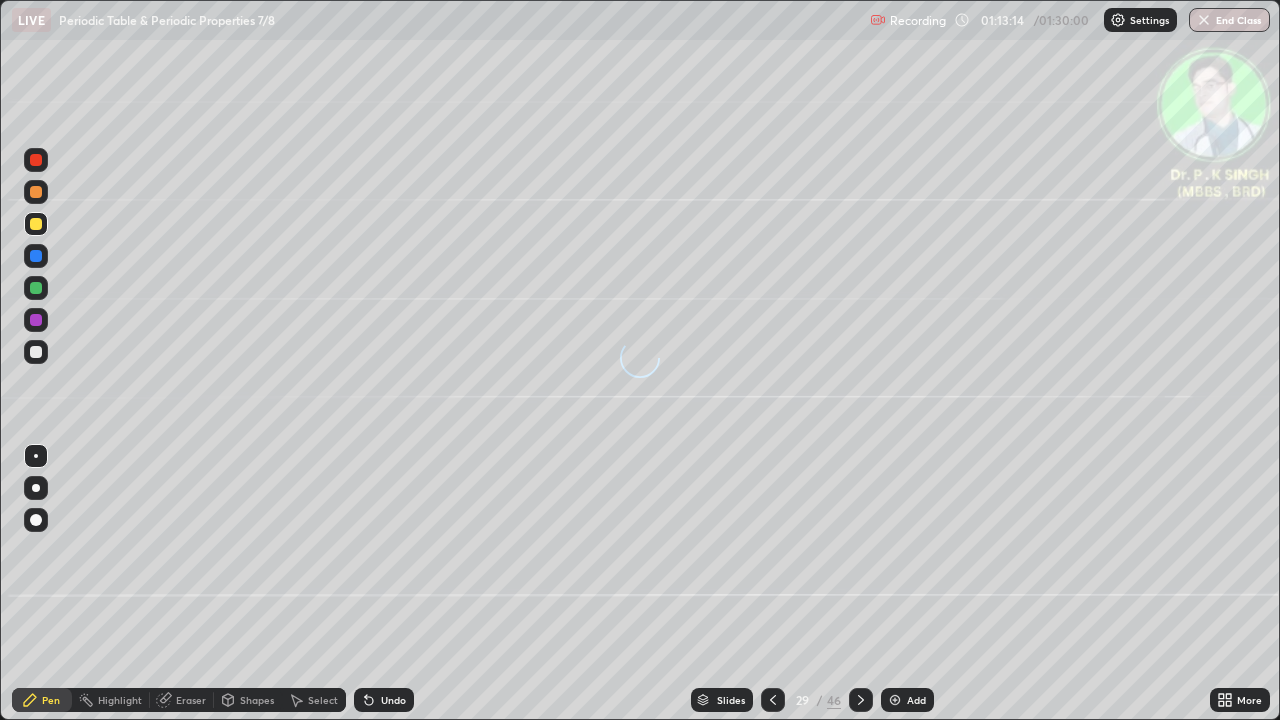 click at bounding box center [36, 256] 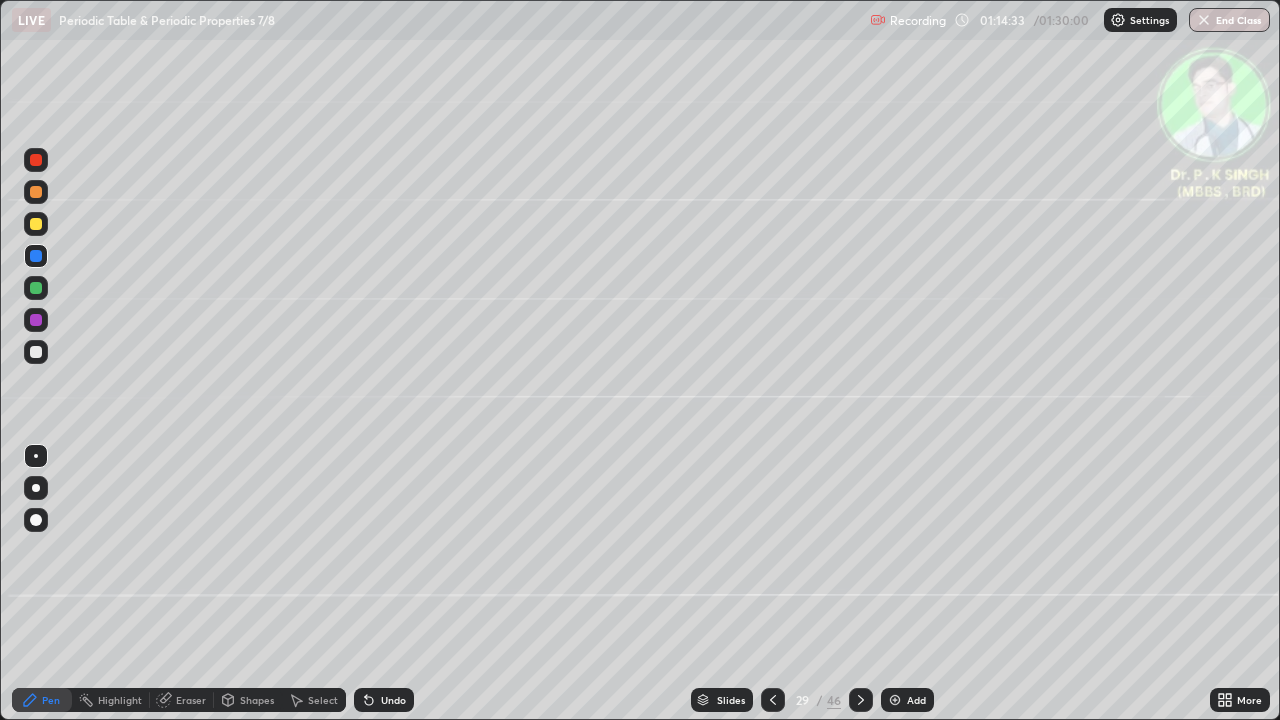 click 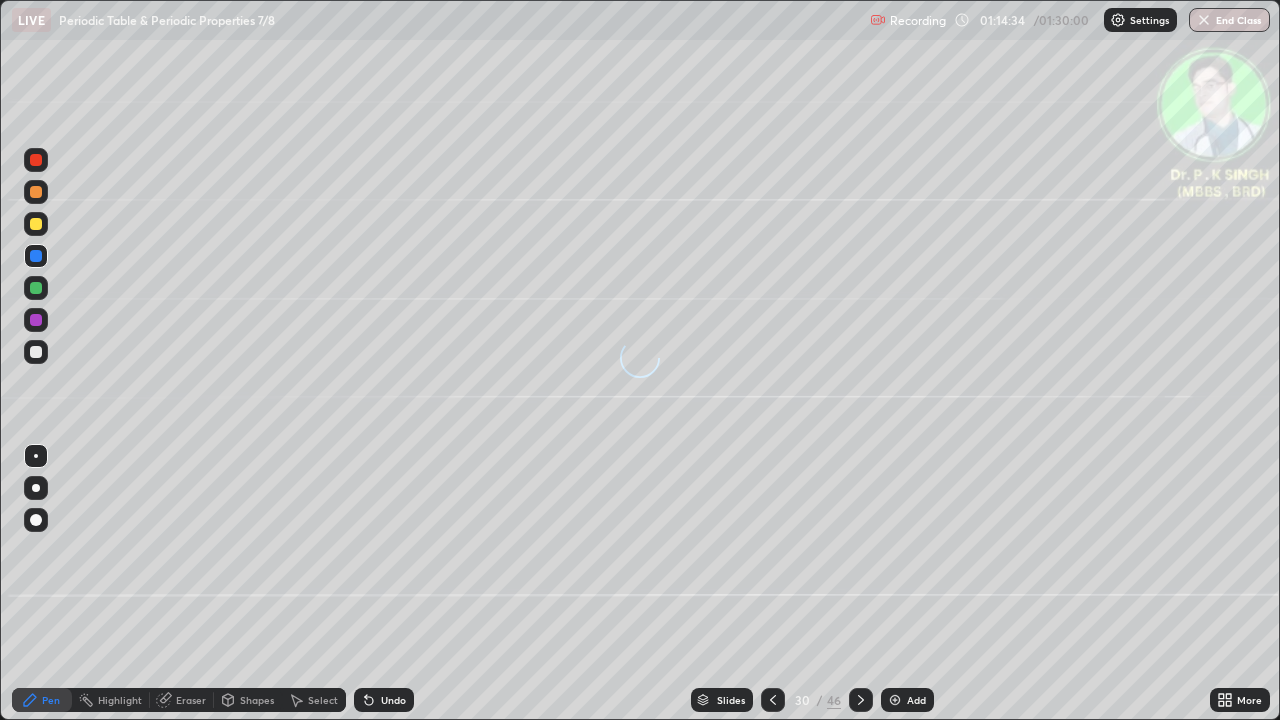 click at bounding box center [36, 256] 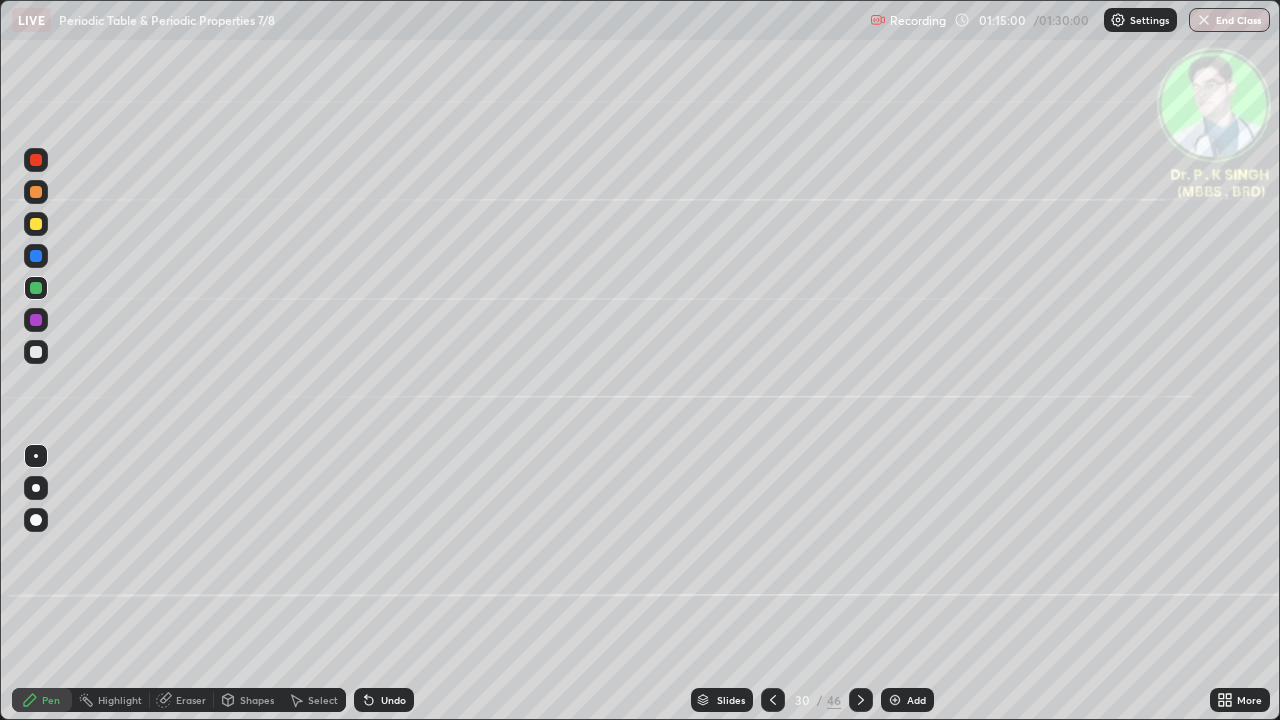 click 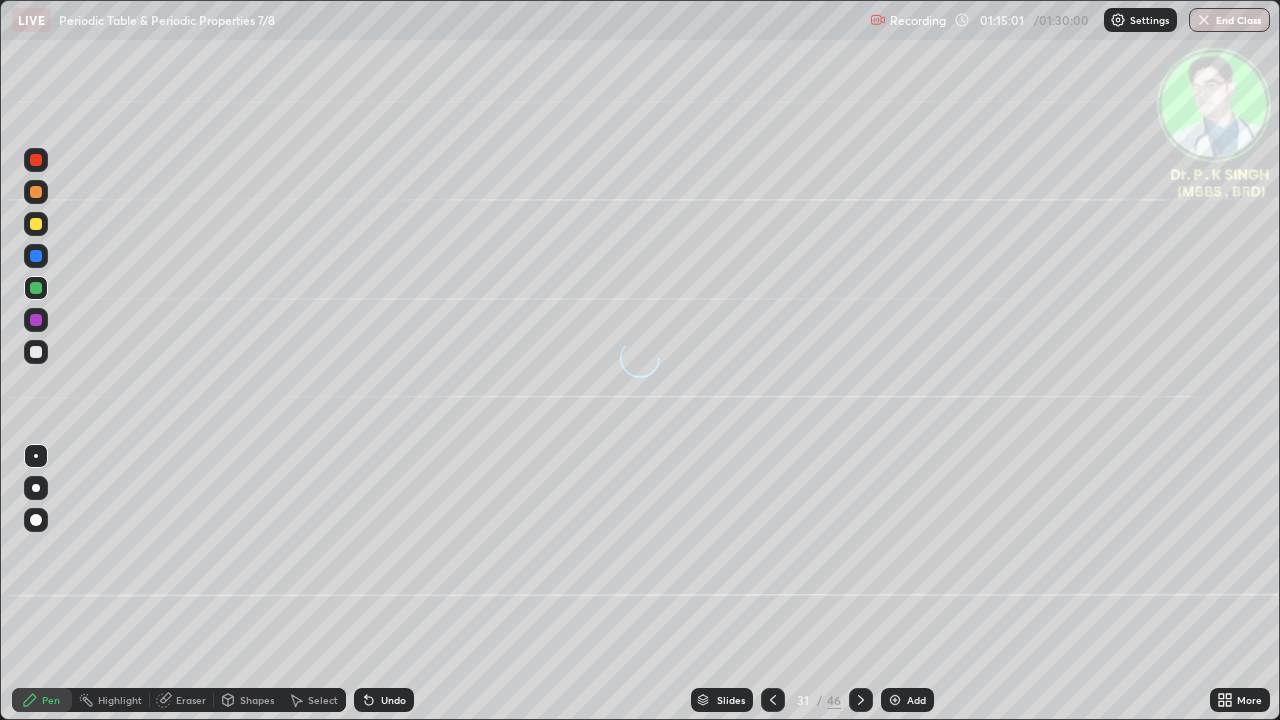 click 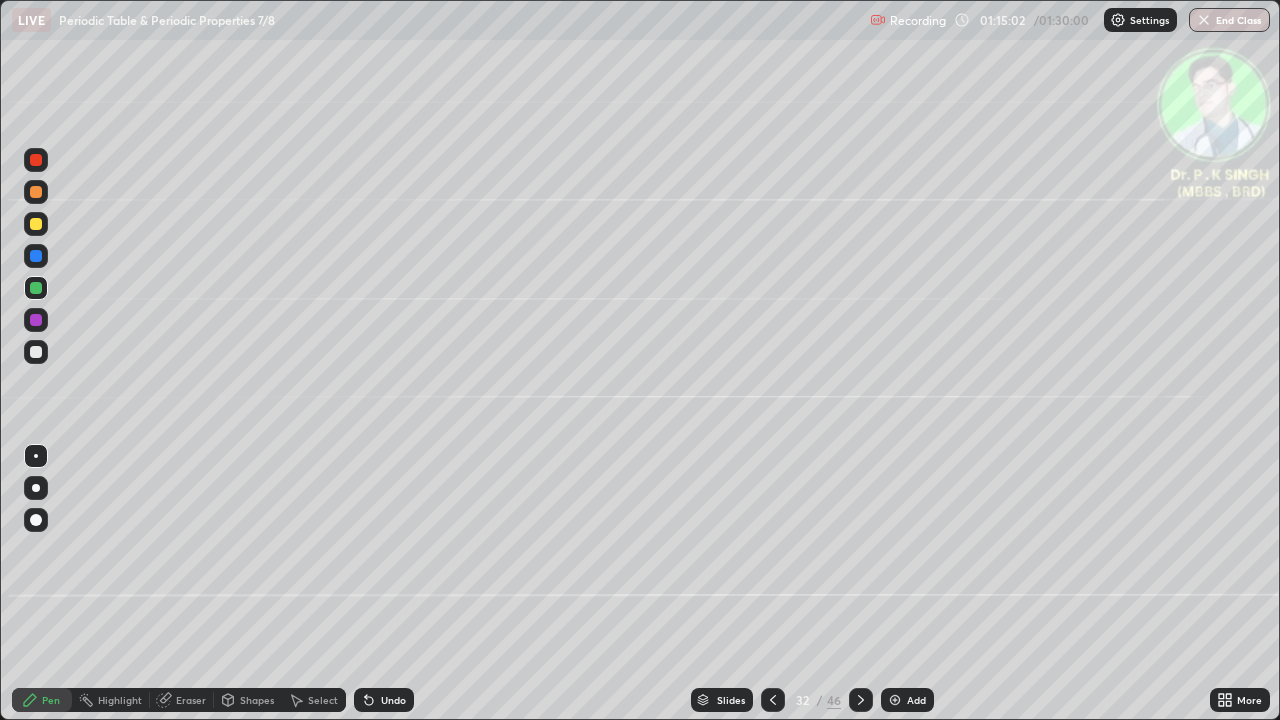 click 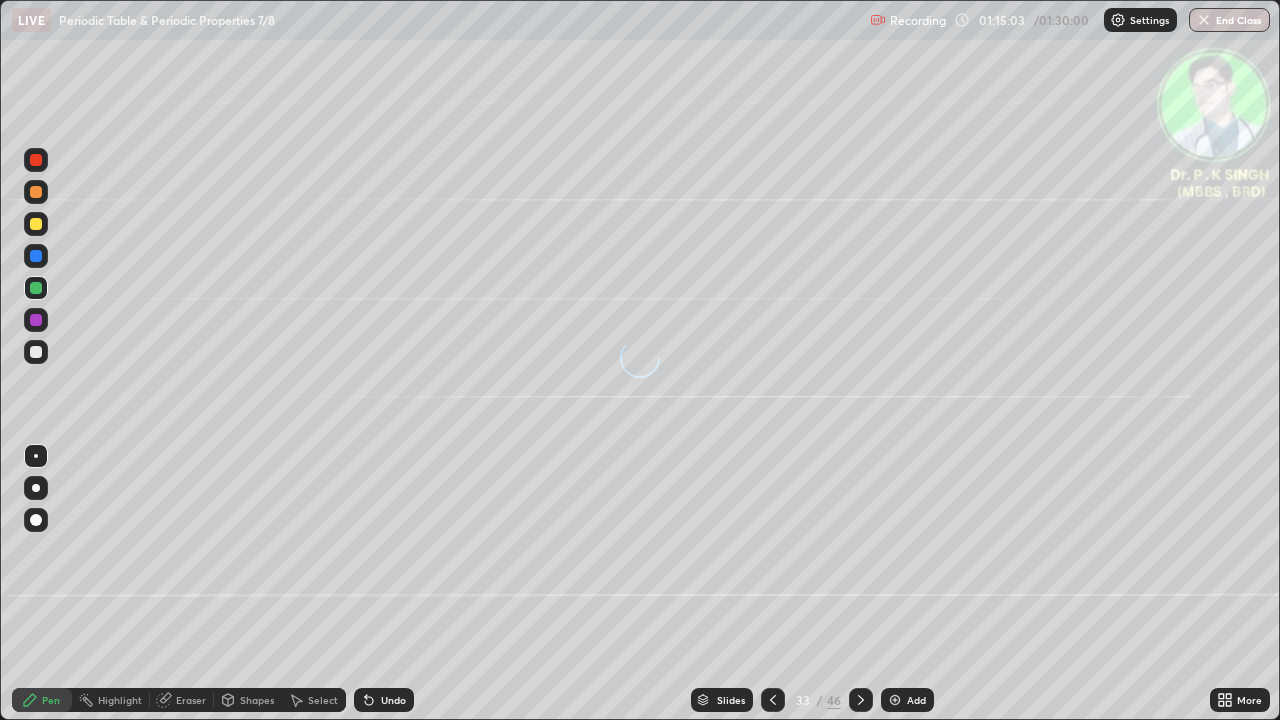 click 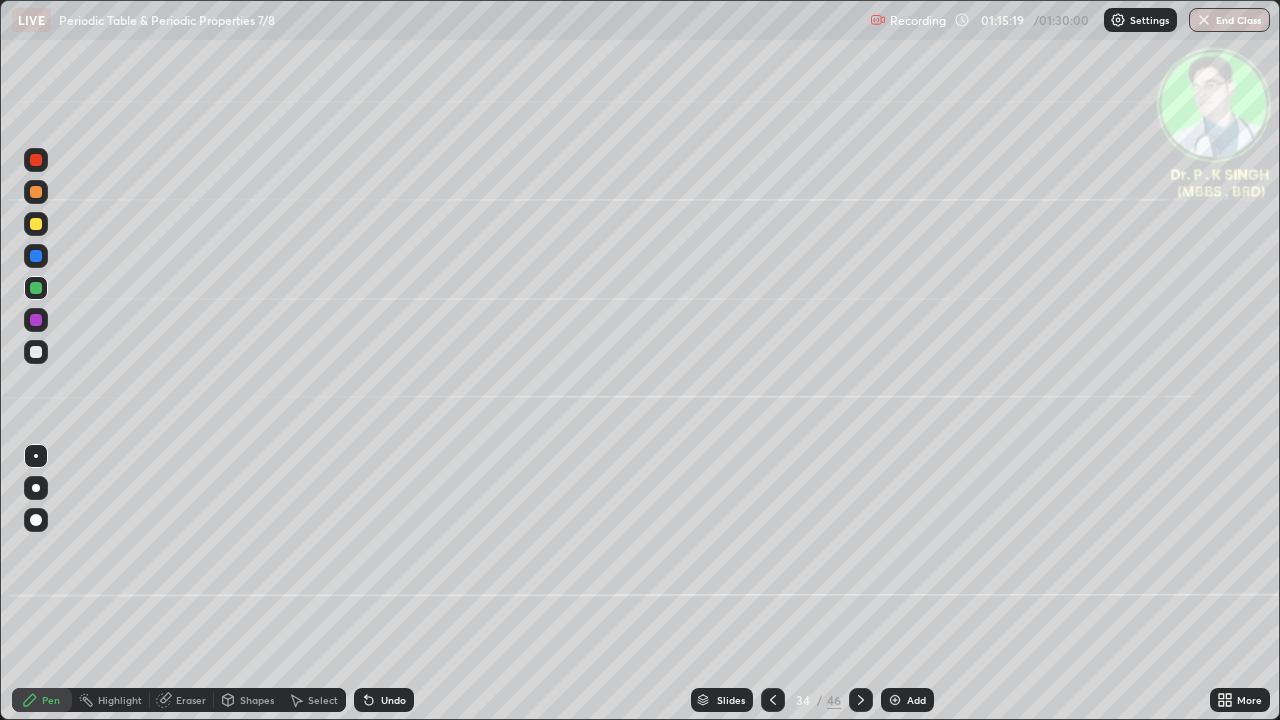 click 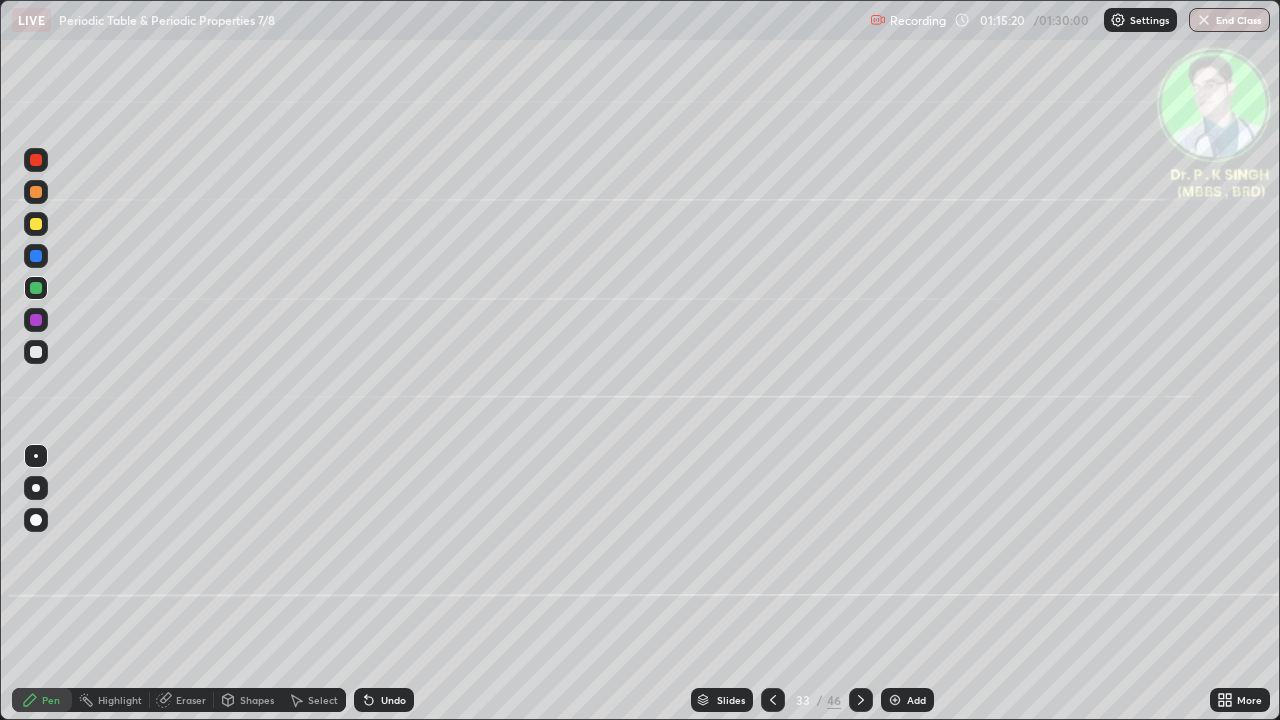 click 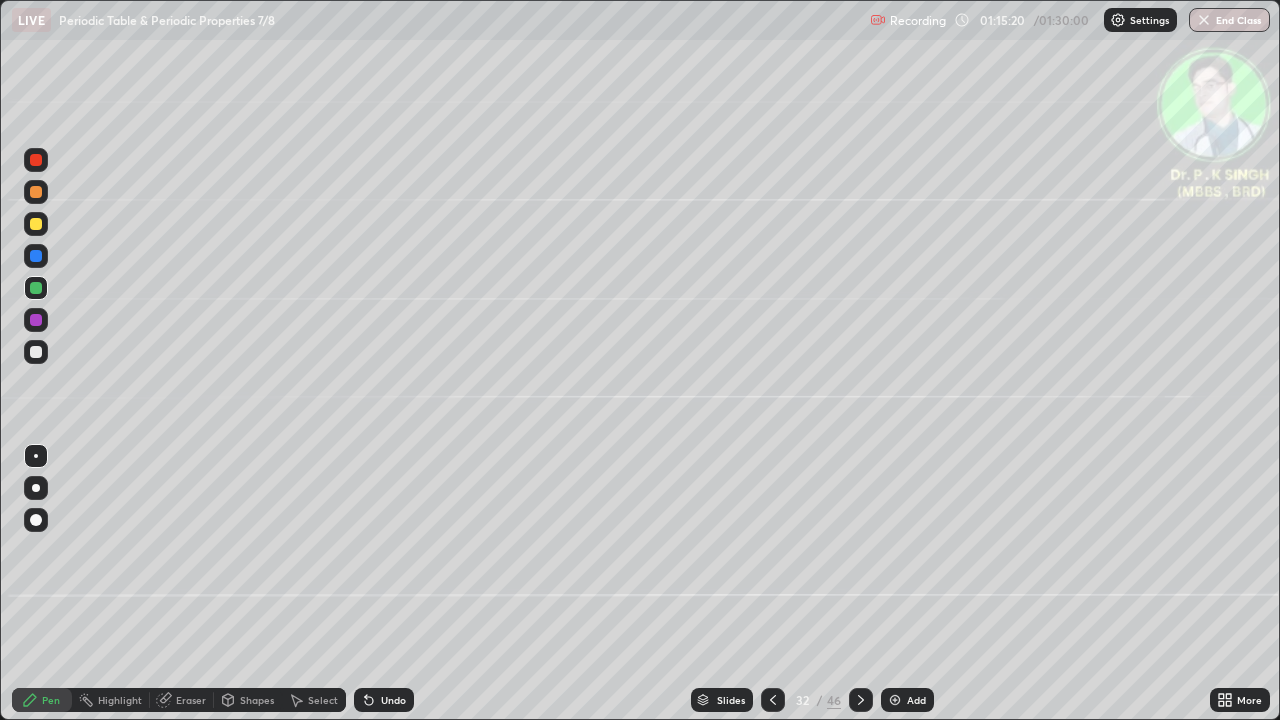 click 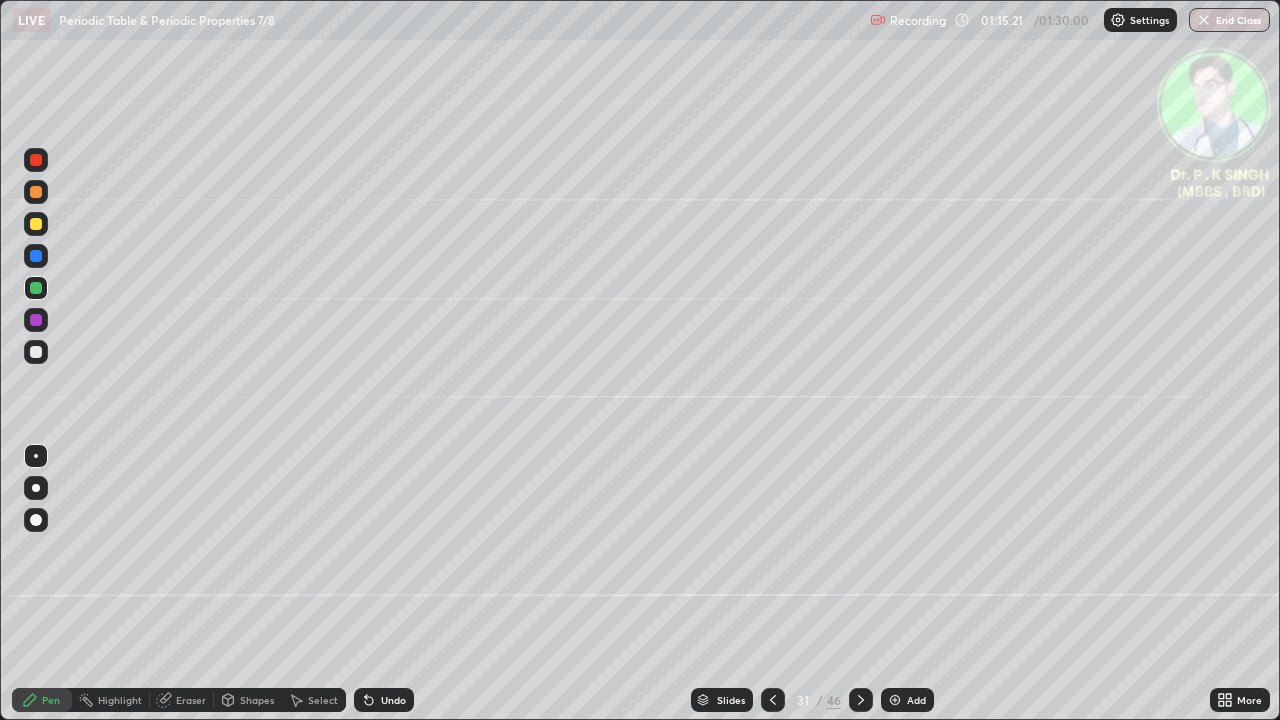 click 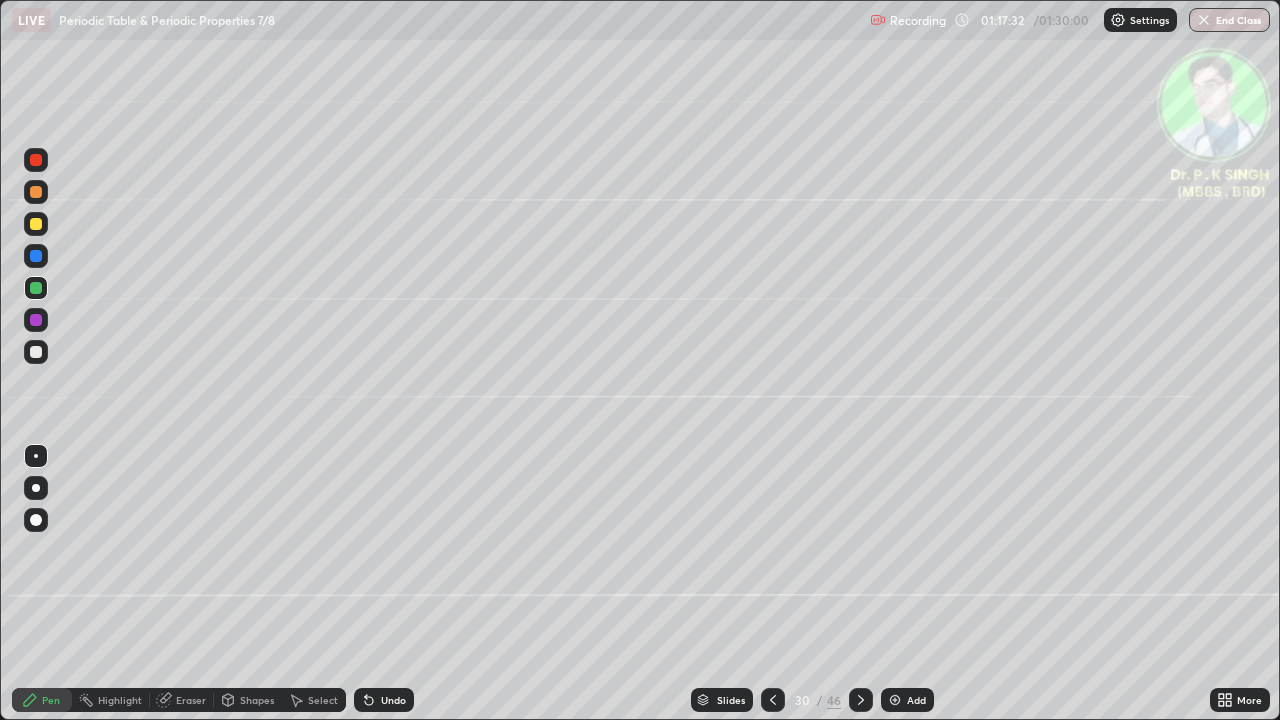 click at bounding box center (36, 224) 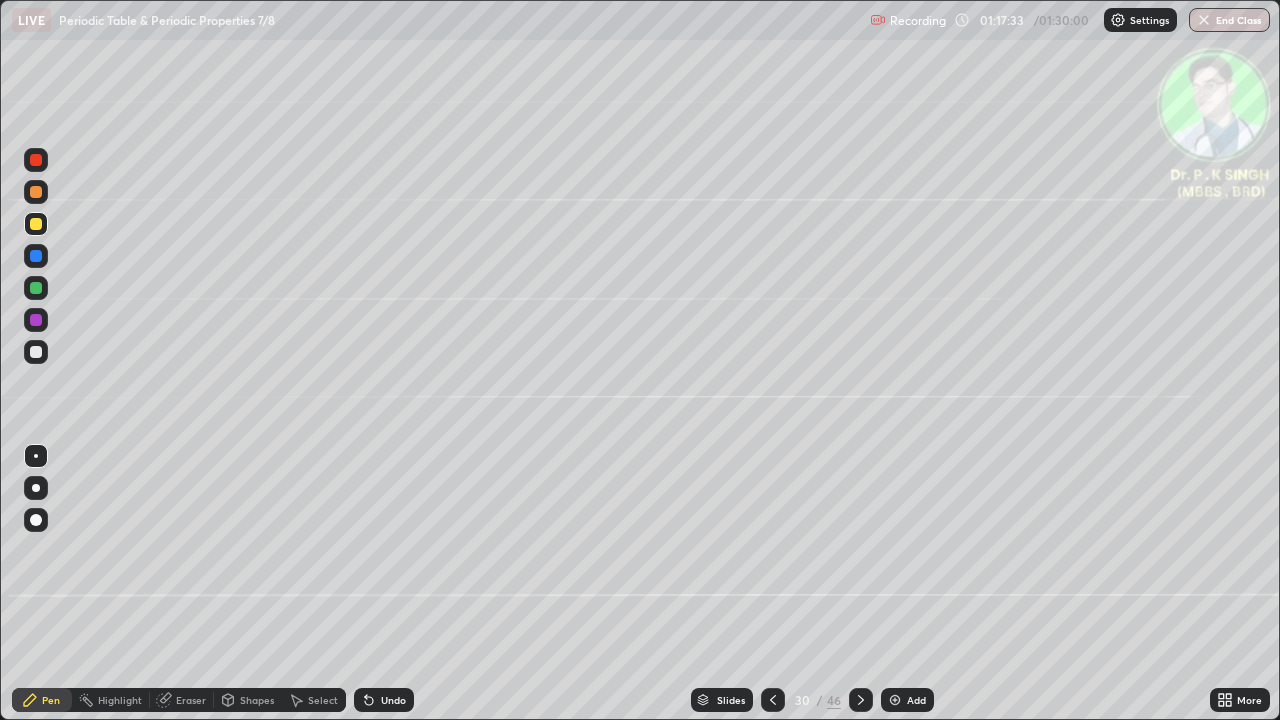 click 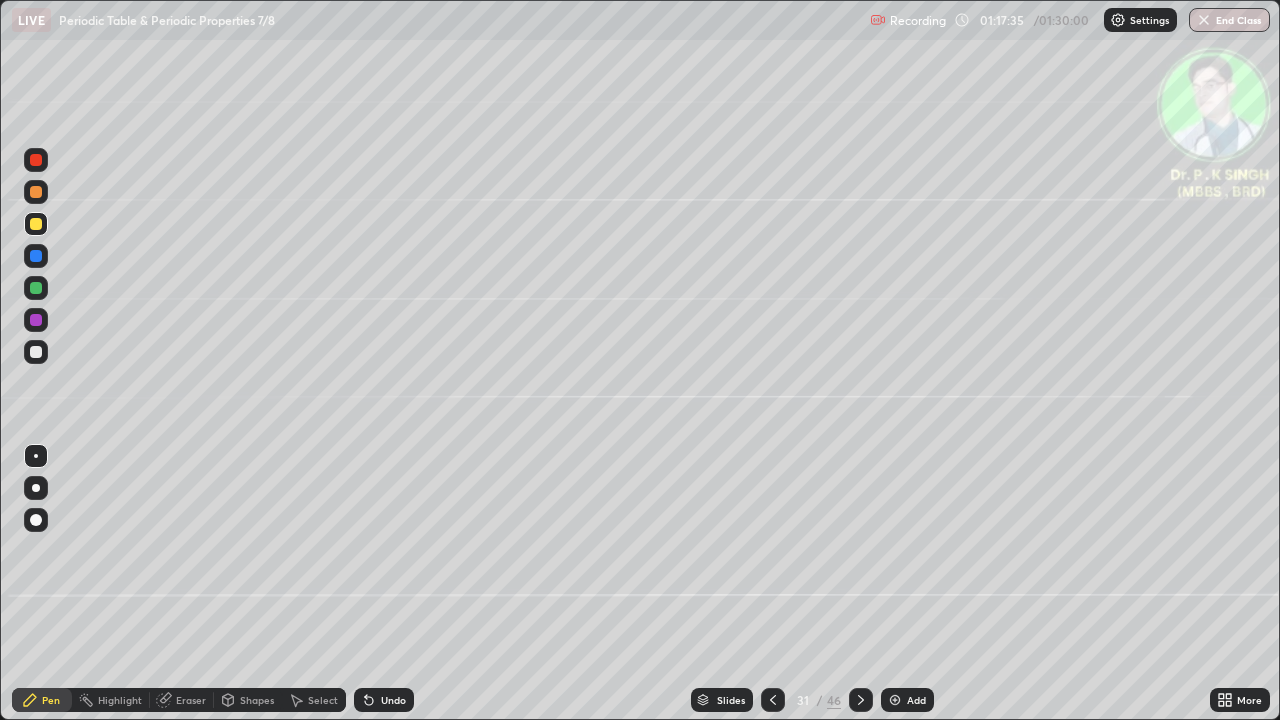 click at bounding box center (36, 224) 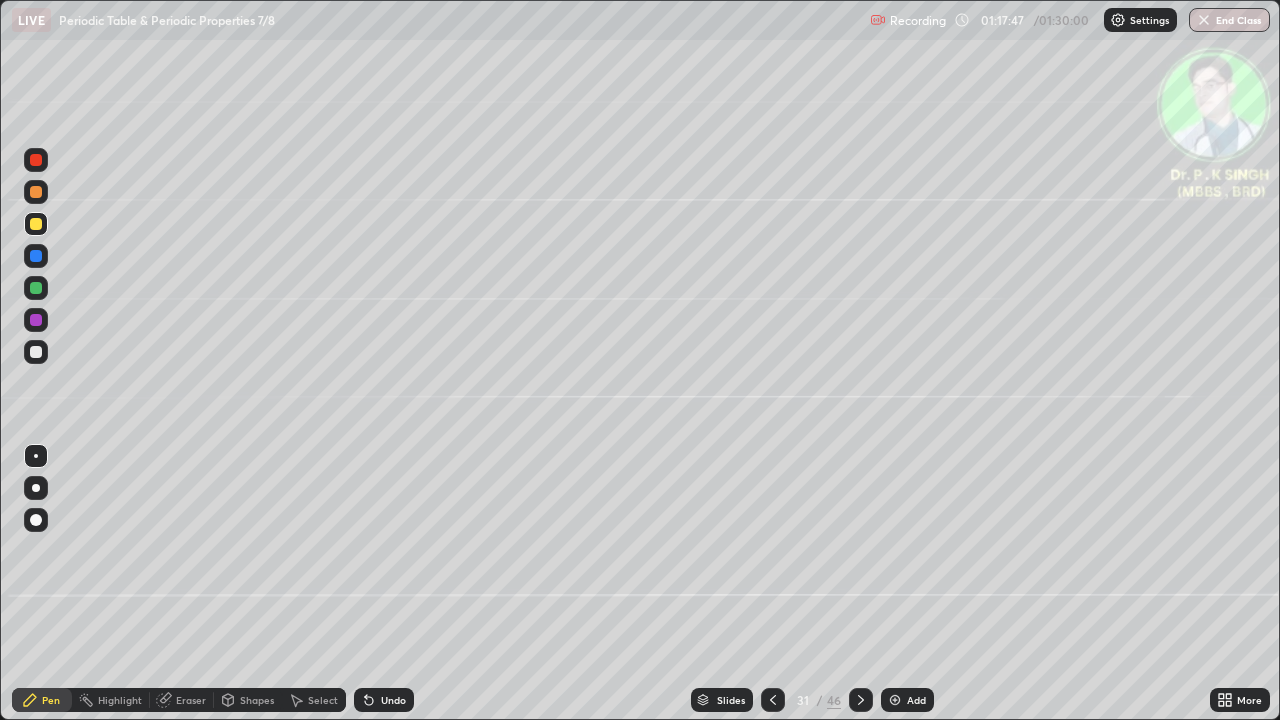 click 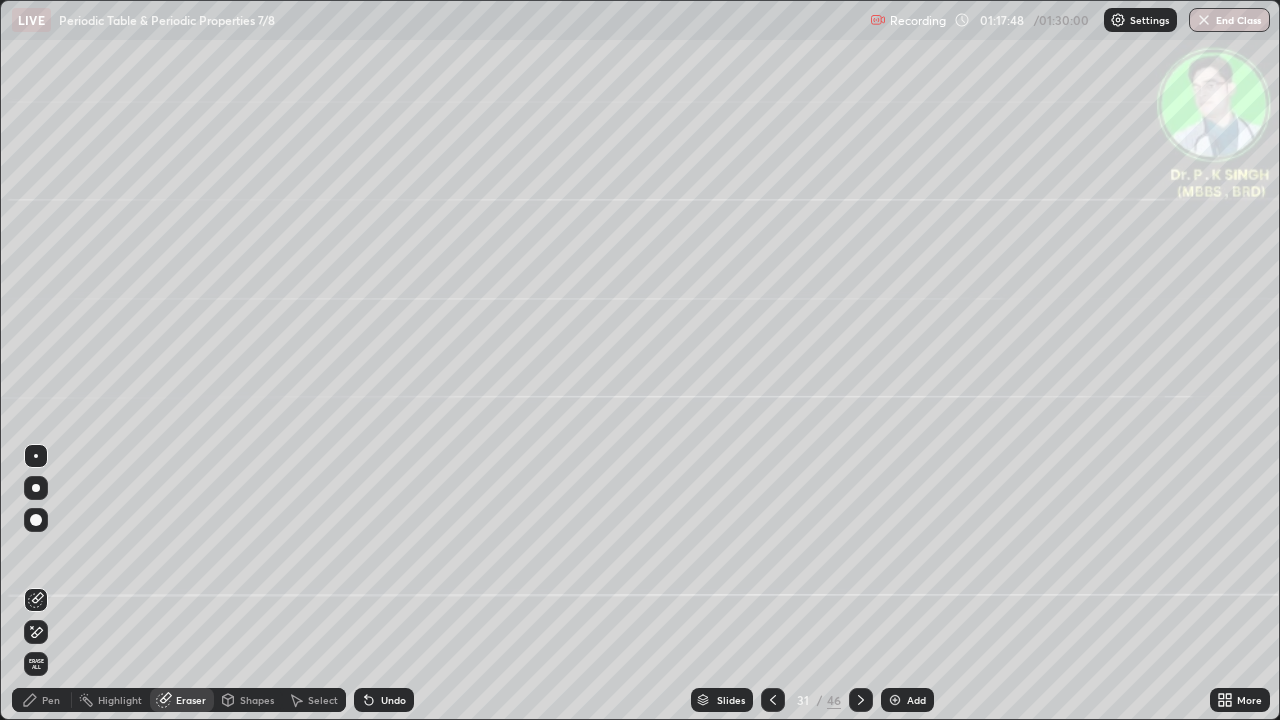 click at bounding box center [36, 632] 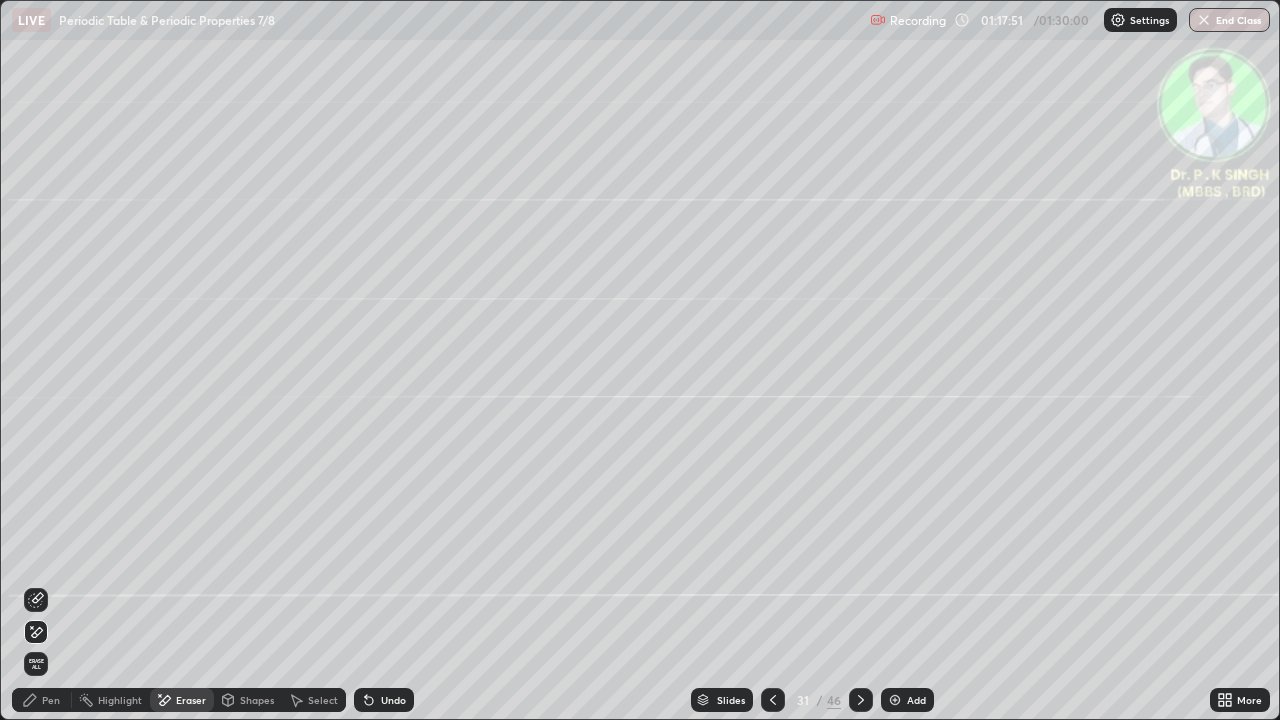 click 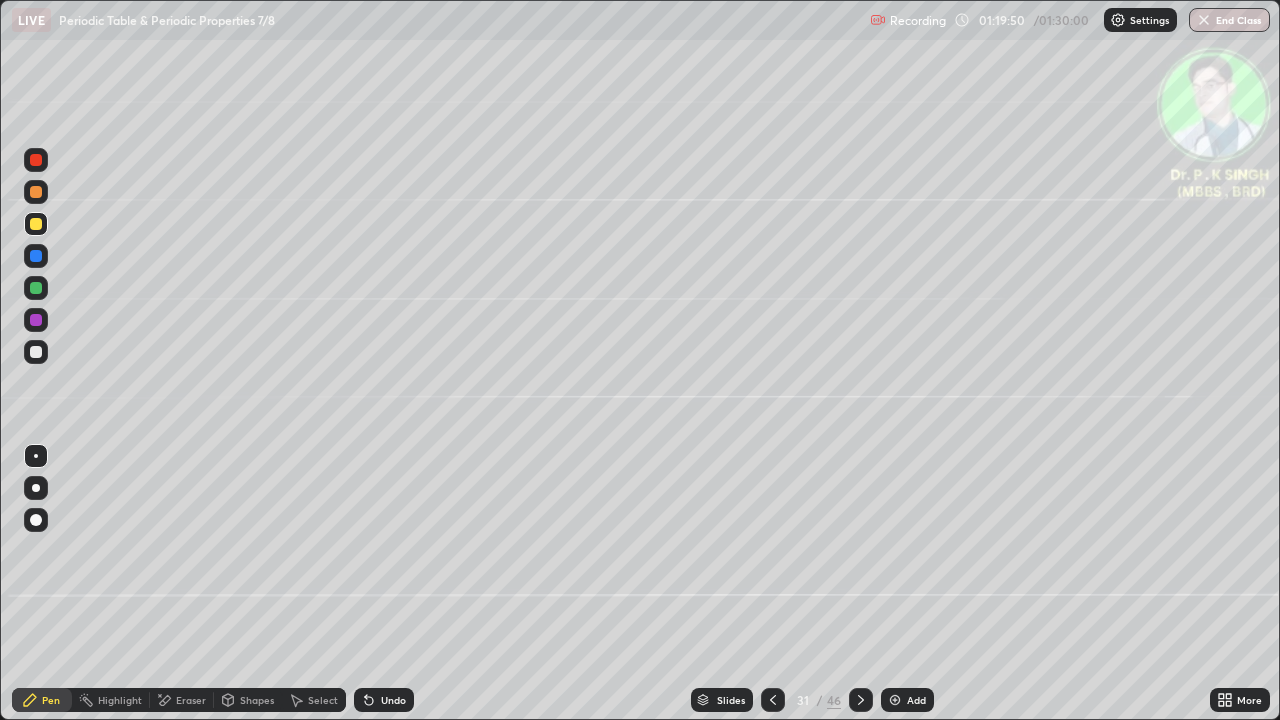 click 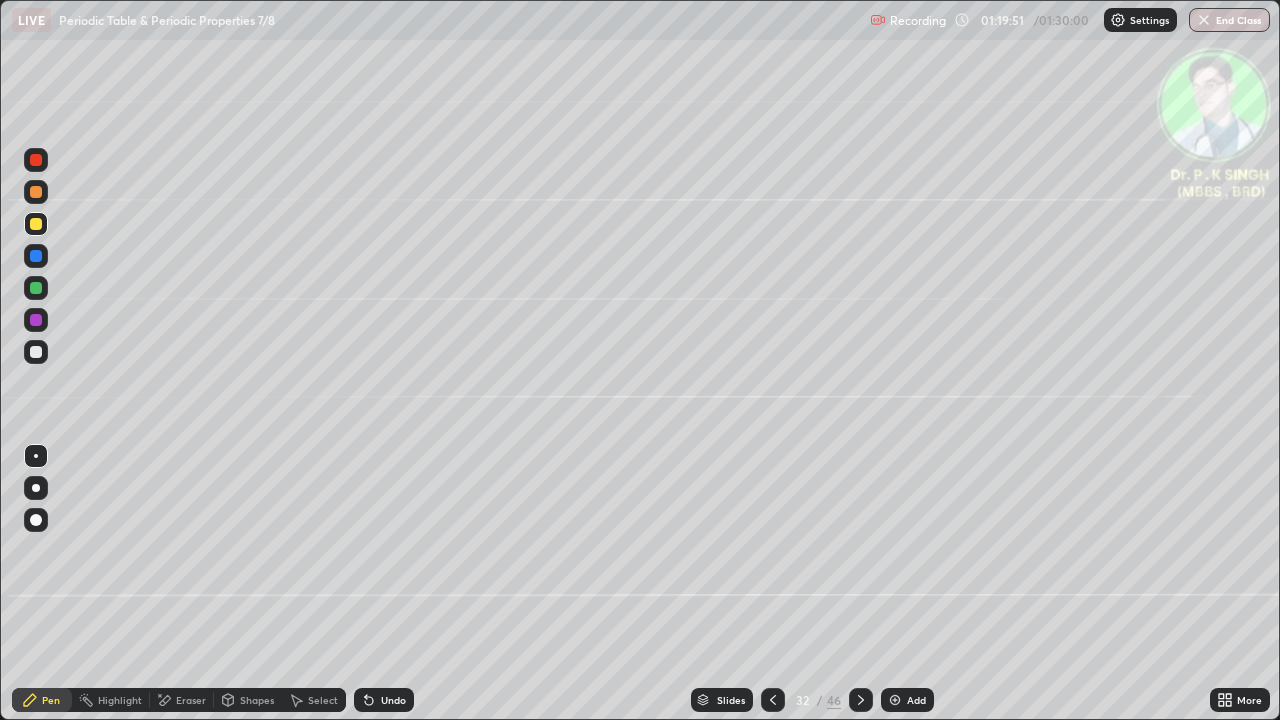 click at bounding box center [36, 256] 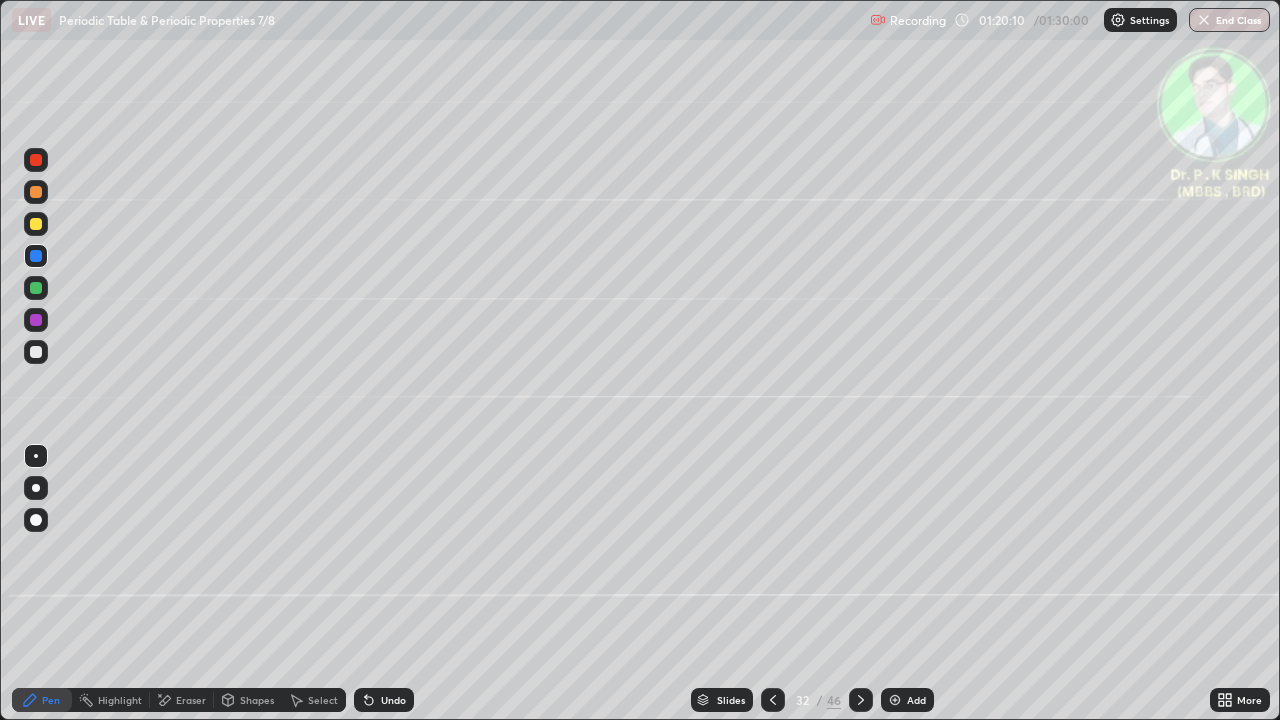 click at bounding box center [36, 256] 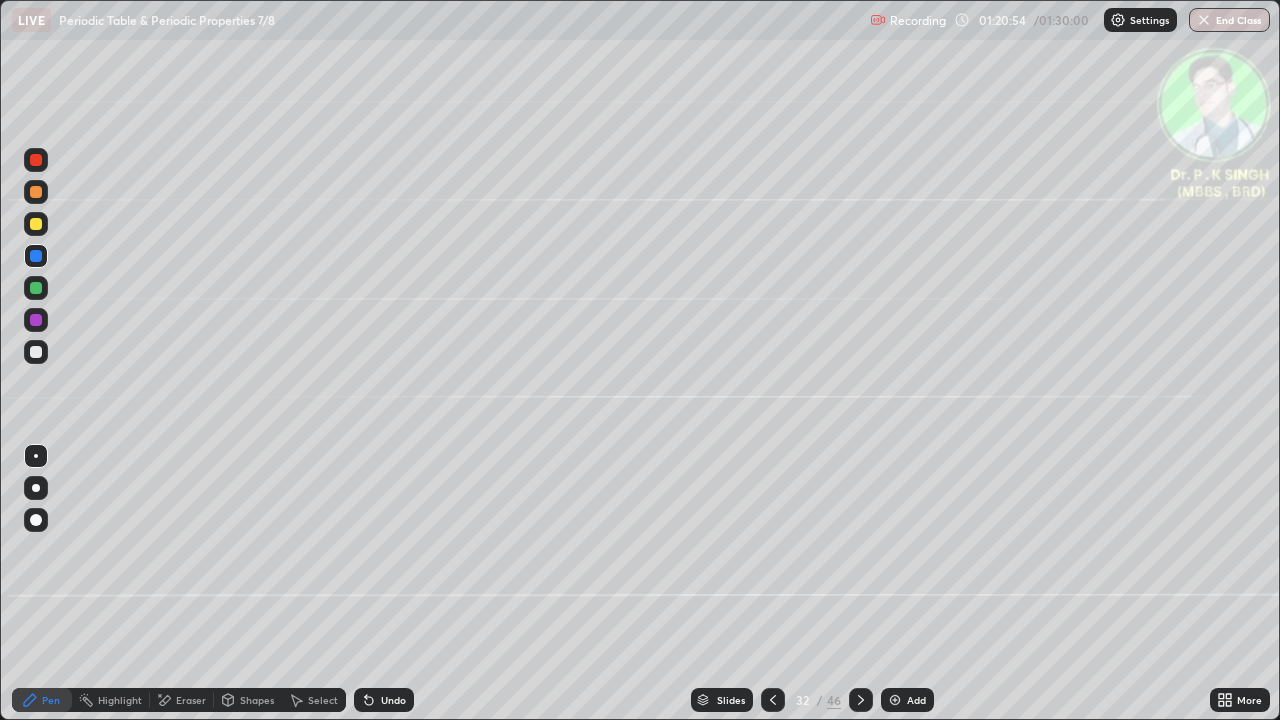 click 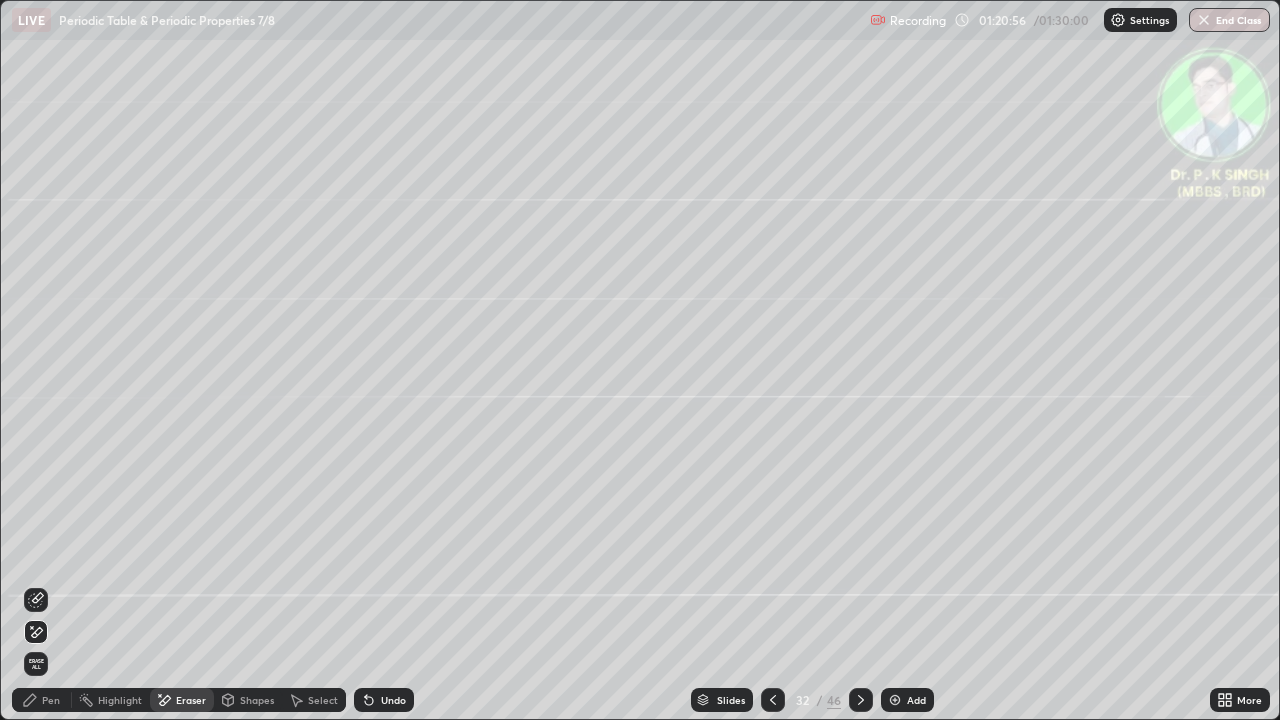 click 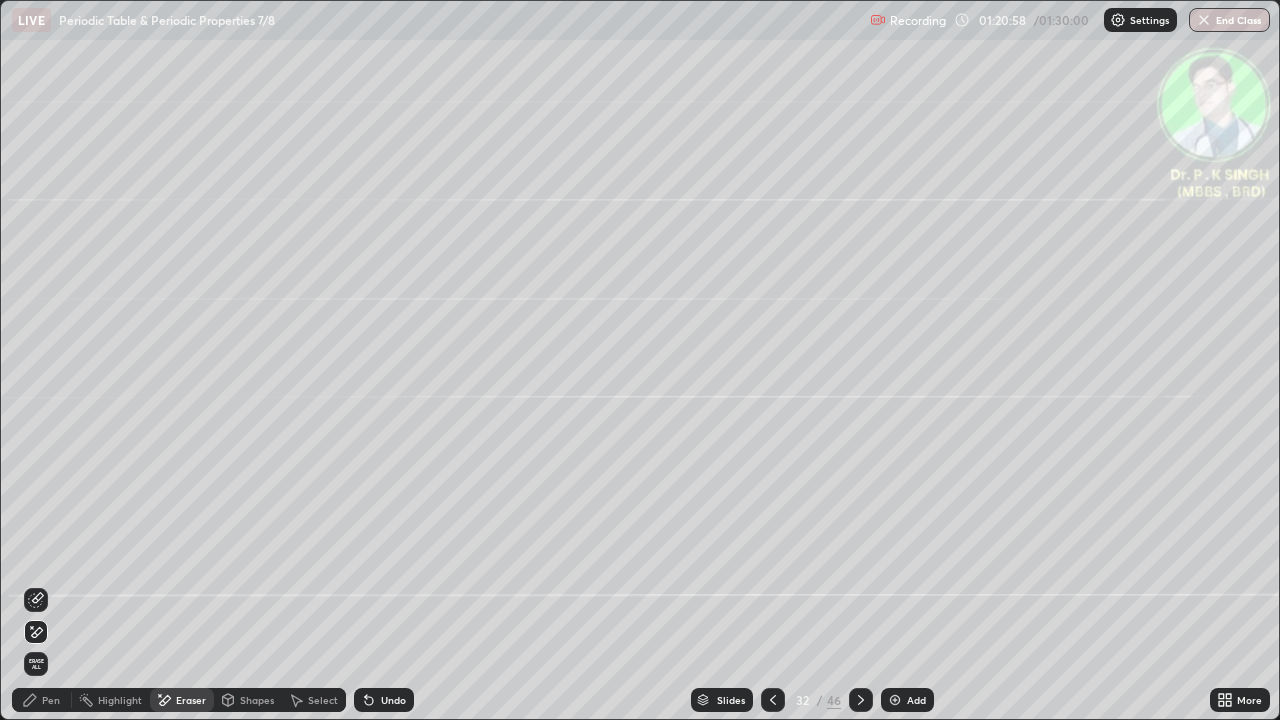 click on "Pen" at bounding box center [42, 700] 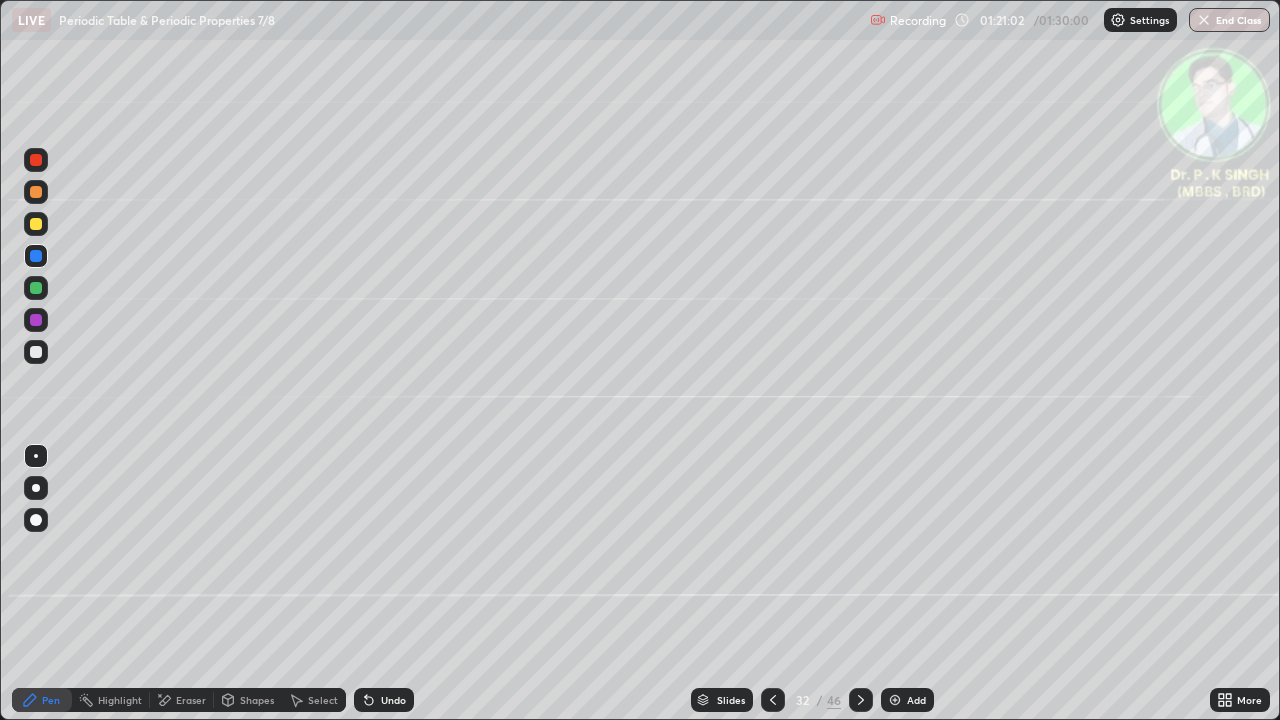 click 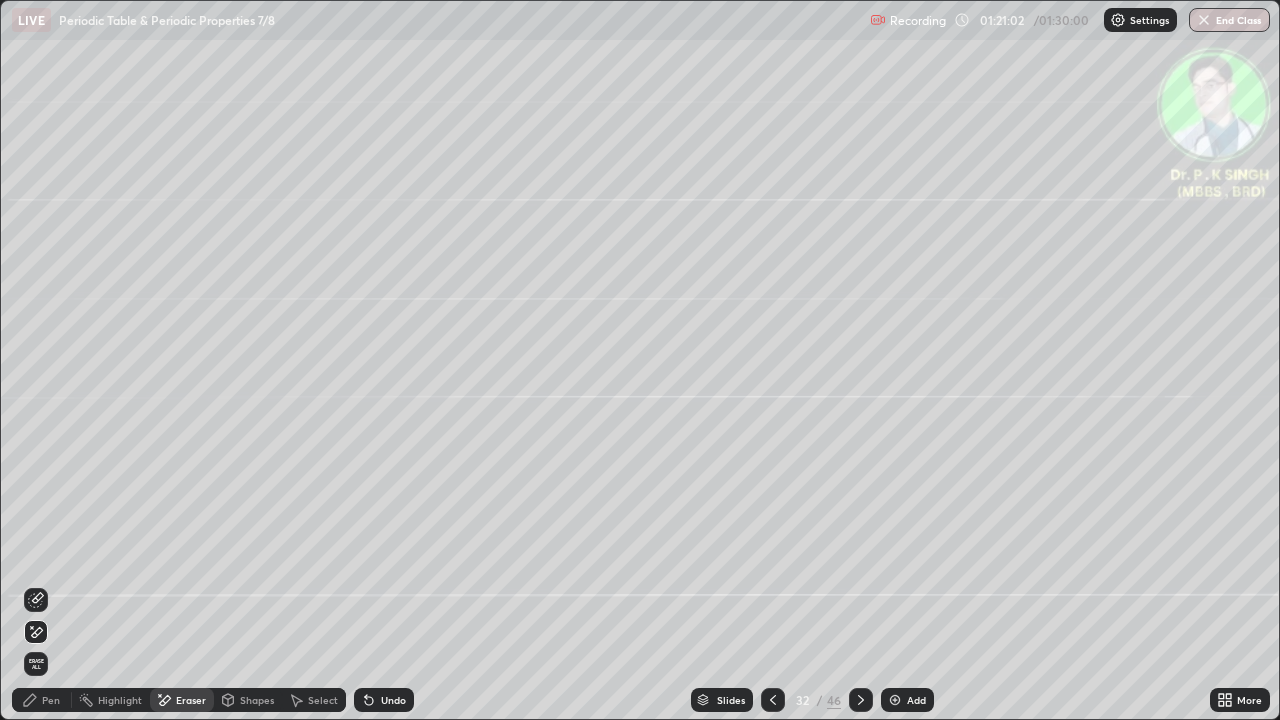 click 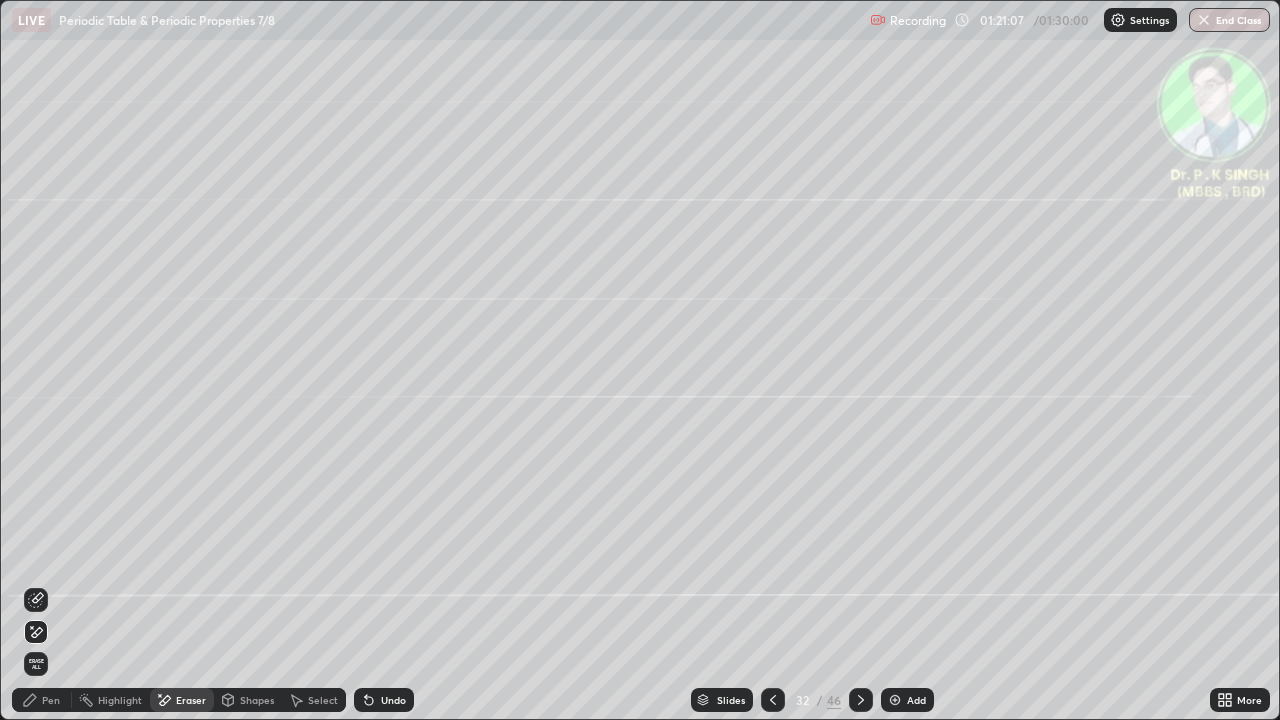 click on "Pen" at bounding box center [42, 700] 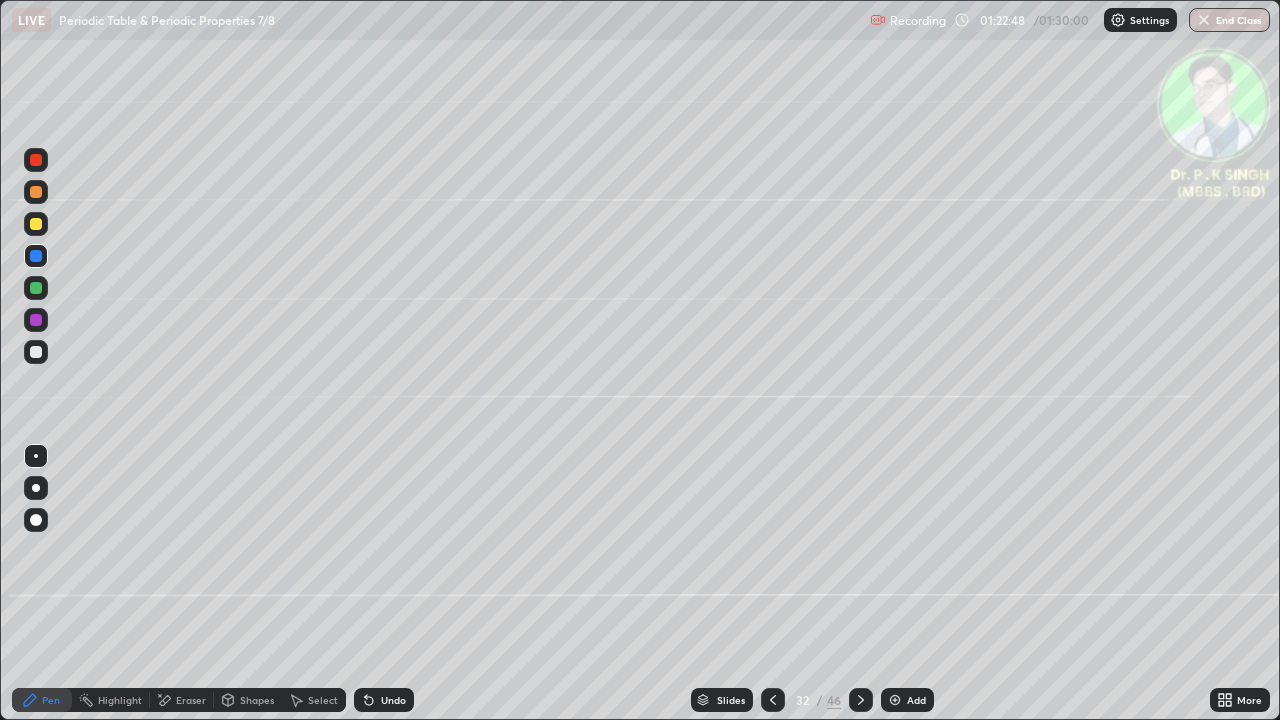 click 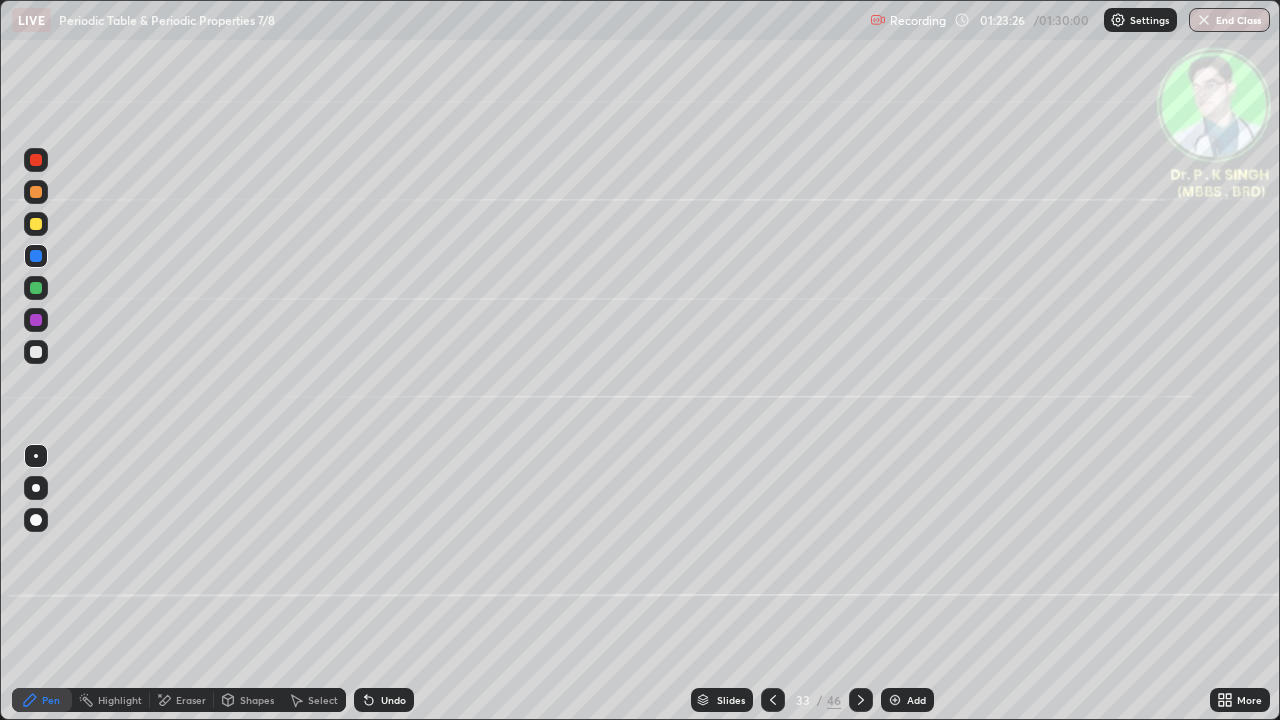 click 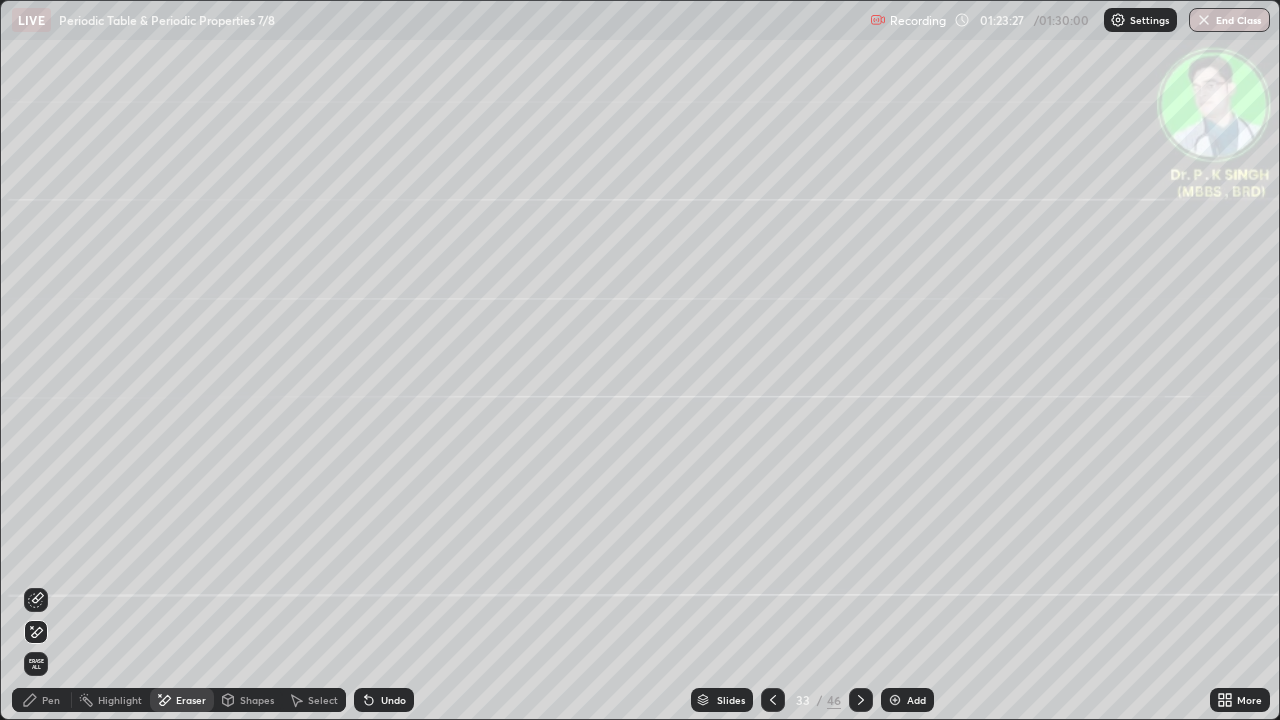 click 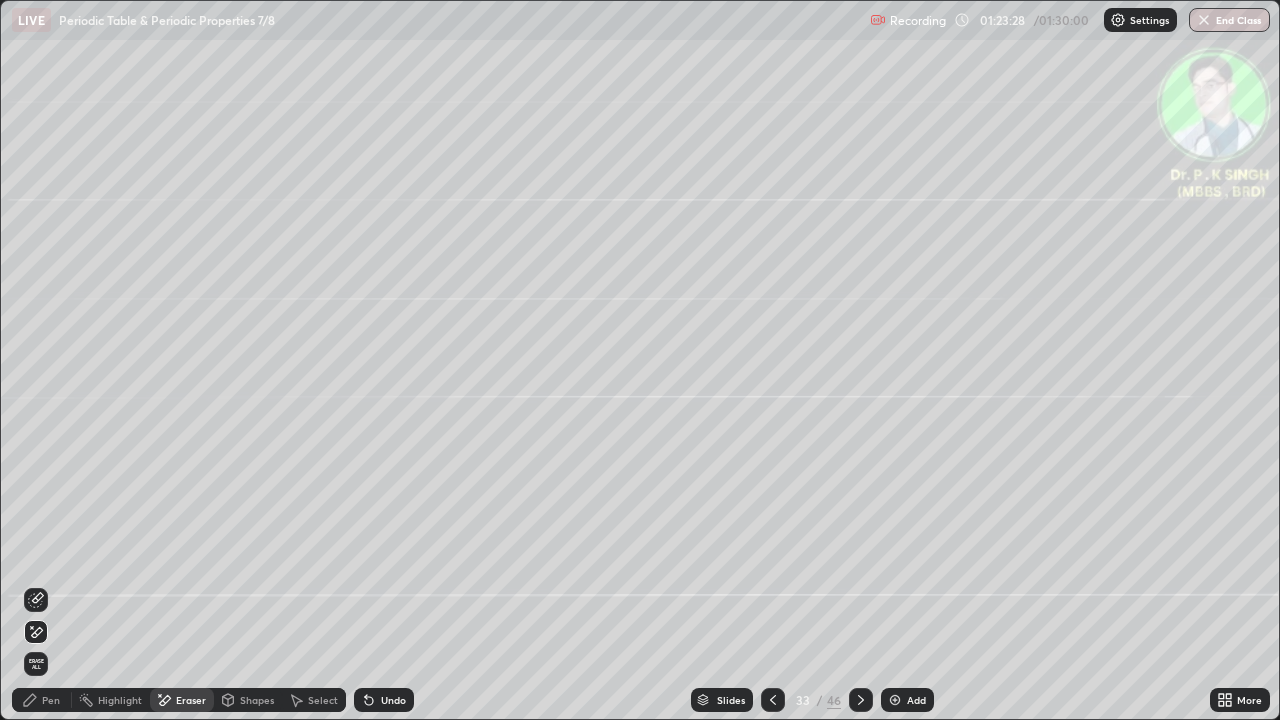 click 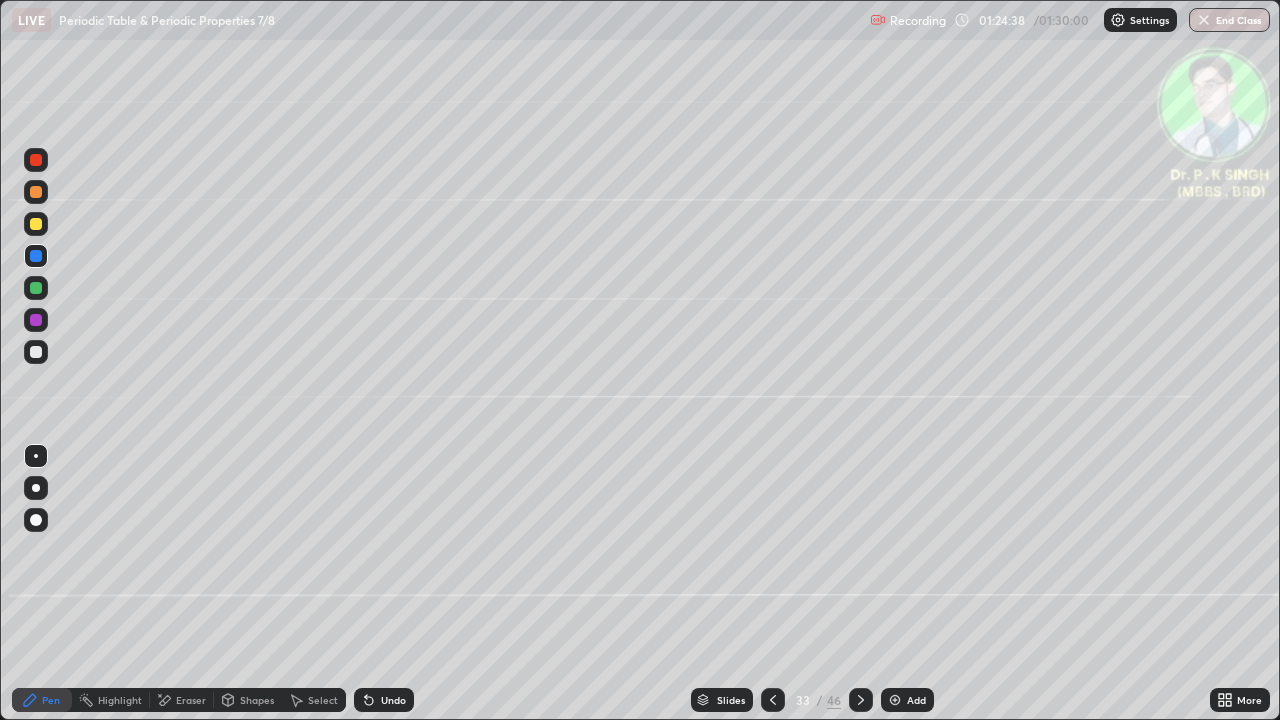 click 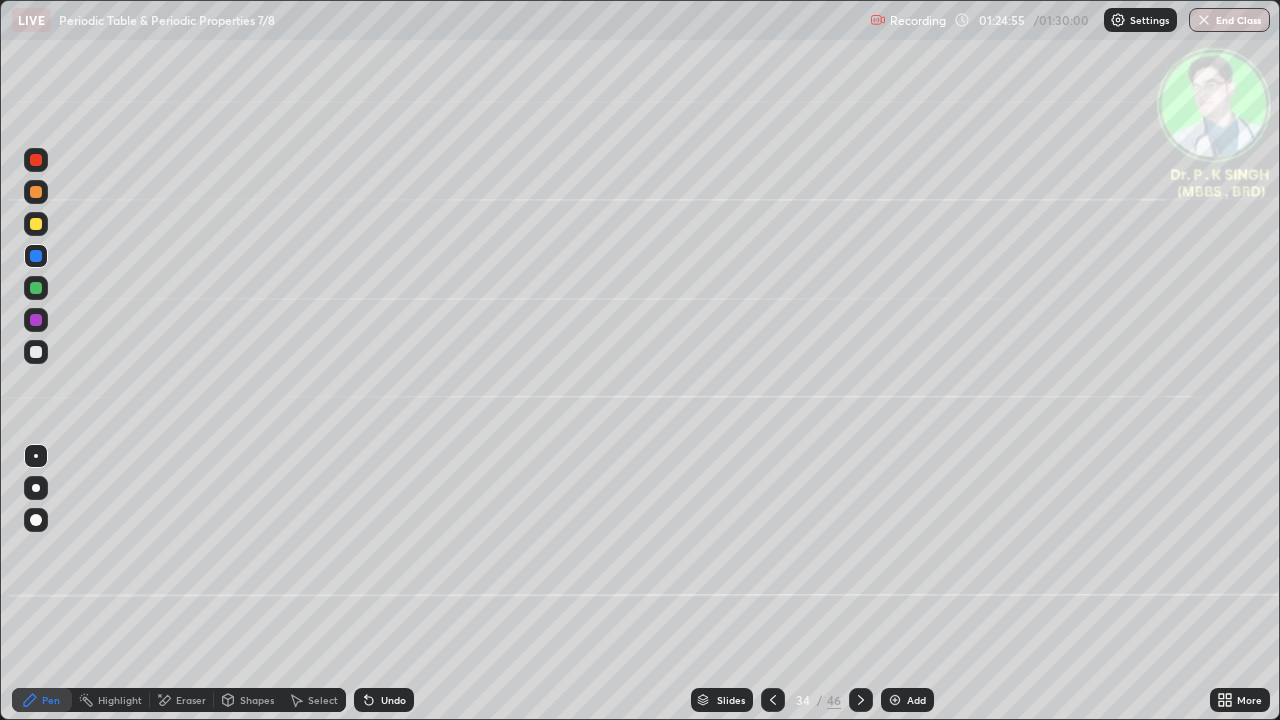 click 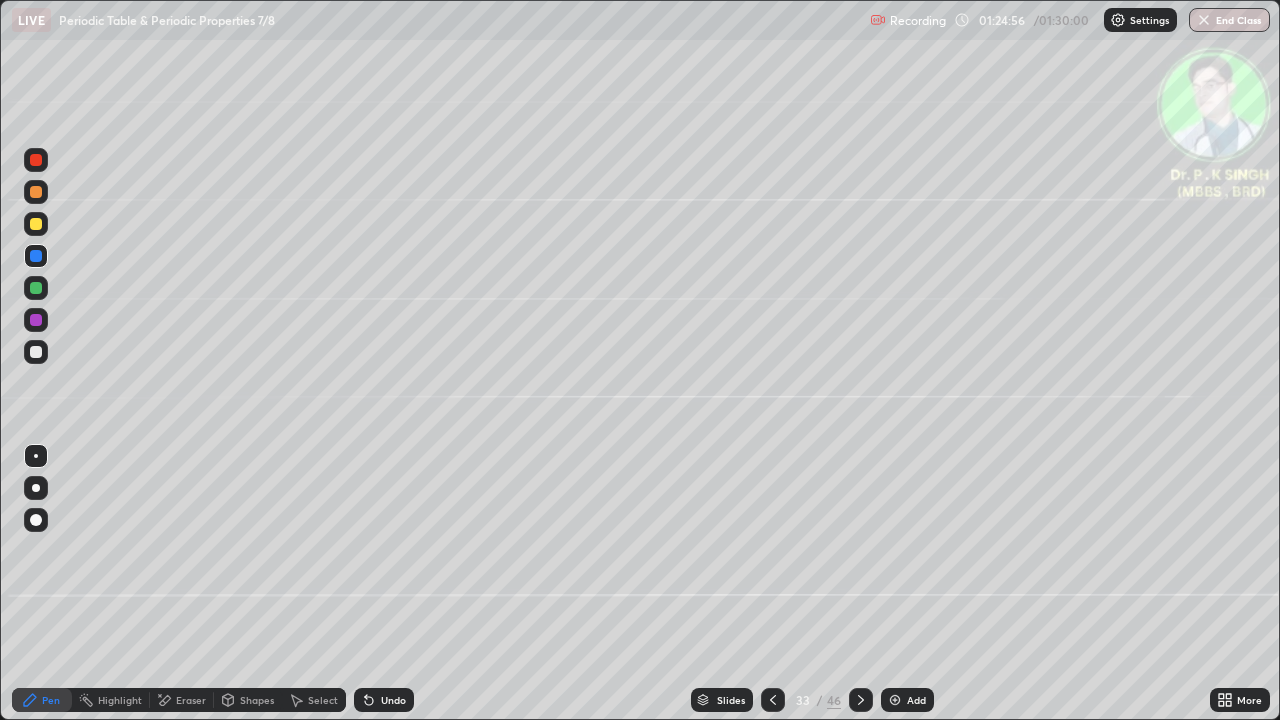click 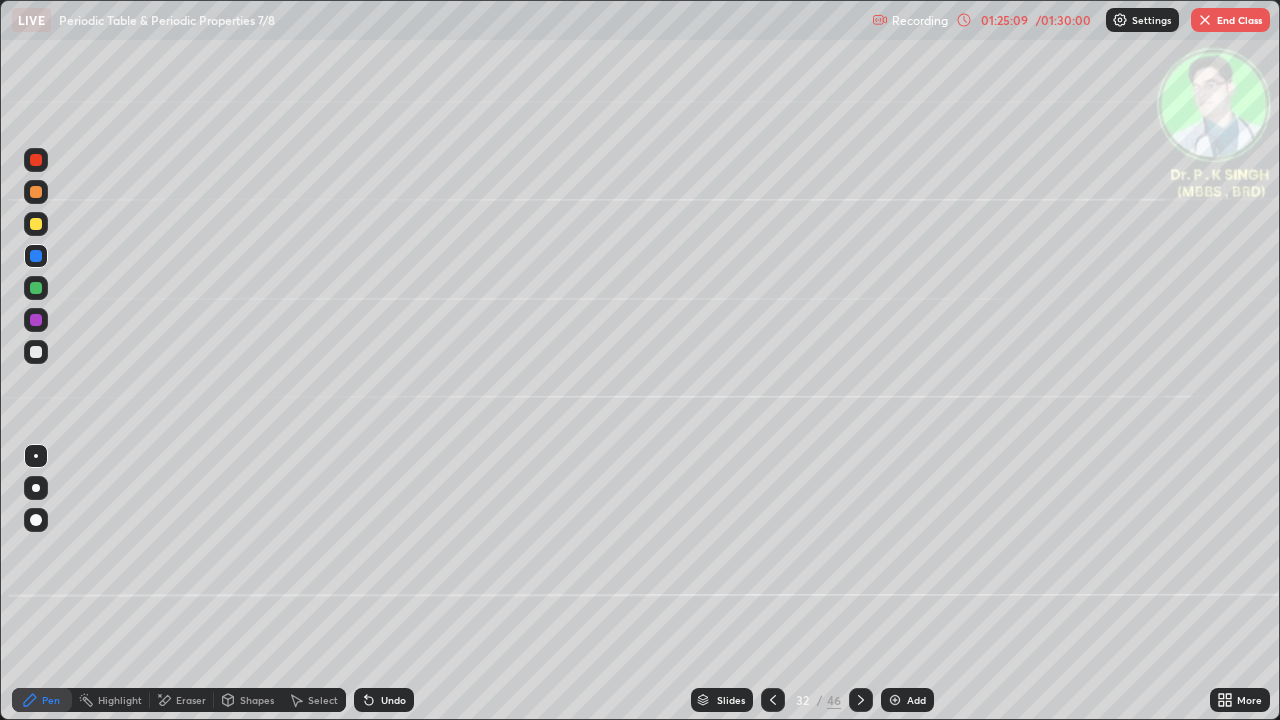 click 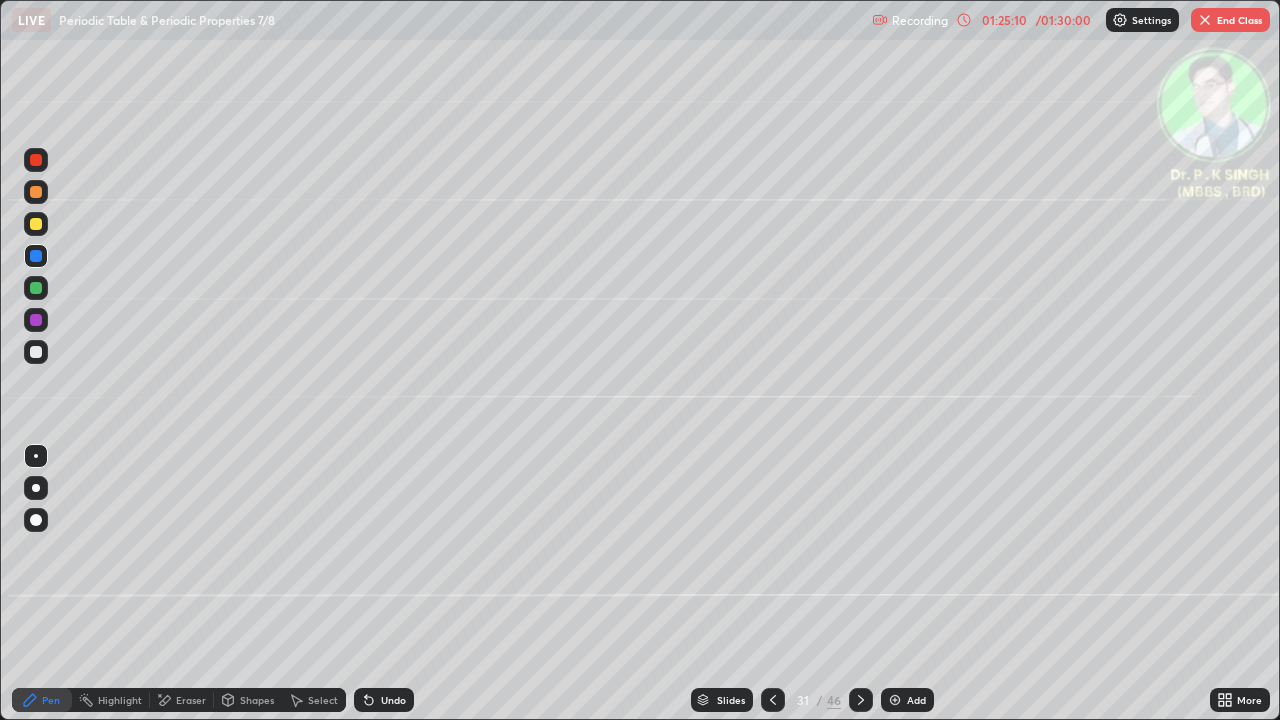 click at bounding box center [861, 700] 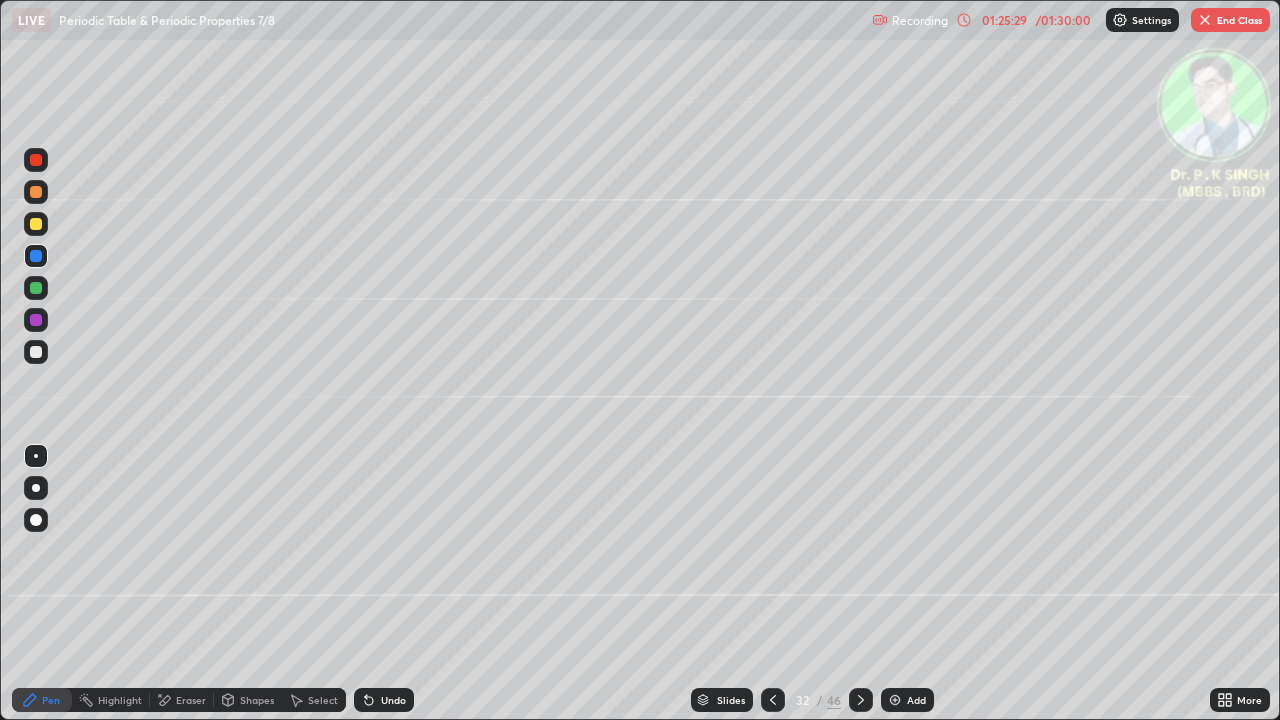 click on "End Class" at bounding box center [1230, 20] 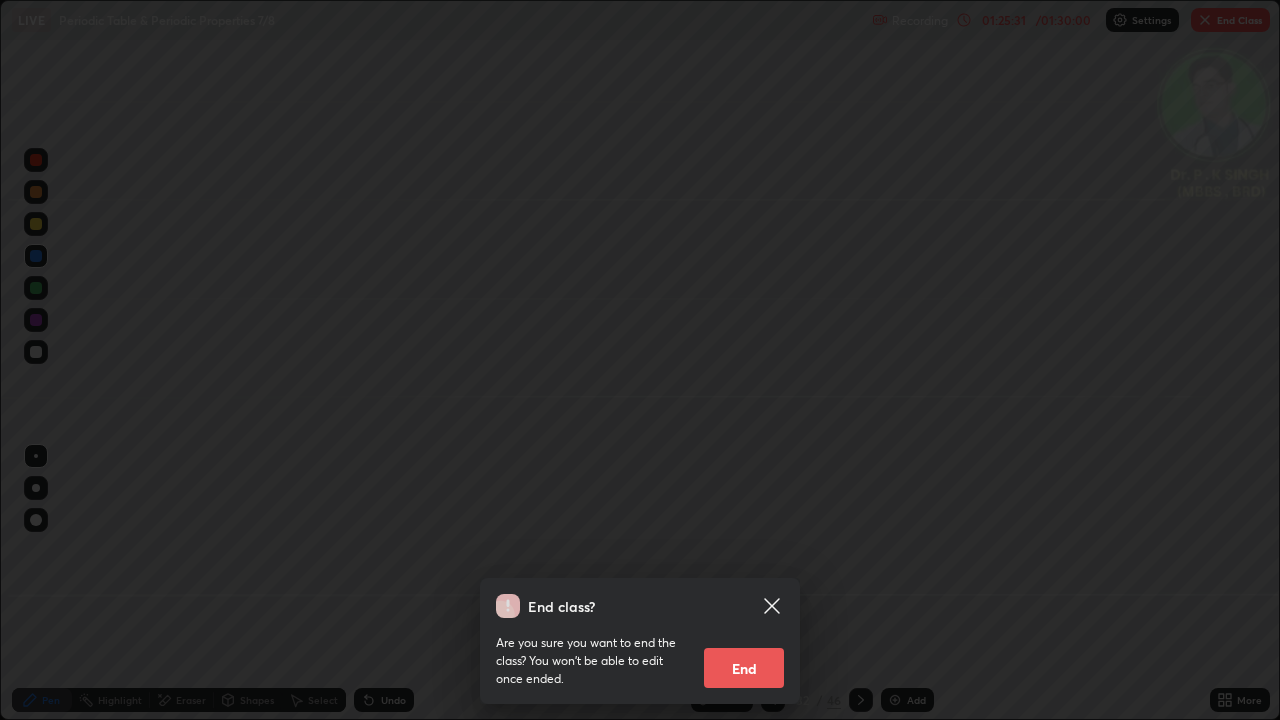 click on "End" at bounding box center [744, 668] 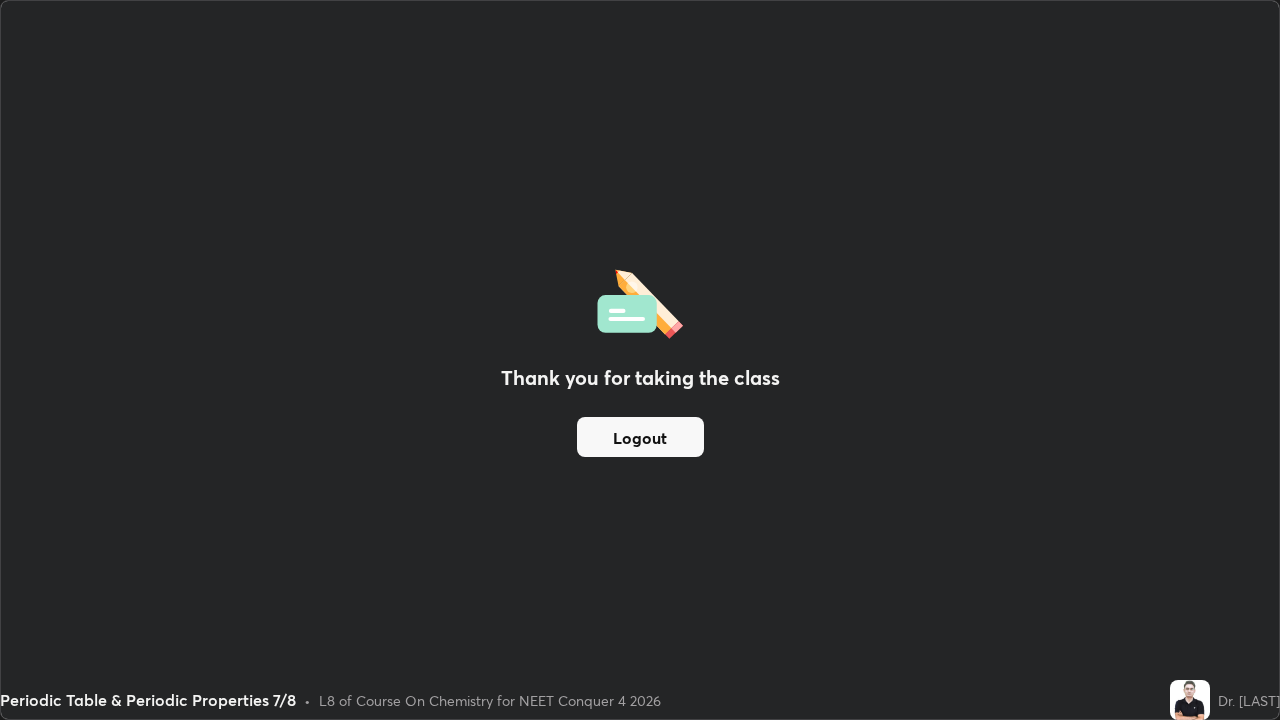 click on "Logout" at bounding box center (640, 437) 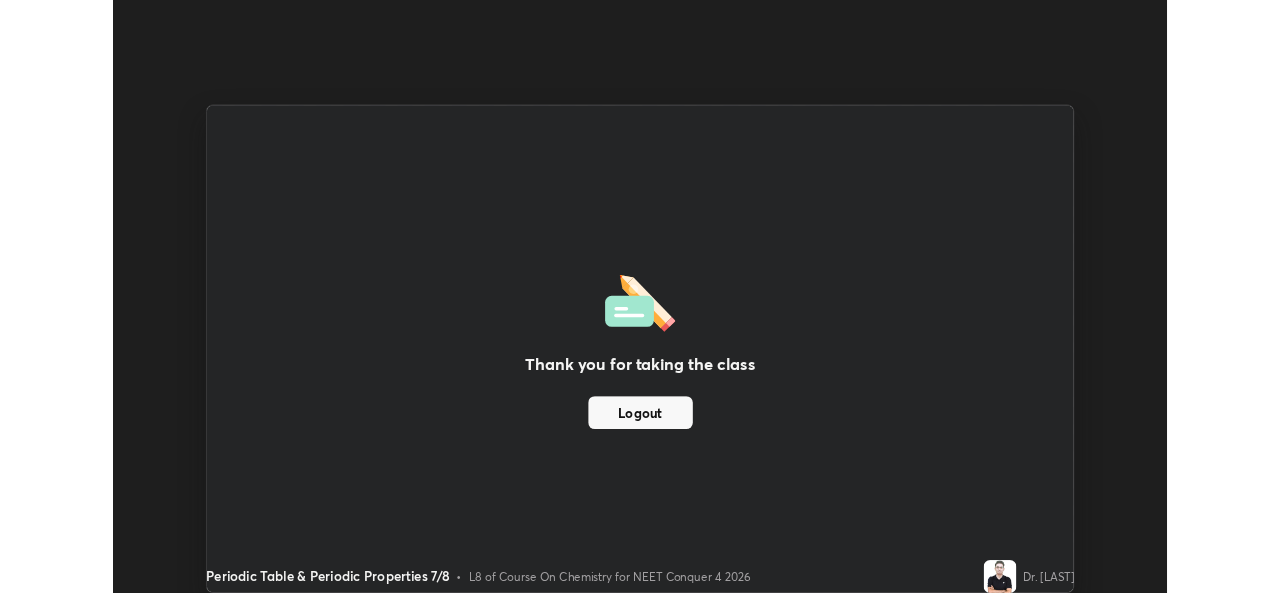 scroll, scrollTop: 593, scrollLeft: 1280, axis: both 